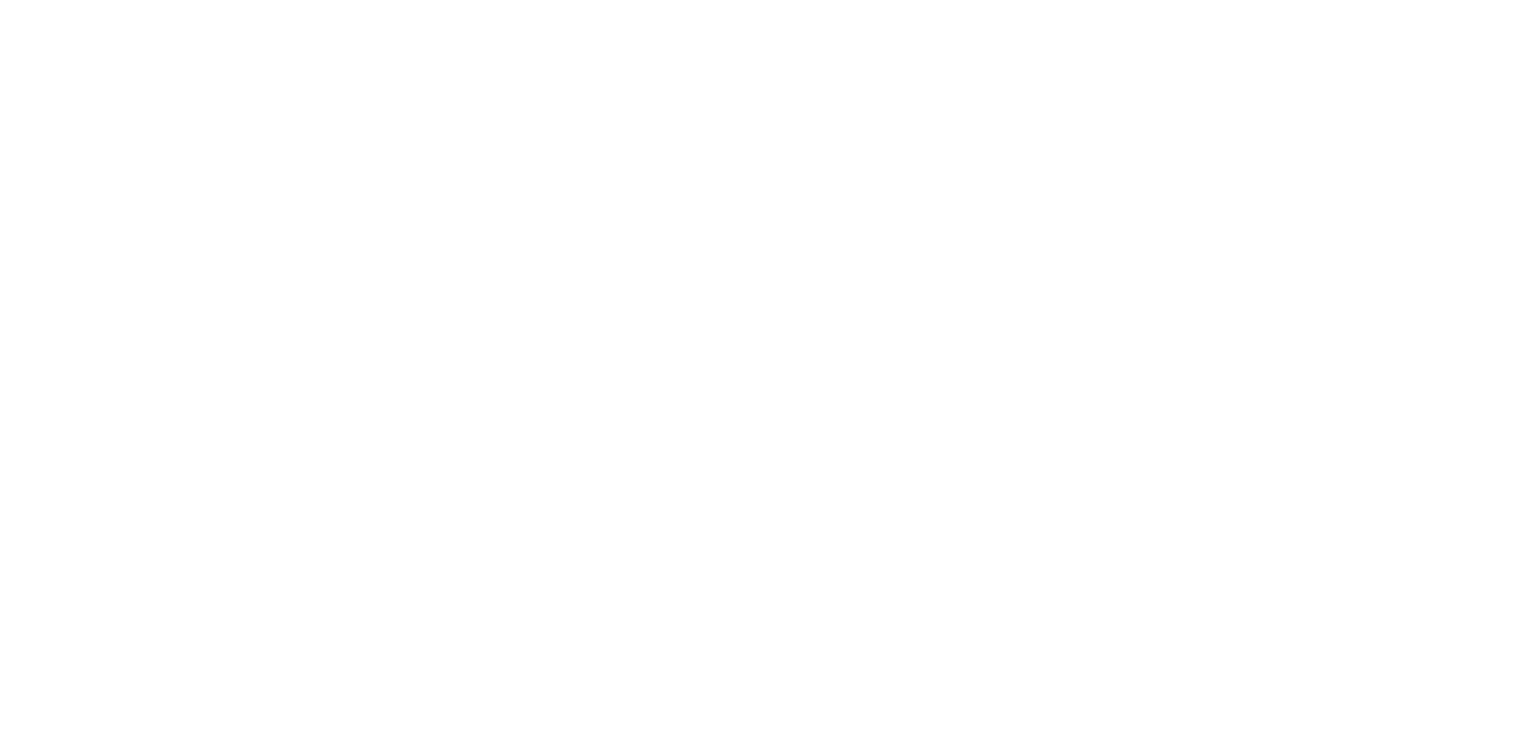 scroll, scrollTop: 0, scrollLeft: 0, axis: both 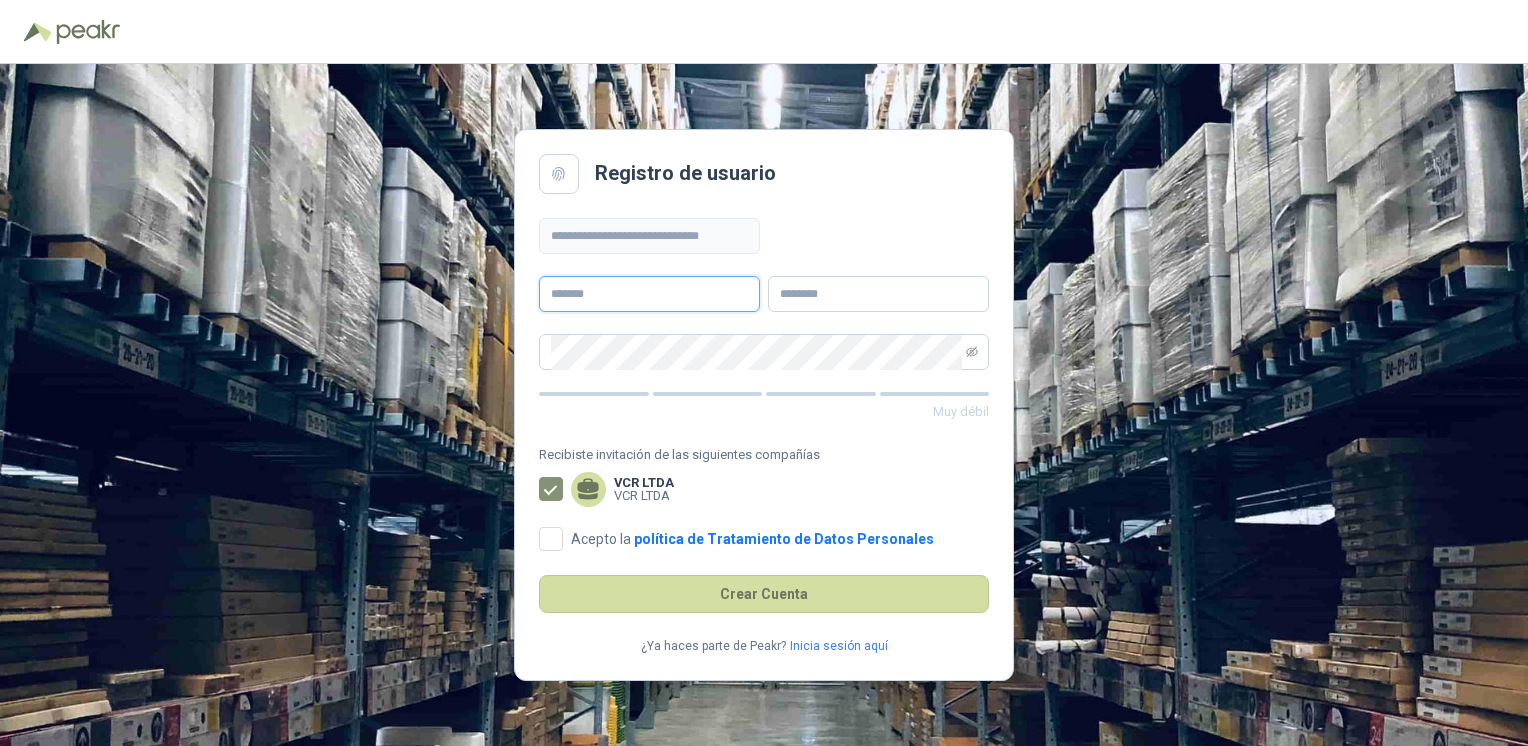 click at bounding box center [649, 294] 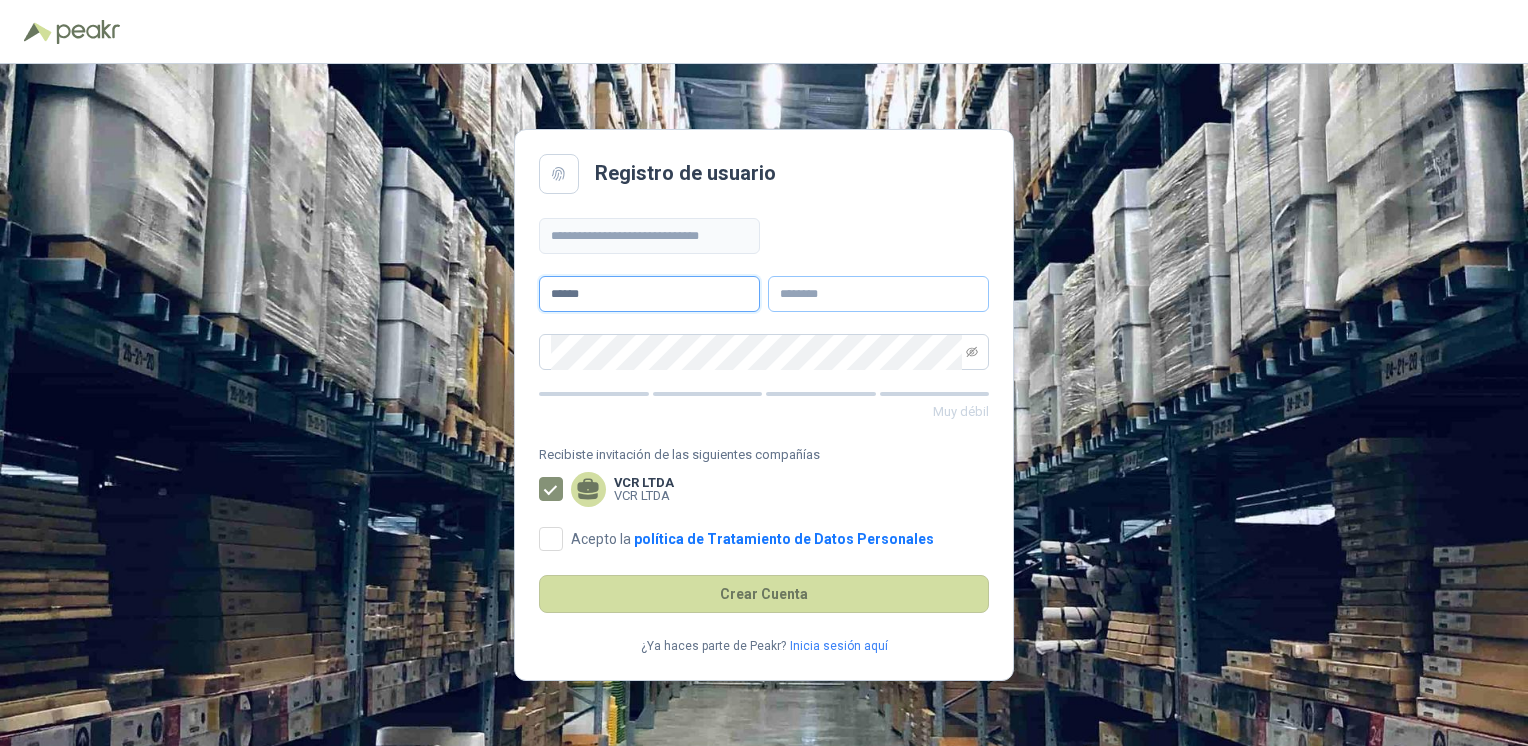 type on "******" 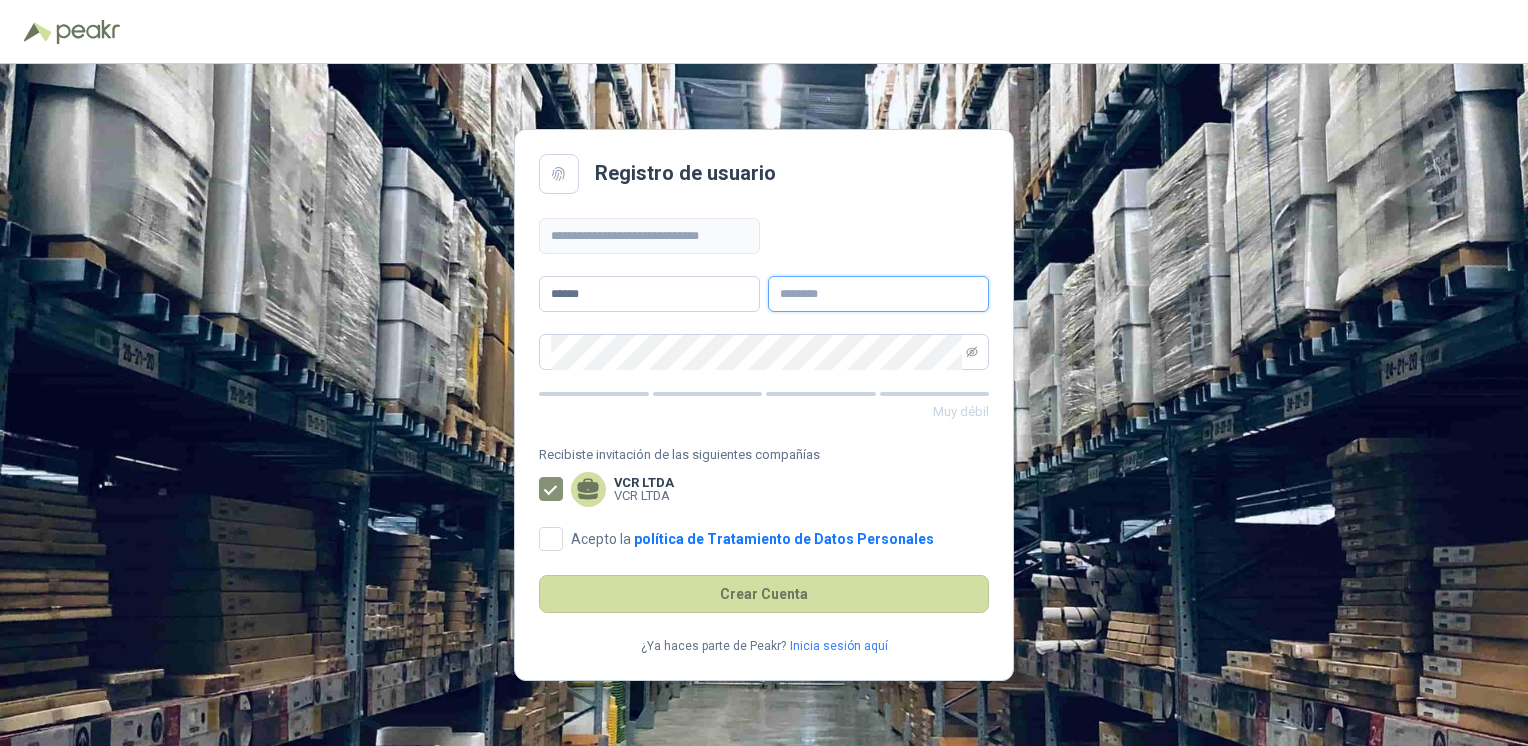 click at bounding box center [878, 294] 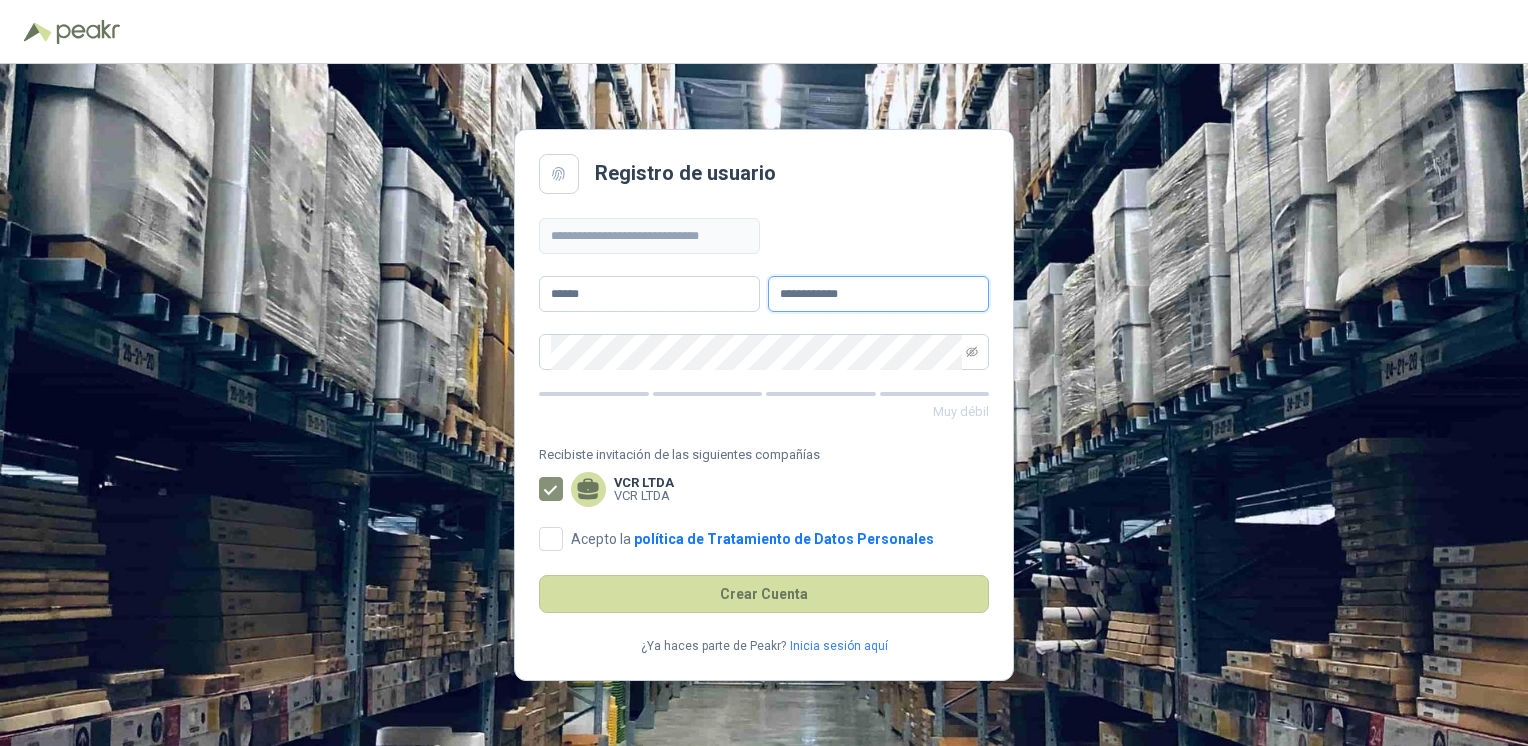 type on "**********" 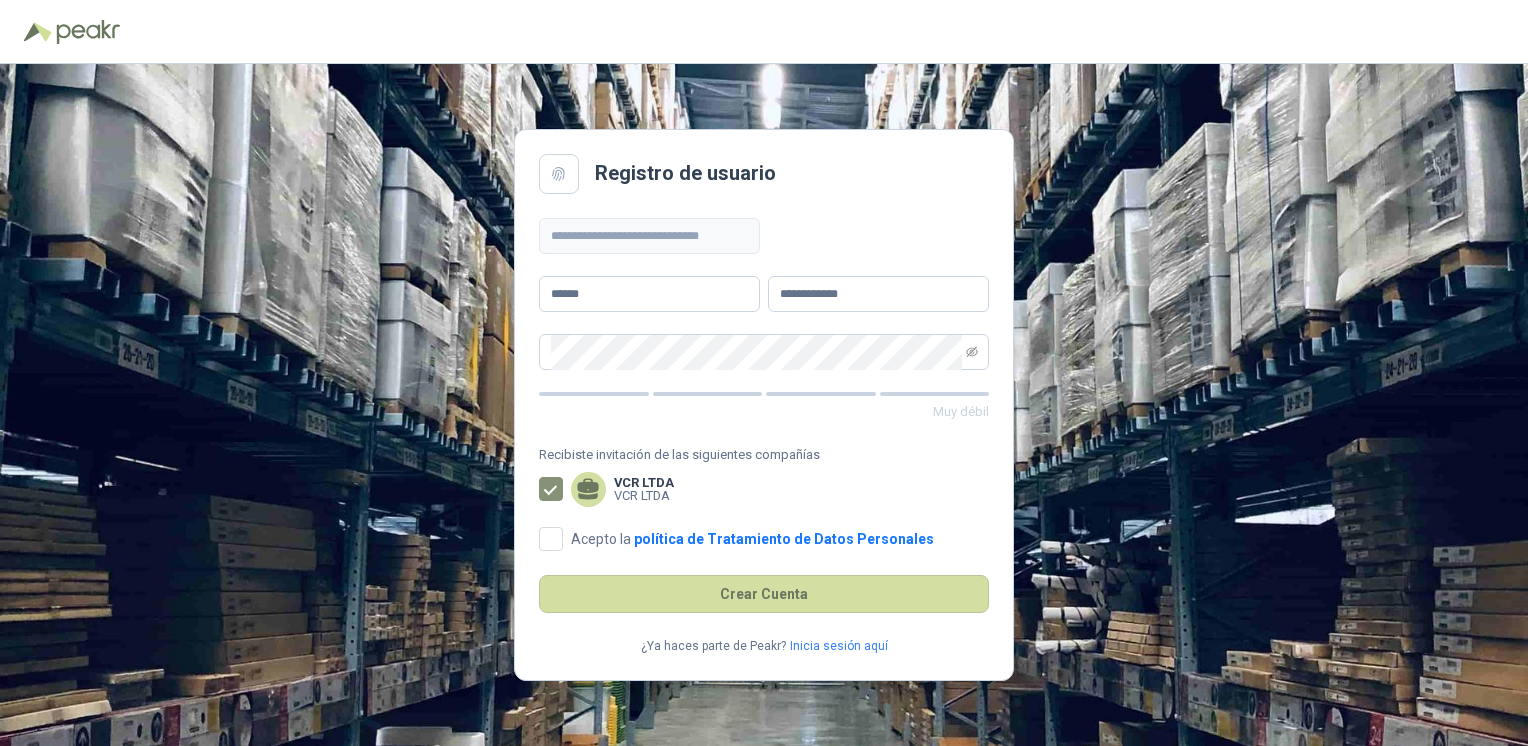 click on "**********" at bounding box center (764, 405) 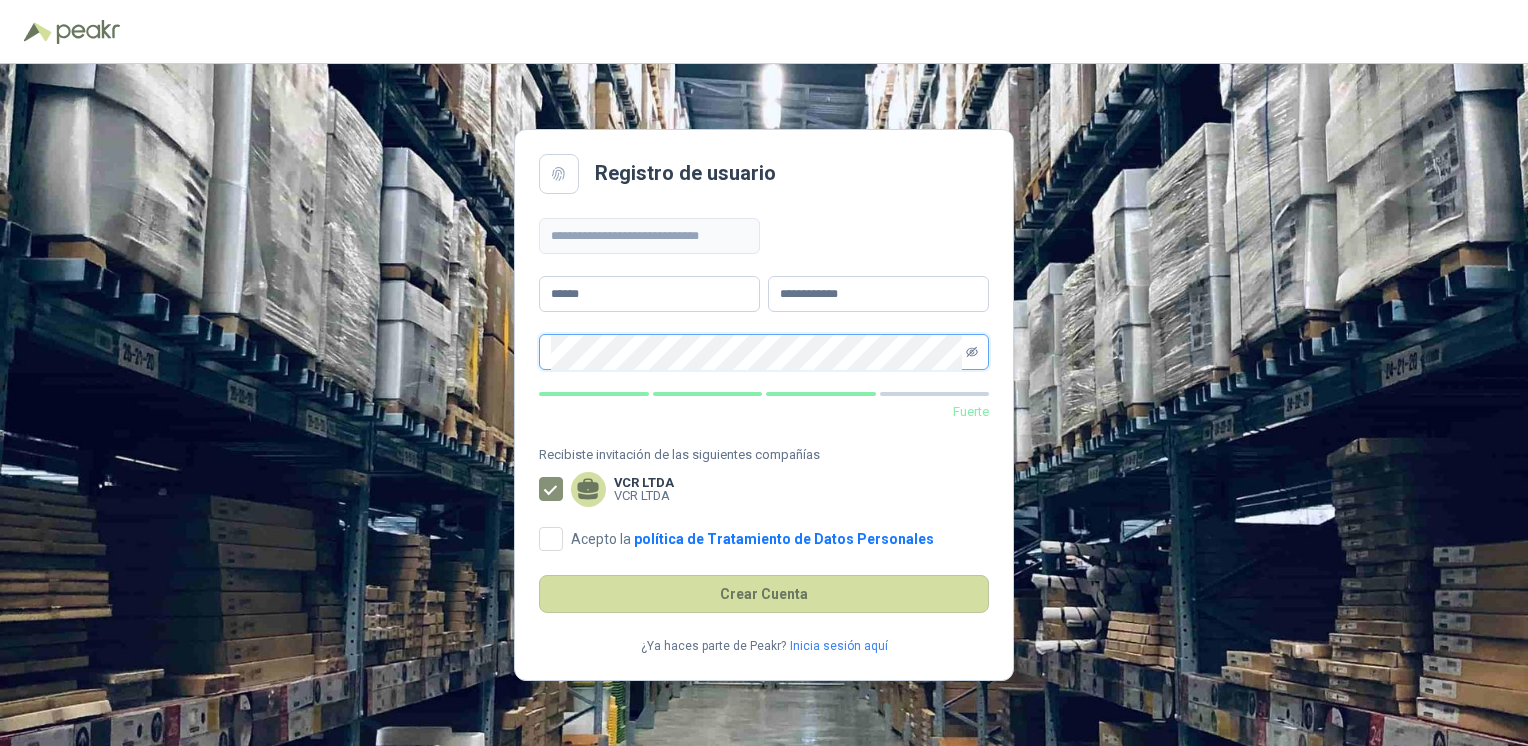 click at bounding box center (972, 352) 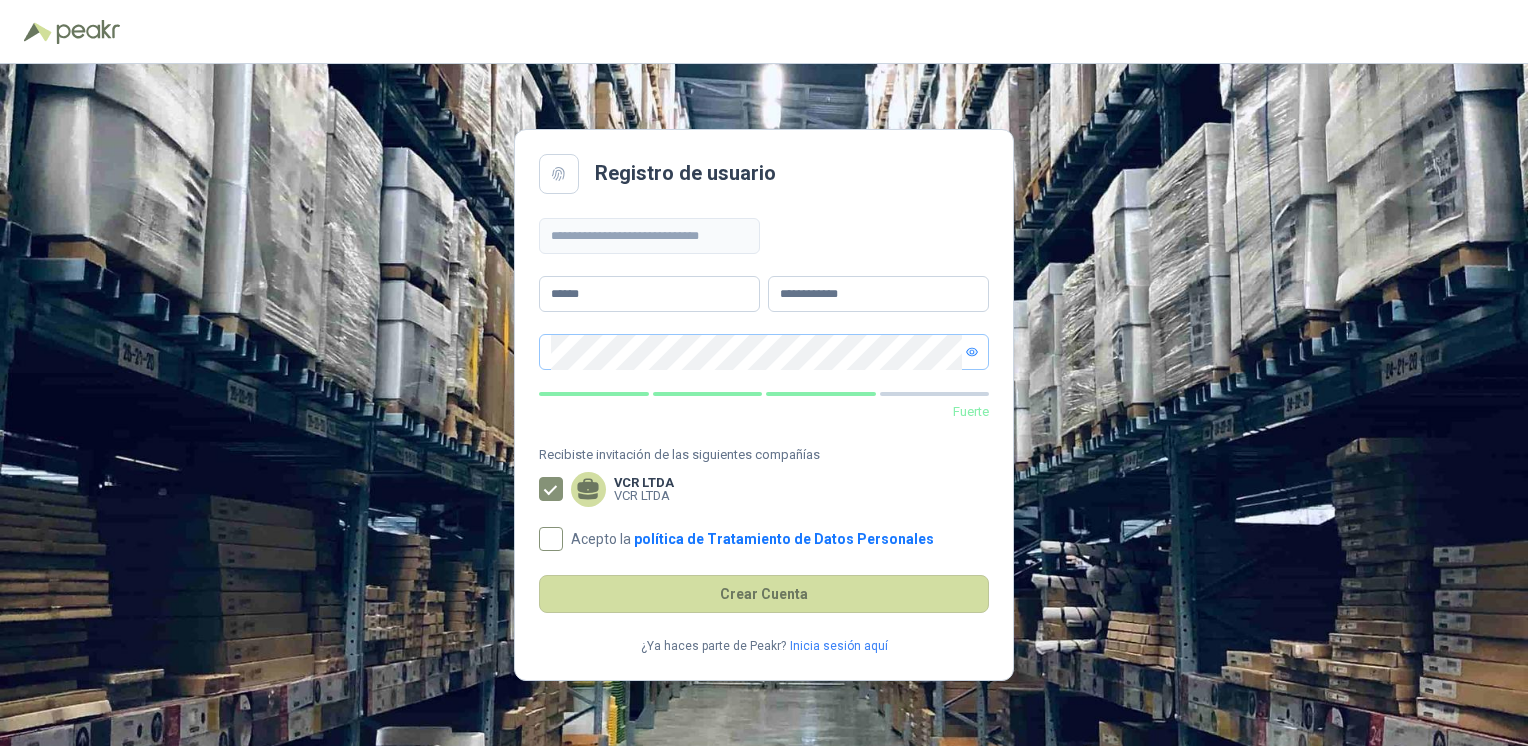 click on "Acepto la   política de Tratamiento de Datos Personales" at bounding box center [622, 489] 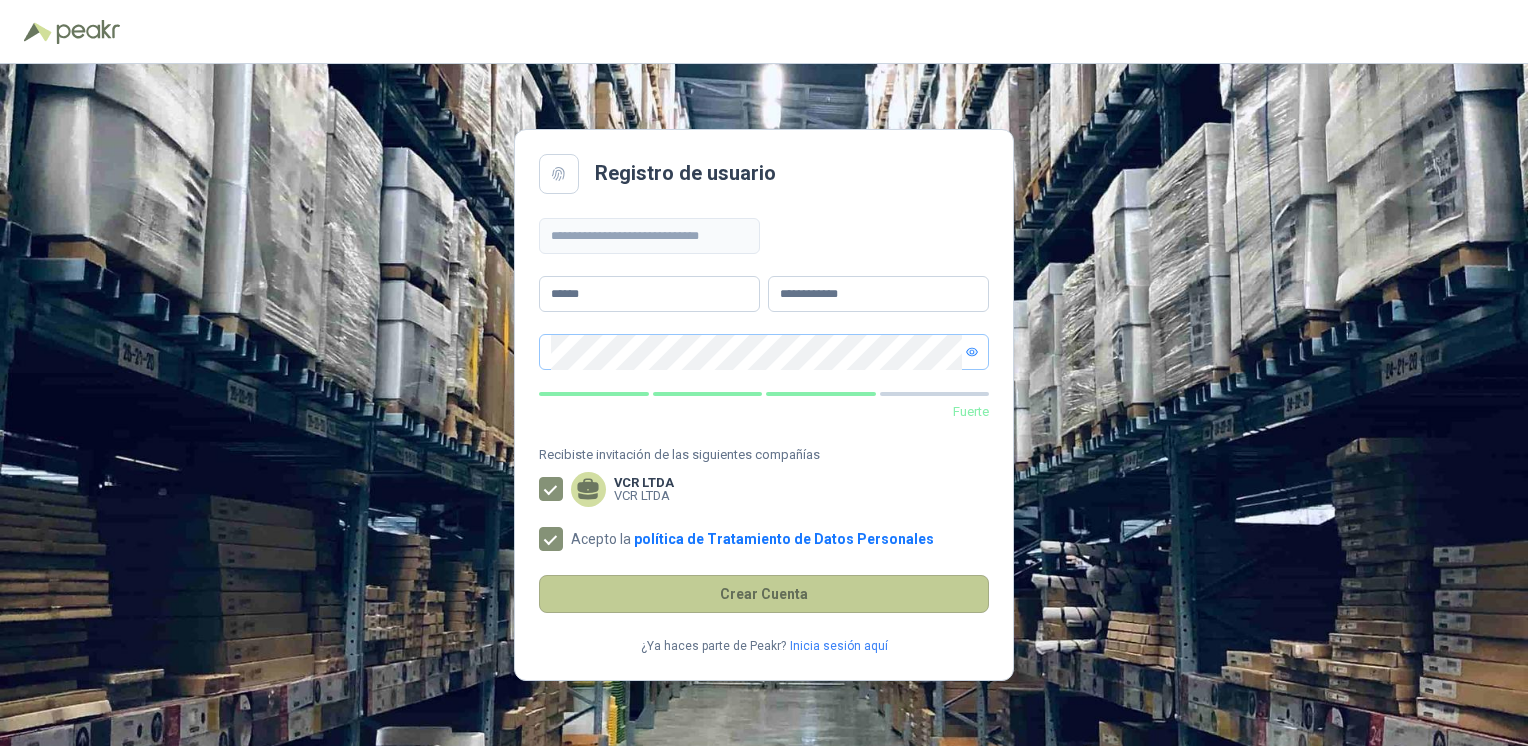 click on "Crear Cuenta" at bounding box center [764, 594] 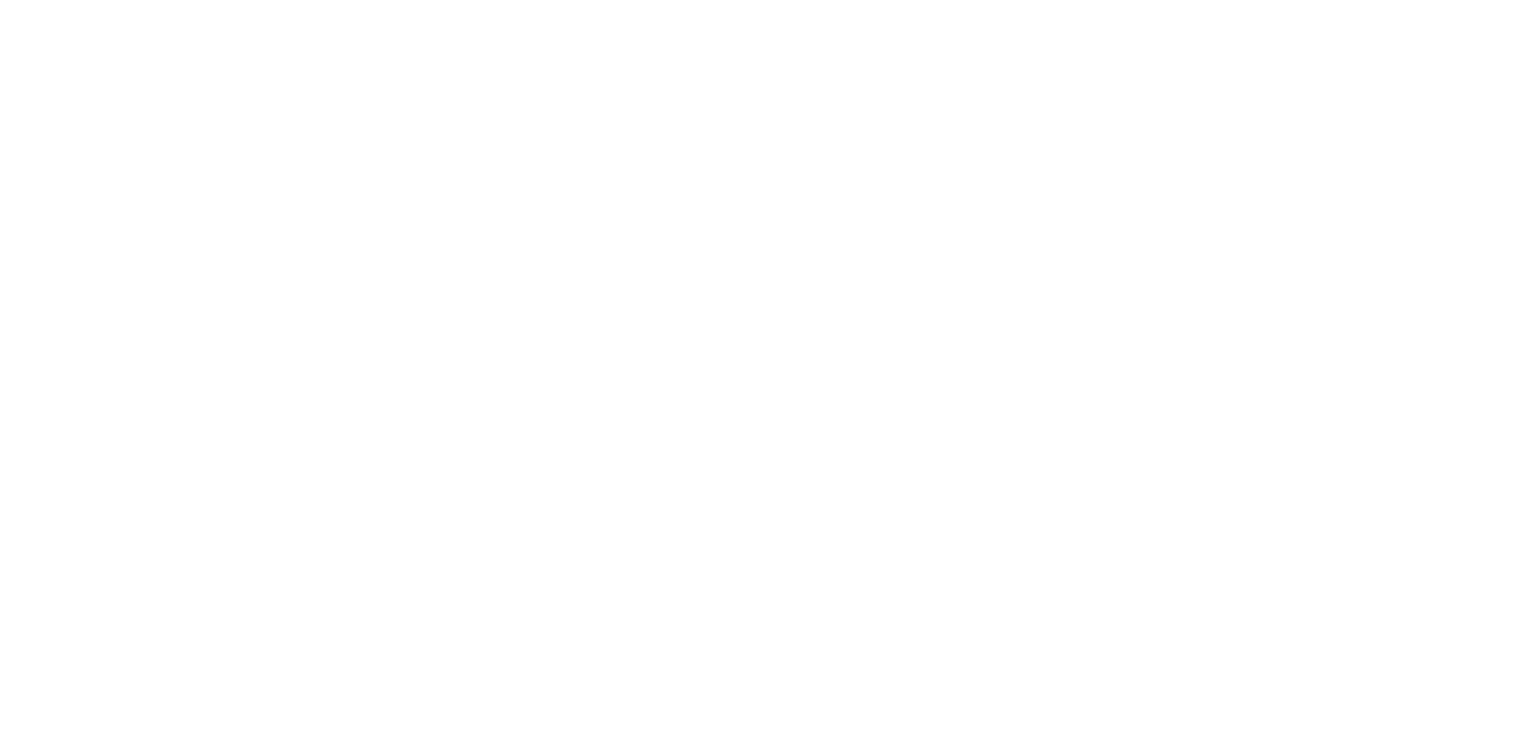 scroll, scrollTop: 0, scrollLeft: 0, axis: both 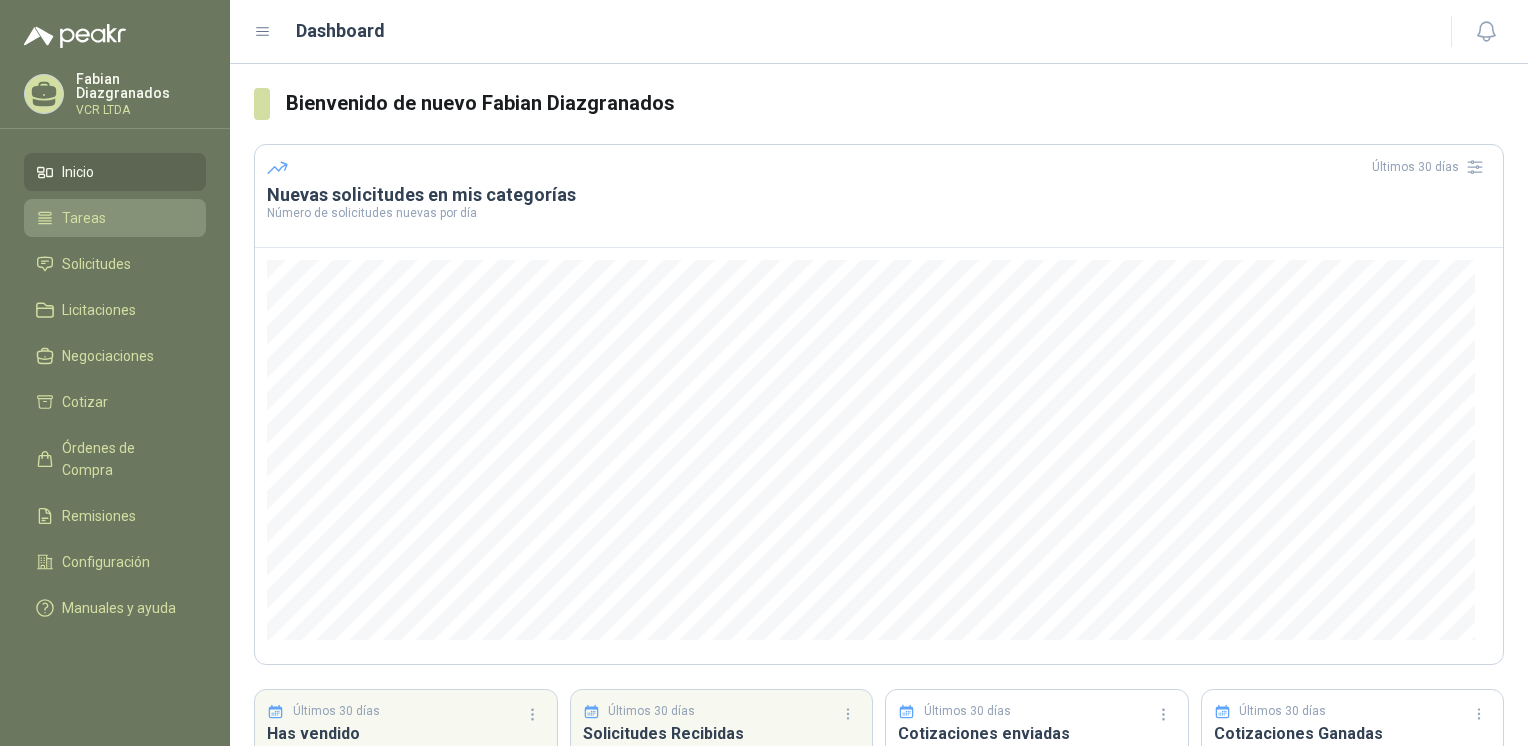 click on "Tareas" at bounding box center (115, 218) 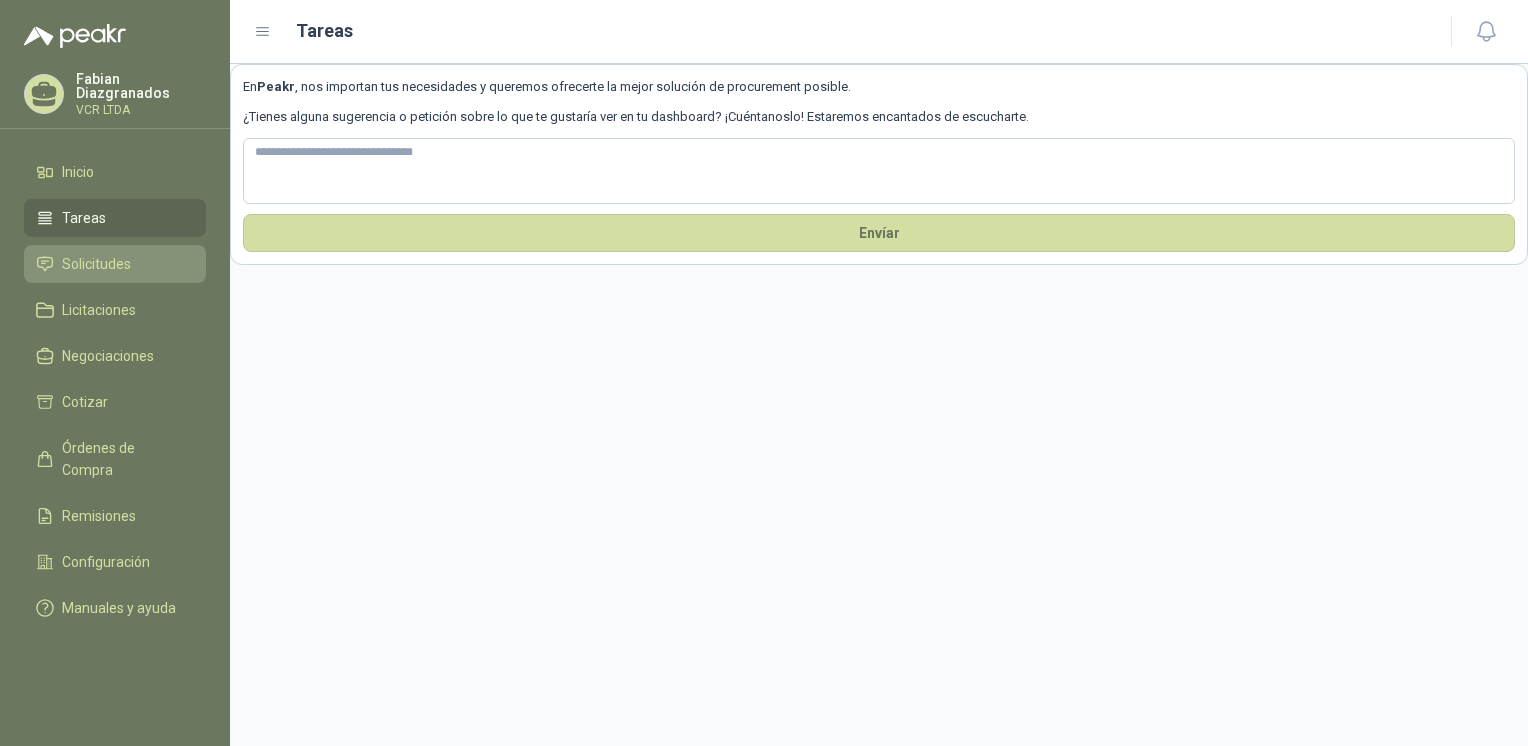 click on "Solicitudes" at bounding box center (115, 264) 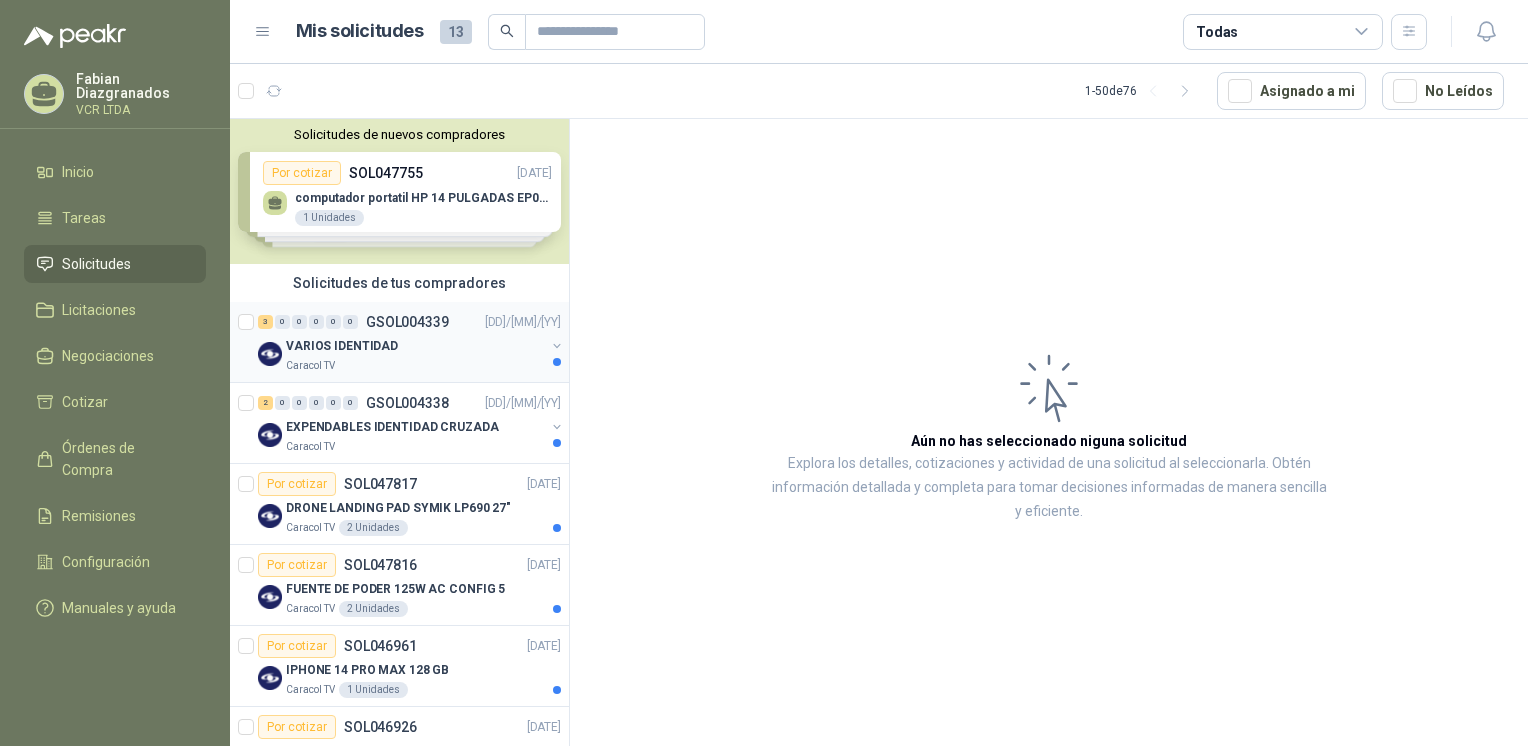 click on "VARIOS IDENTIDAD" at bounding box center [415, 346] 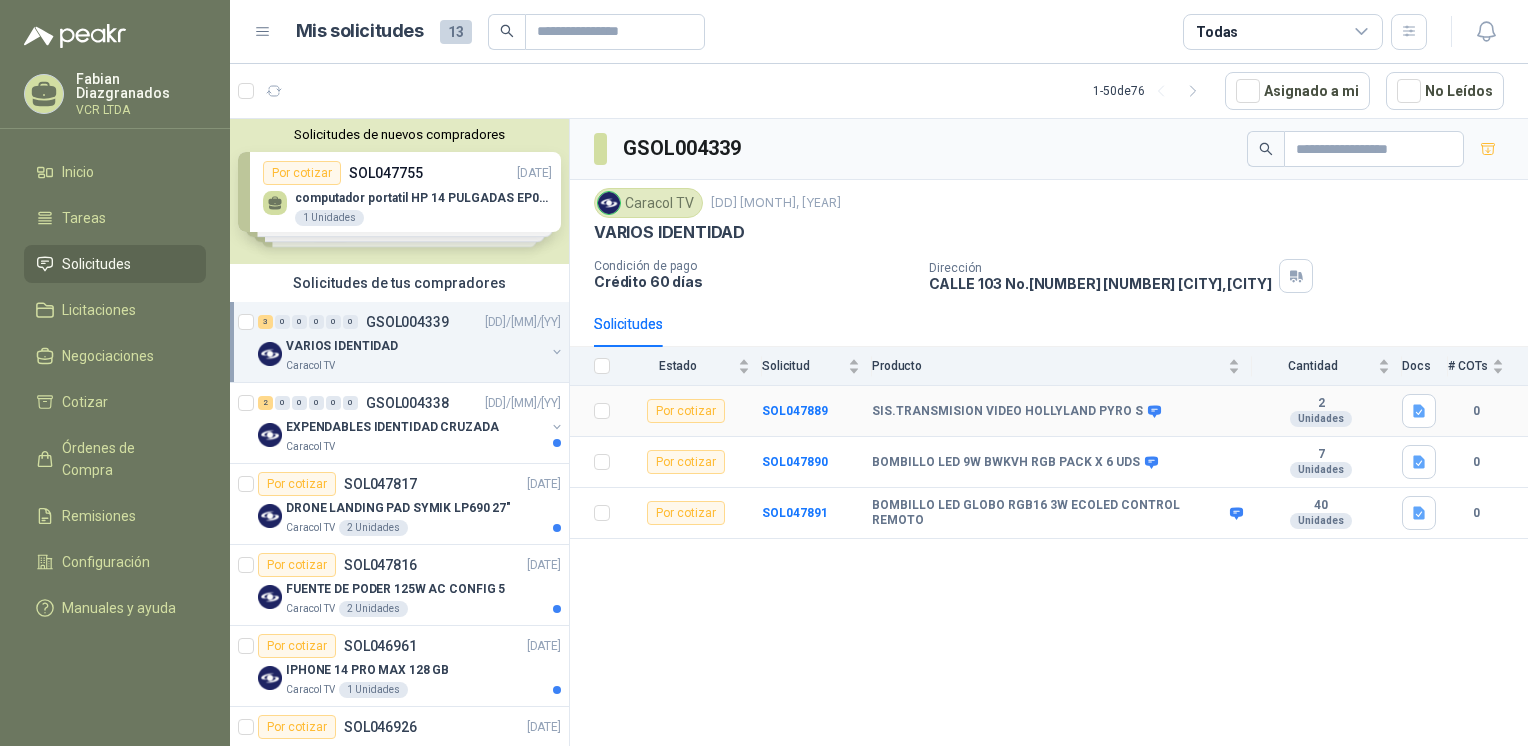 click on "SIS.TRANSMISION VIDEO HOLLYLAND PYRO S" at bounding box center (1007, 412) 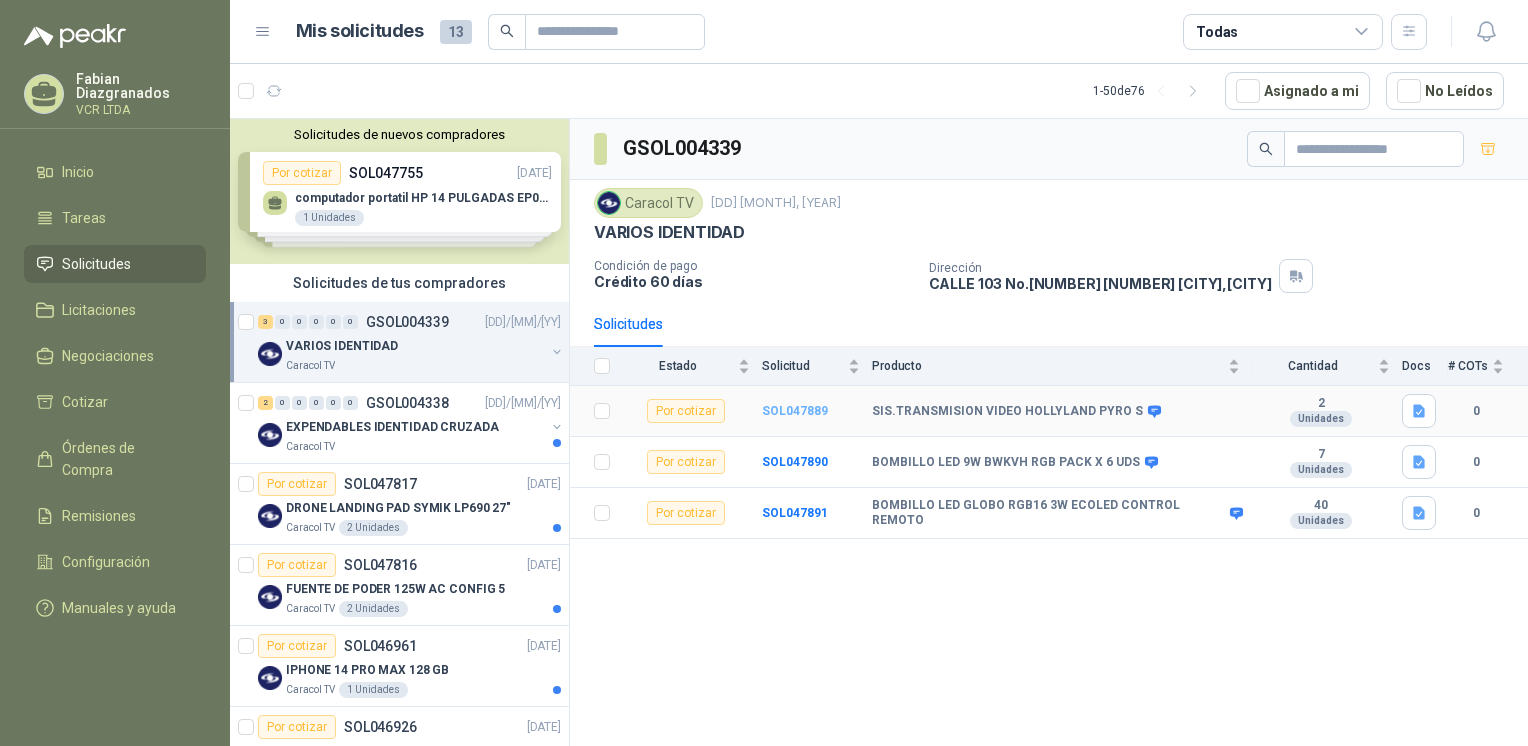 click on "SOL047889" at bounding box center (795, 411) 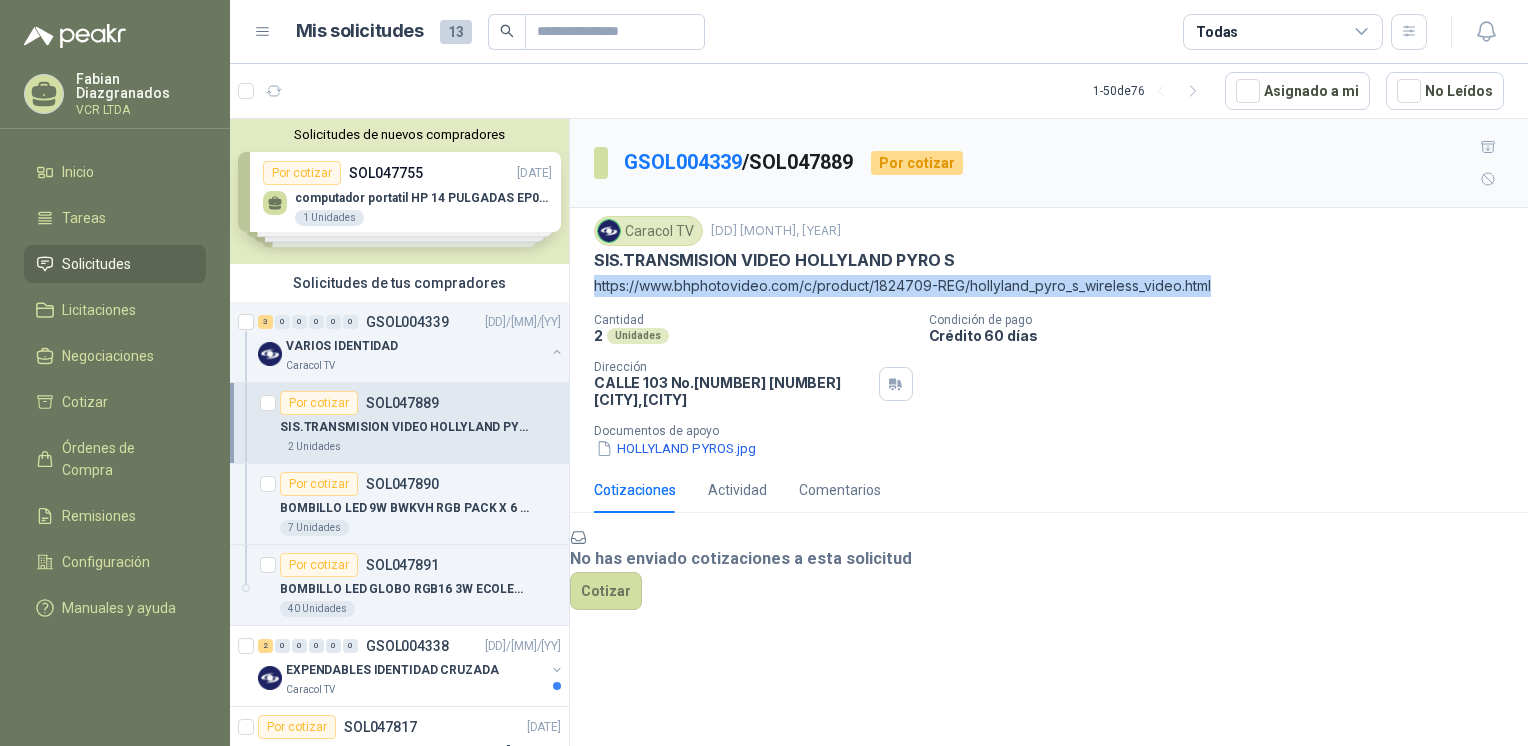 drag, startPoint x: 1242, startPoint y: 247, endPoint x: 582, endPoint y: 250, distance: 660.00684 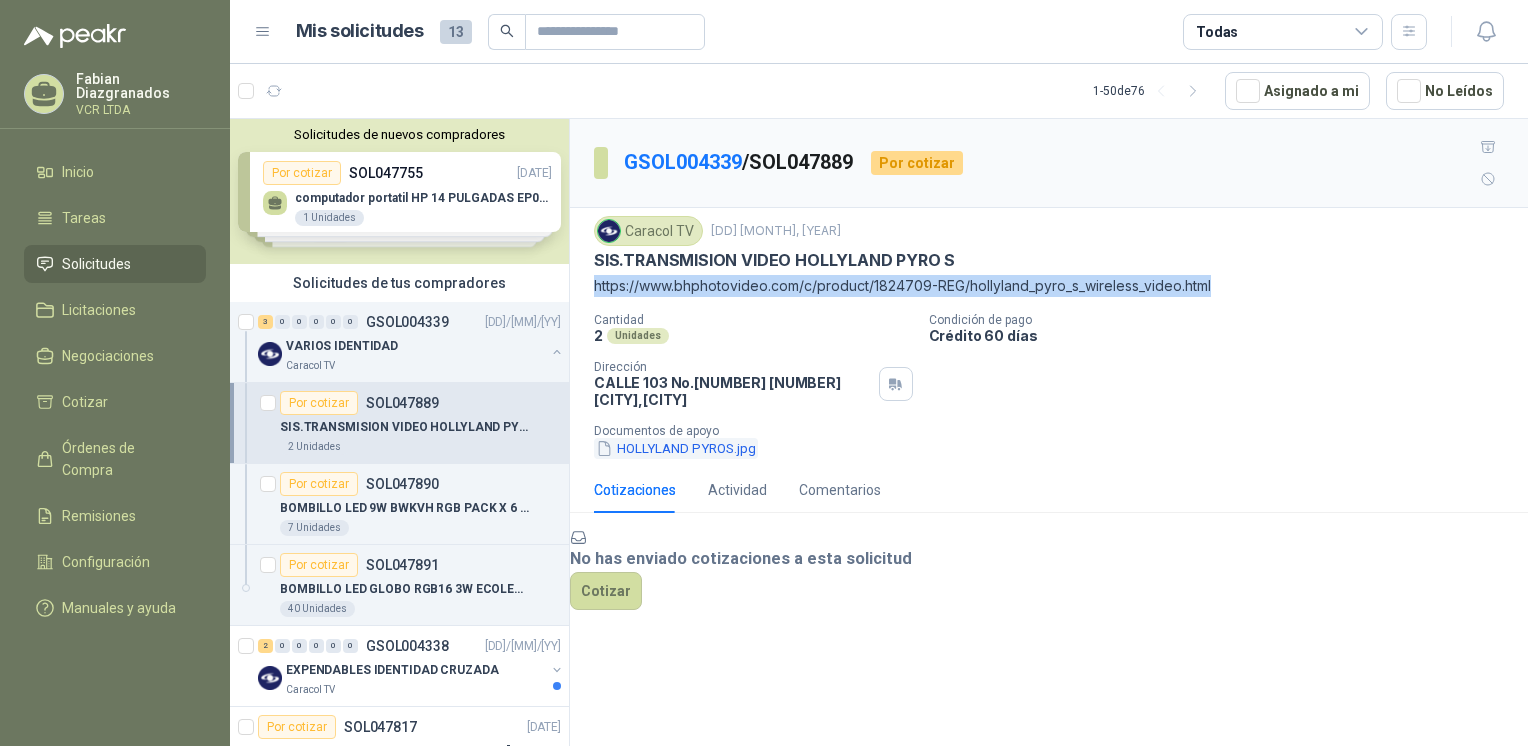 click on "HOLLYLAND PYROS.jpg" at bounding box center (676, 448) 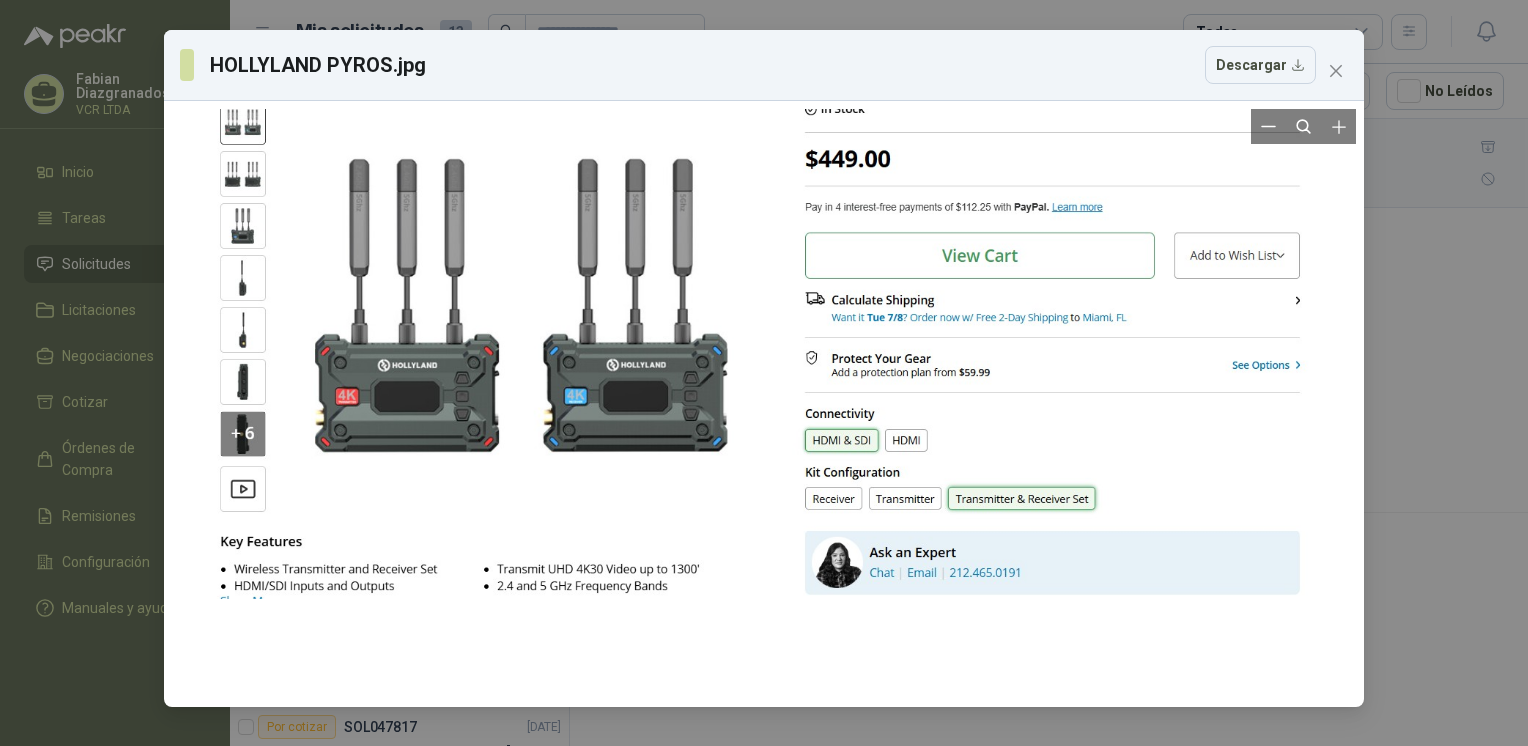 drag, startPoint x: 624, startPoint y: 474, endPoint x: 618, endPoint y: 309, distance: 165.10905 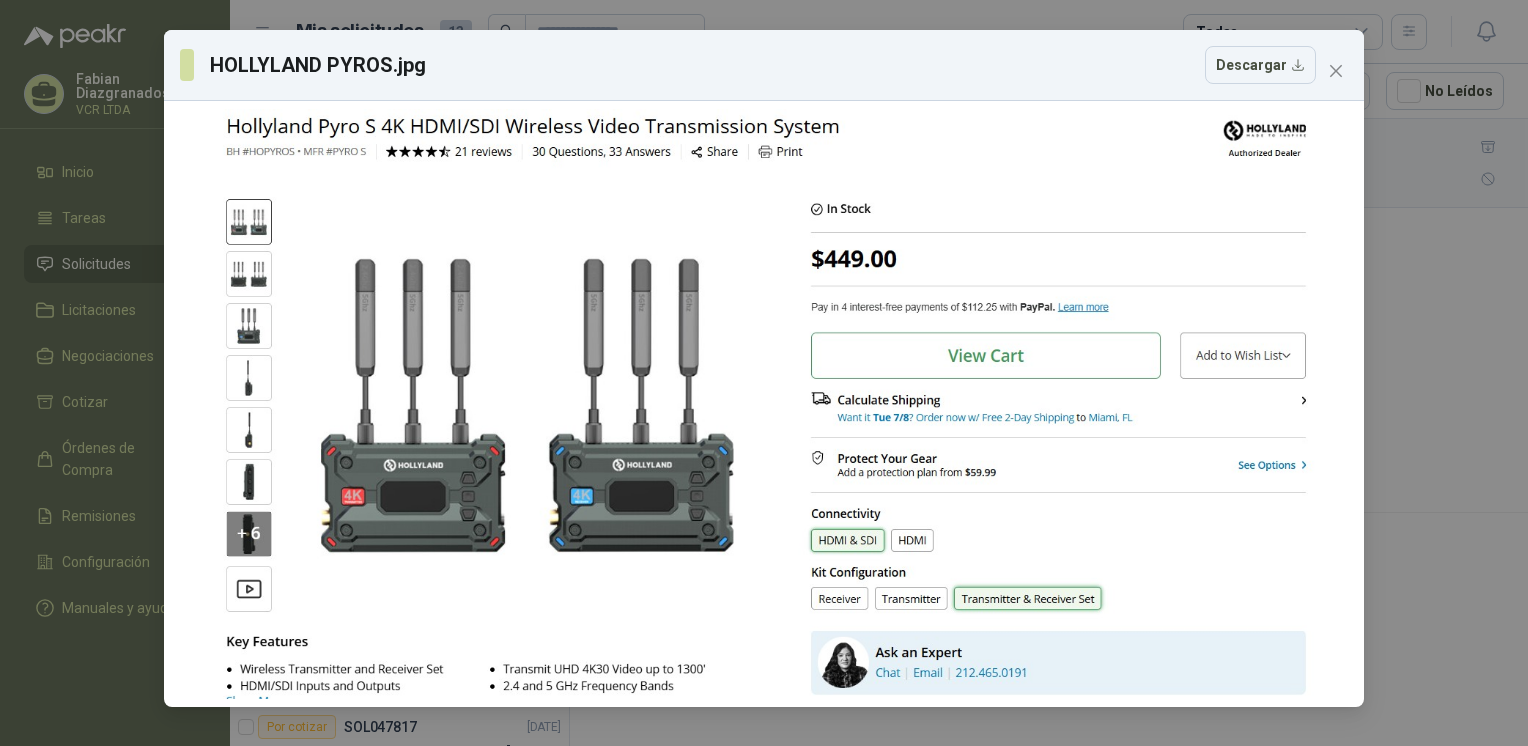 click on "HOLLYLAND PYROS.jpg   Descargar" at bounding box center [764, 373] 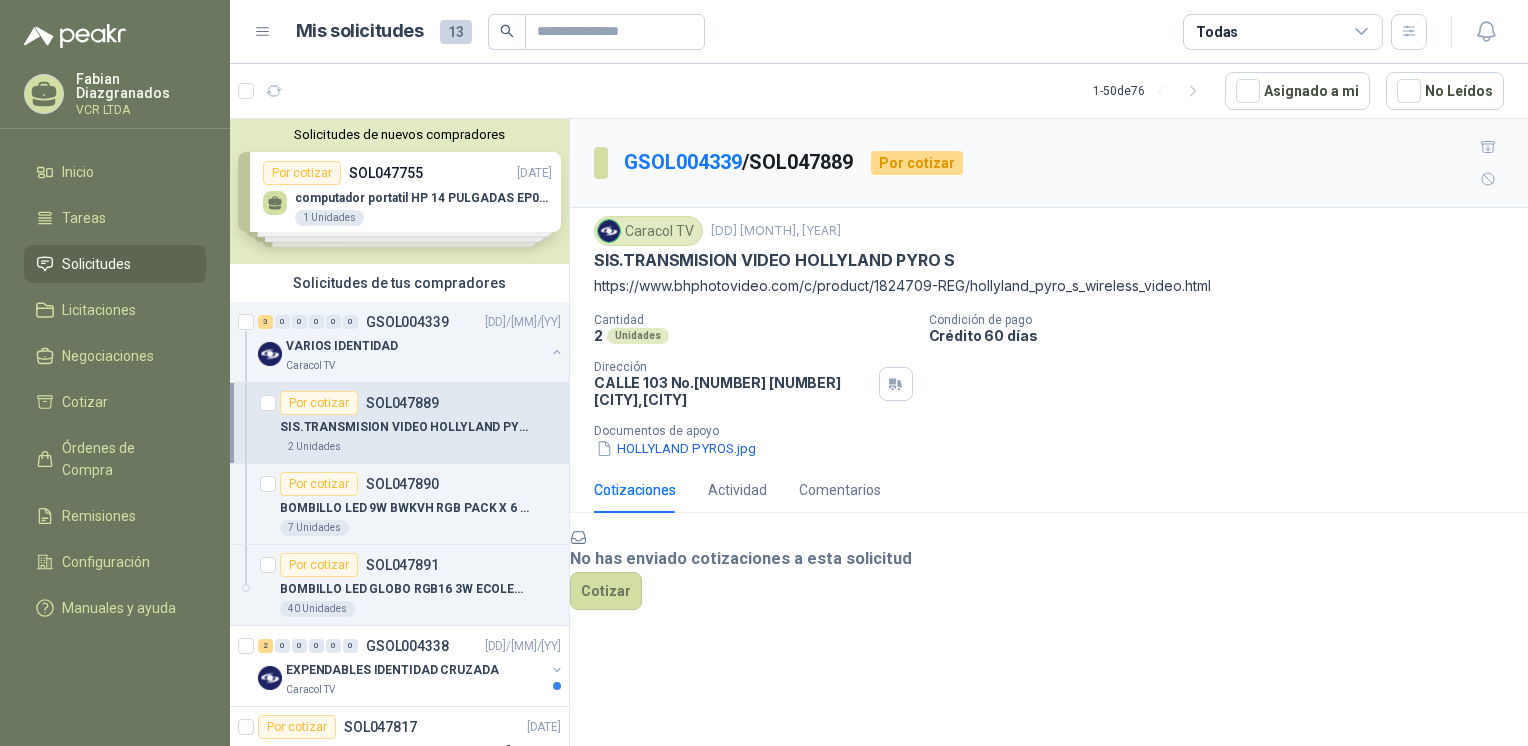 click on "https://www.bhphotovideo.com/c/product/1824709-REG/hollyland_pyro_s_wireless_video.html" at bounding box center [1049, 286] 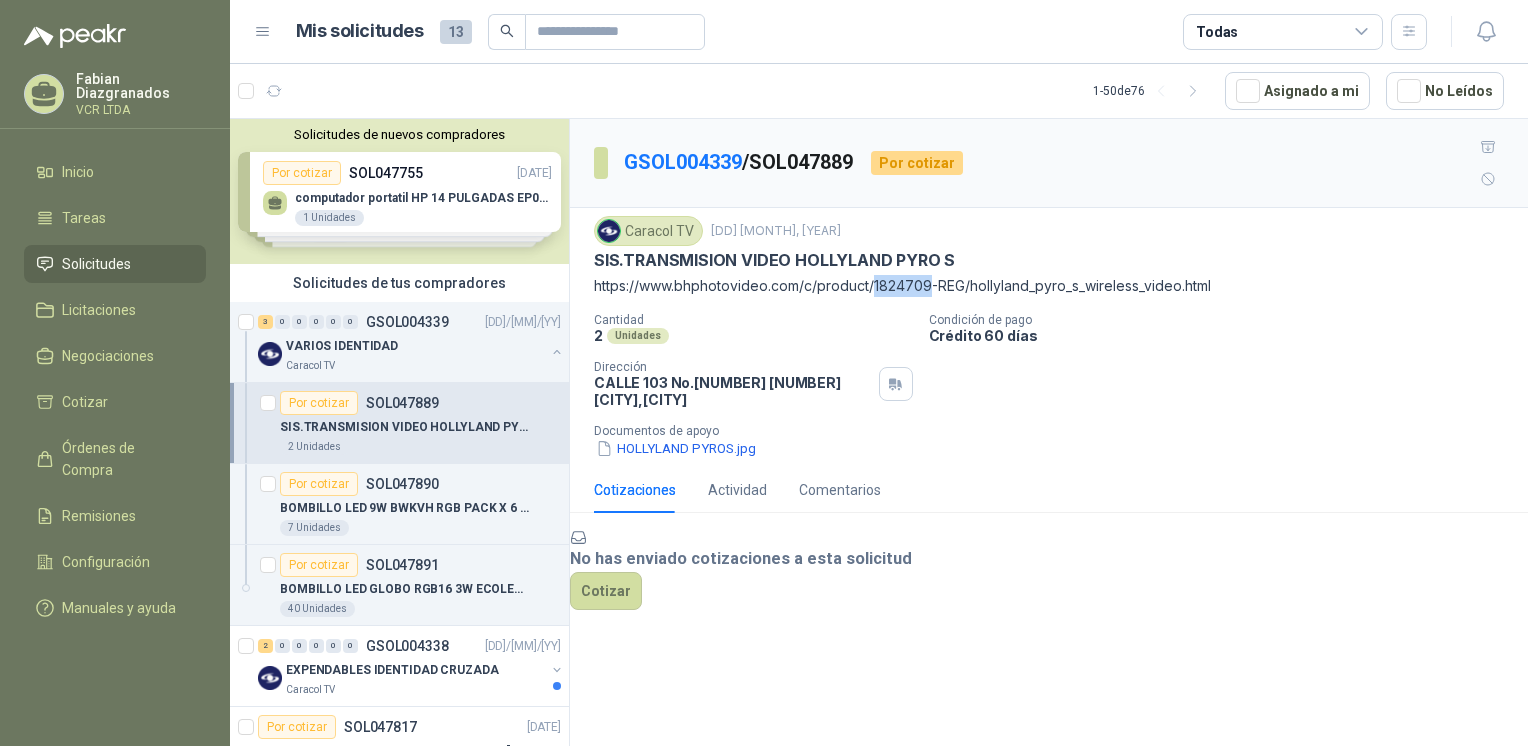 click on "https://www.bhphotovideo.com/c/product/1824709-REG/hollyland_pyro_s_wireless_video.html" at bounding box center [1049, 286] 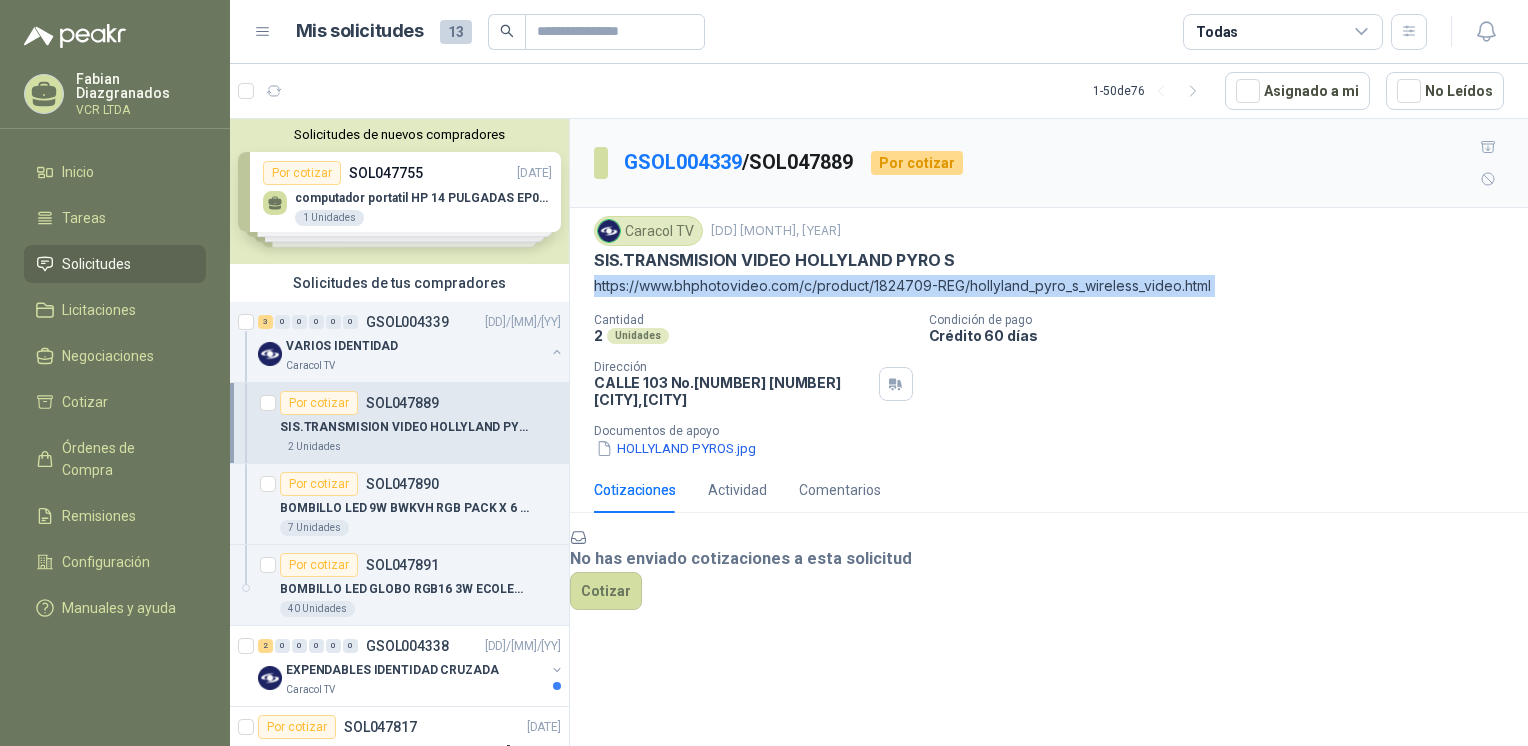 click on "https://www.bhphotovideo.com/c/product/1824709-REG/hollyland_pyro_s_wireless_video.html" at bounding box center (1049, 286) 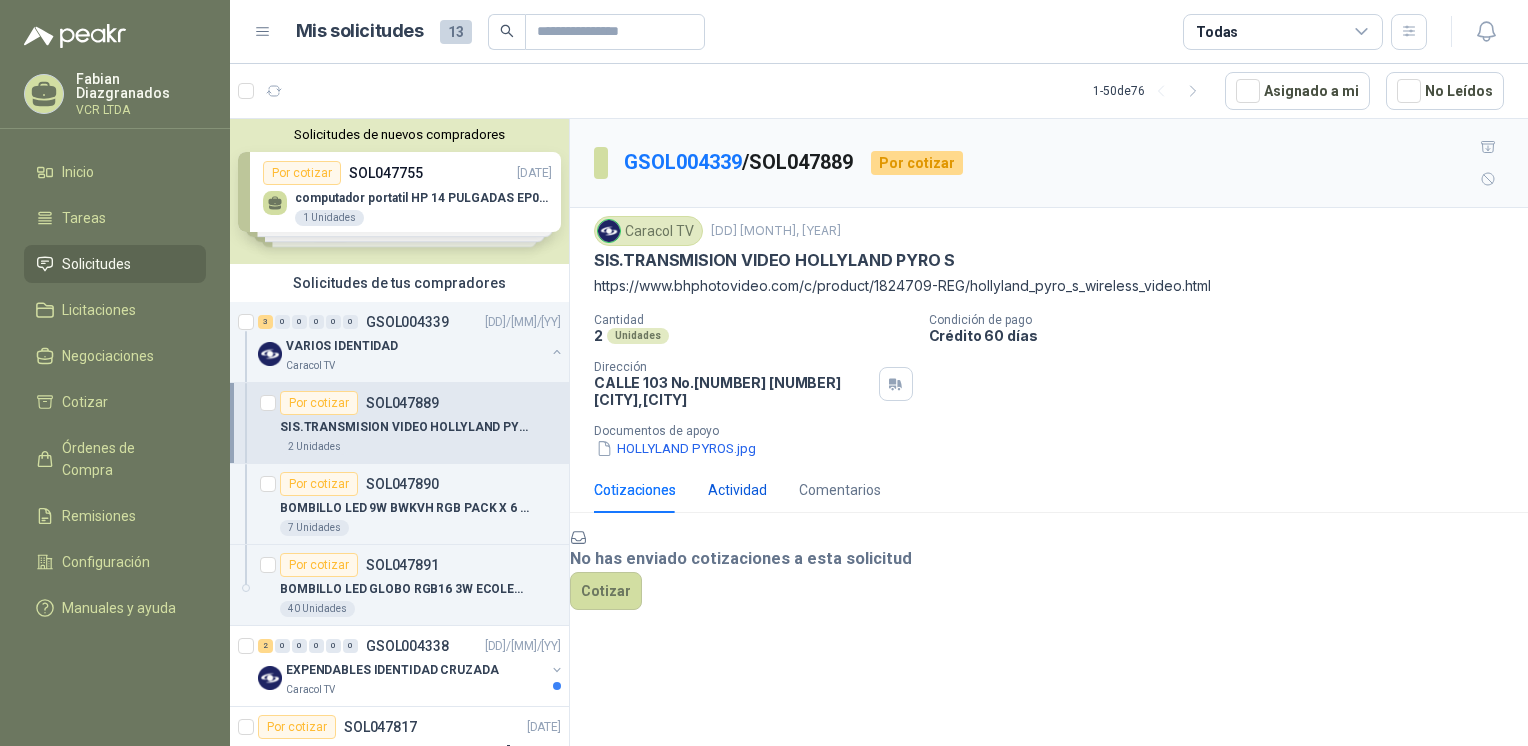 click on "Actividad" at bounding box center (737, 490) 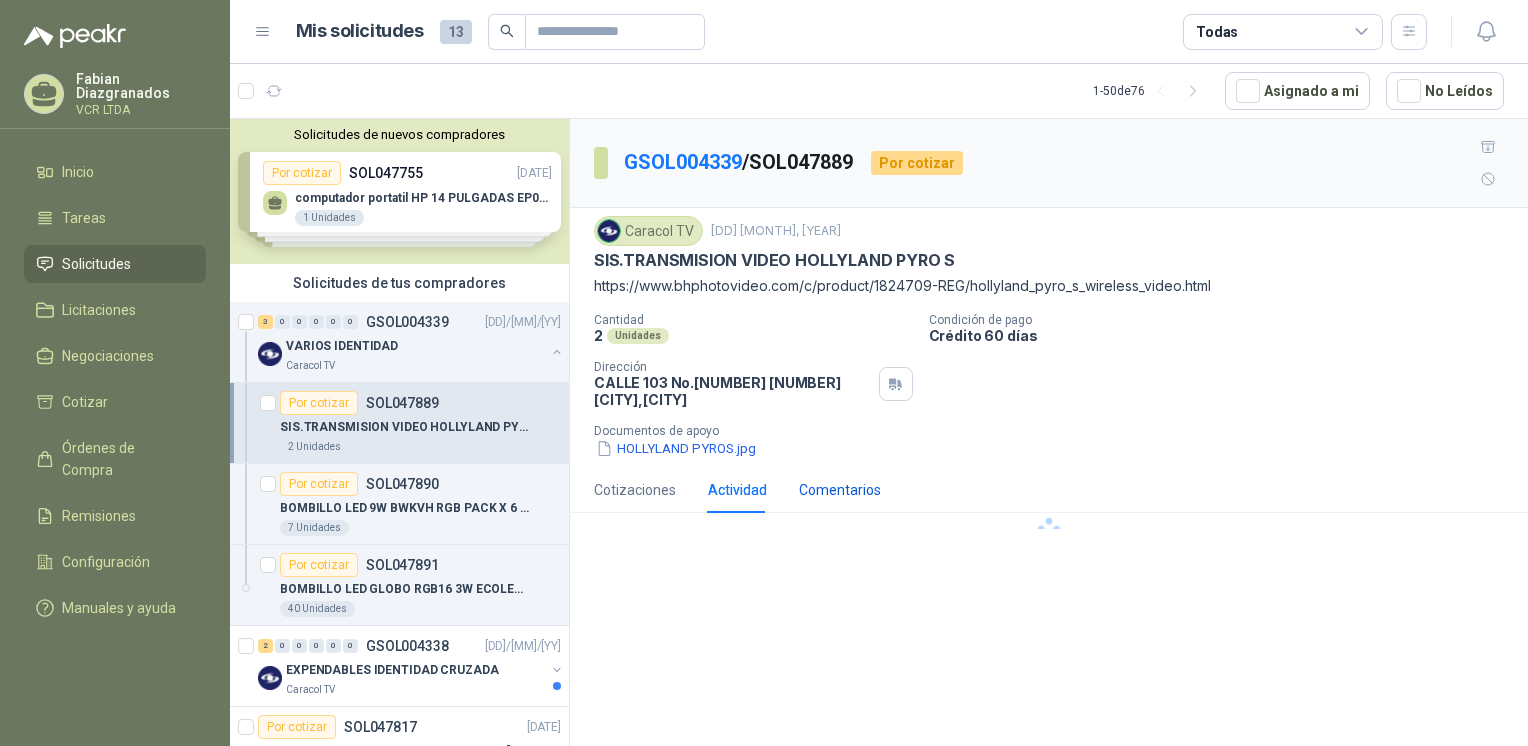 click on "Comentarios" at bounding box center (840, 490) 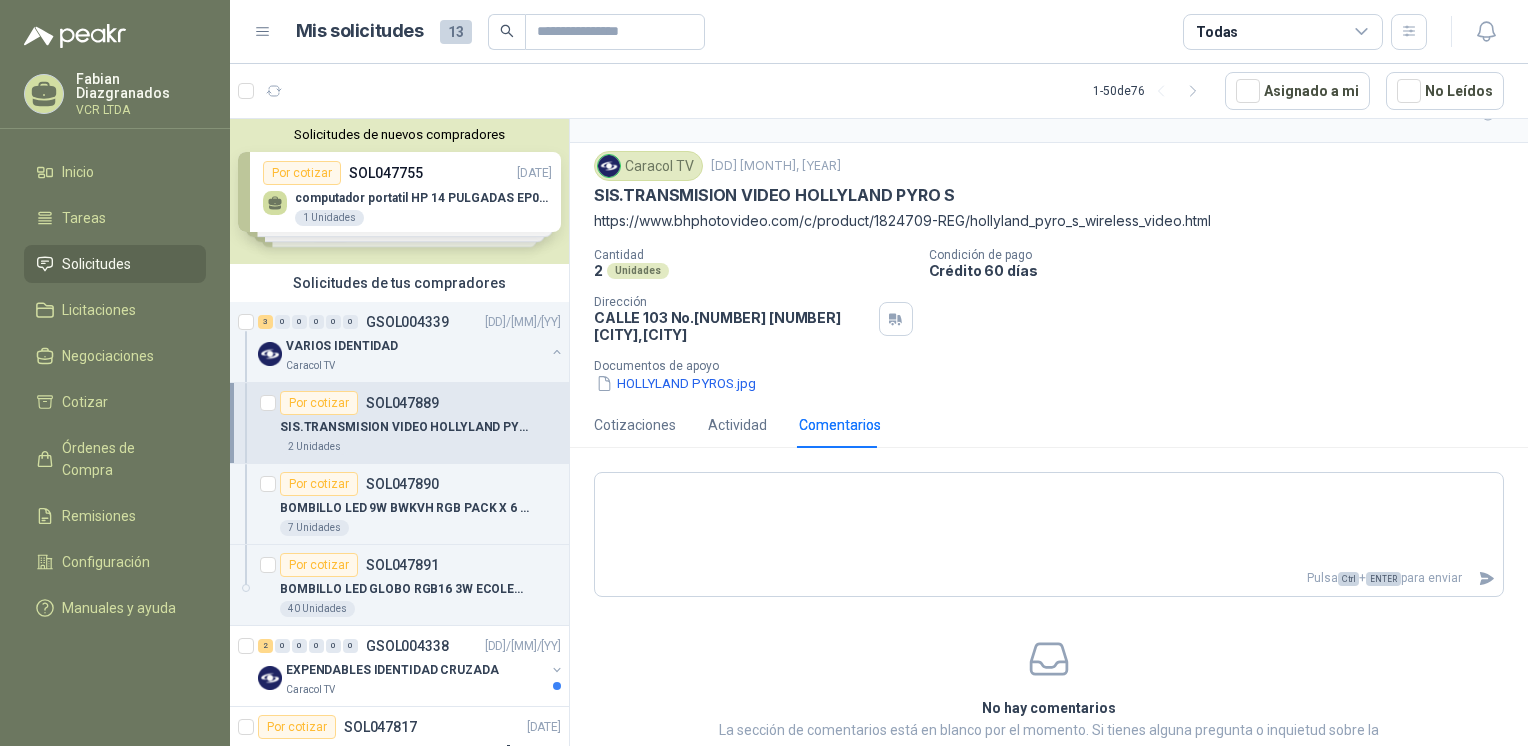 scroll, scrollTop: 97, scrollLeft: 0, axis: vertical 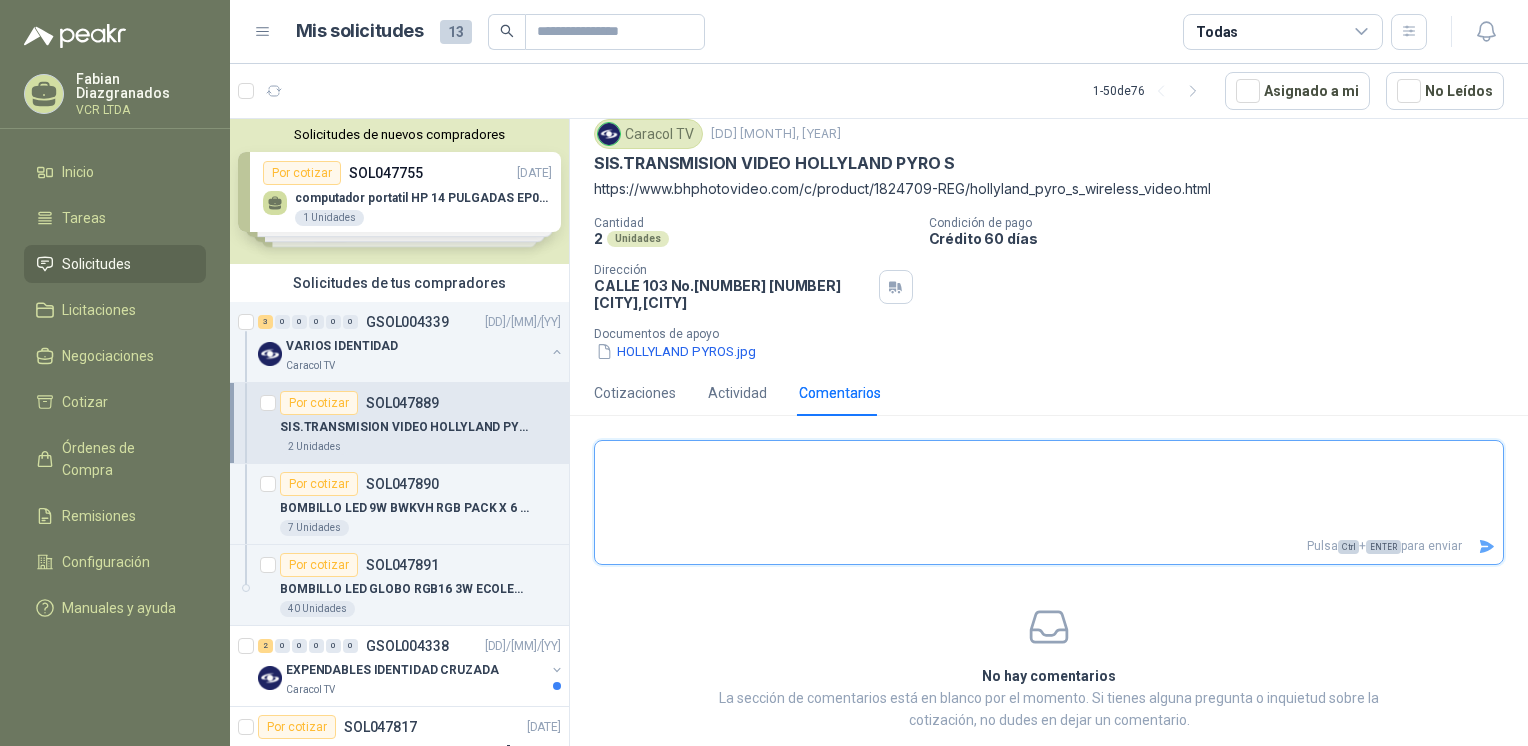click at bounding box center (1049, 487) 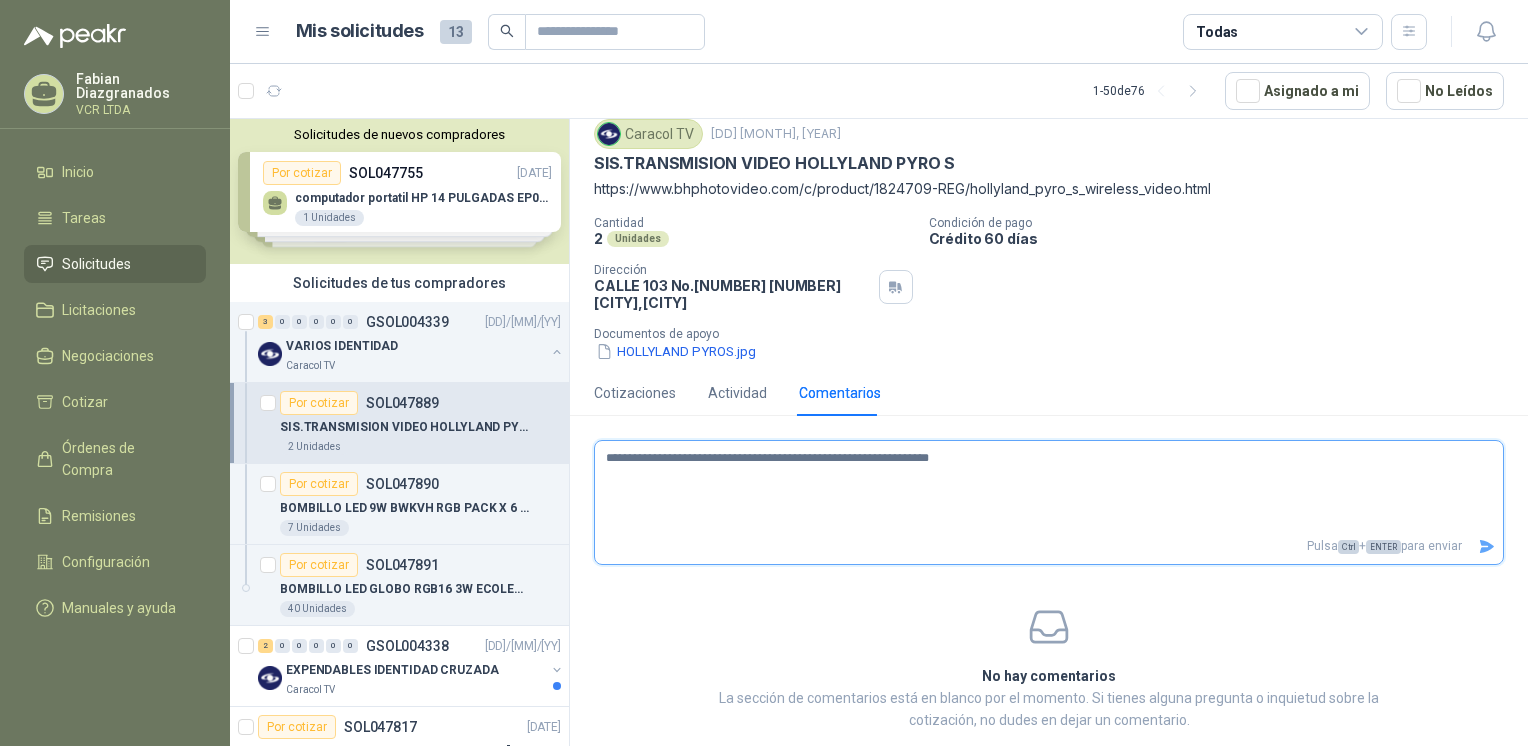 type on "**********" 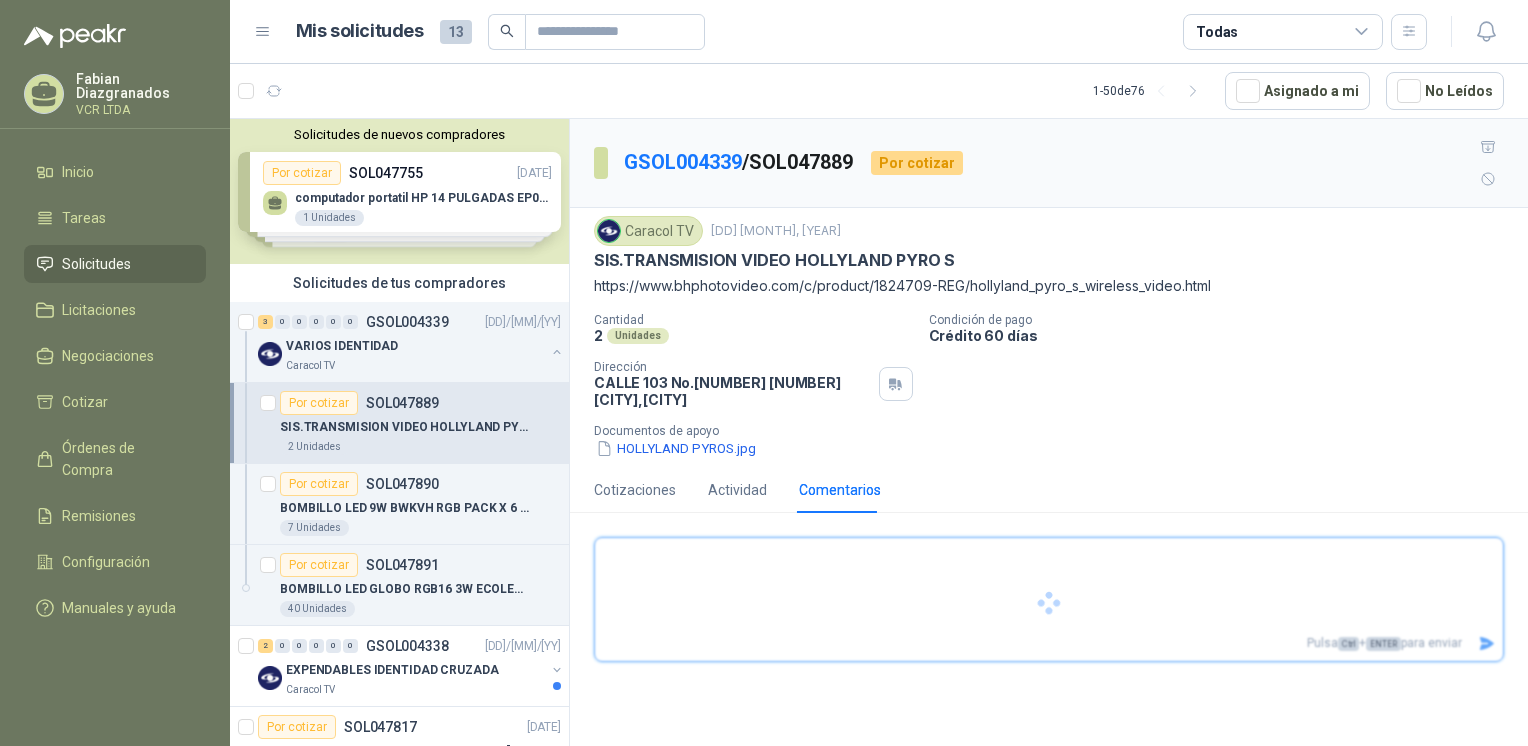 scroll, scrollTop: 0, scrollLeft: 0, axis: both 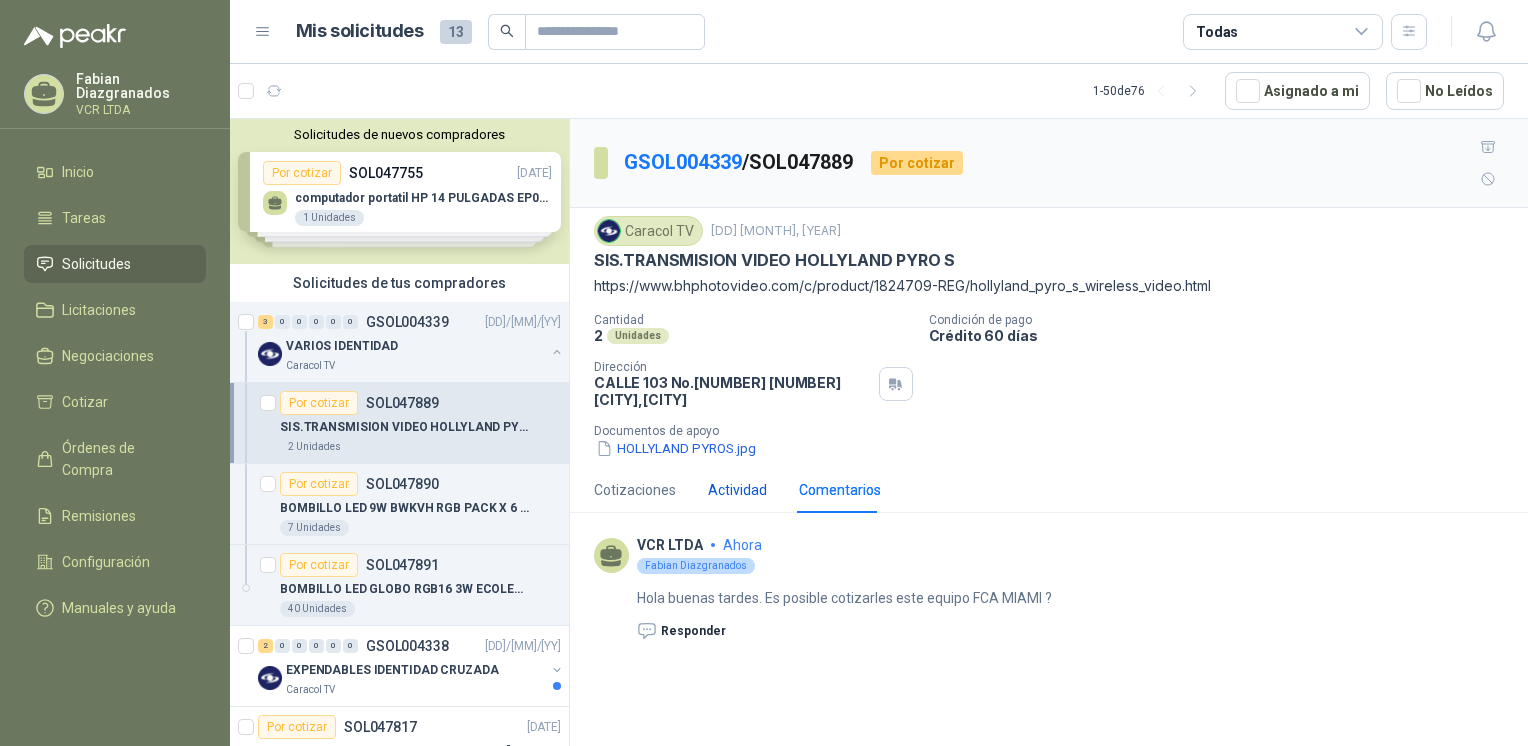 click on "Actividad" at bounding box center (737, 490) 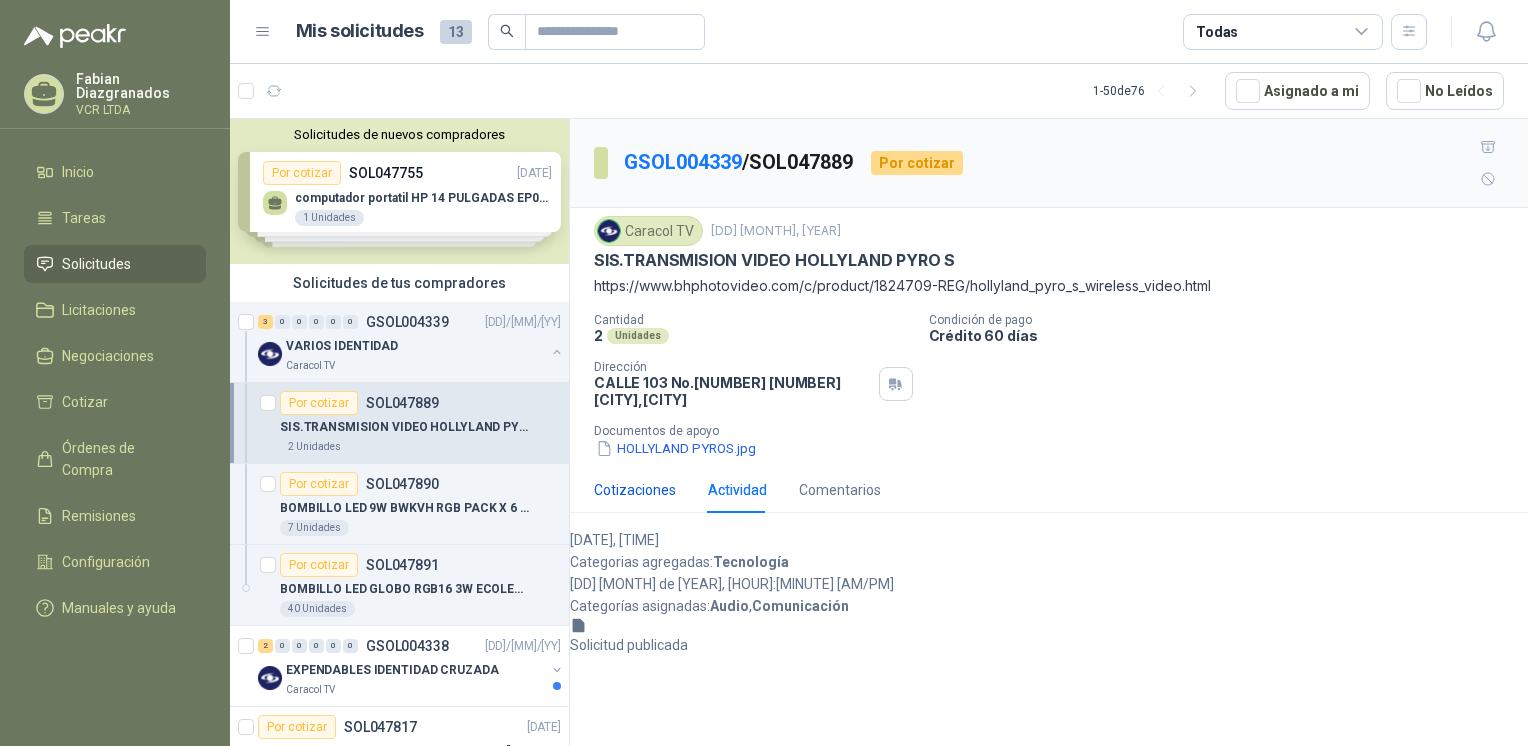 click on "Cotizaciones" at bounding box center (635, 490) 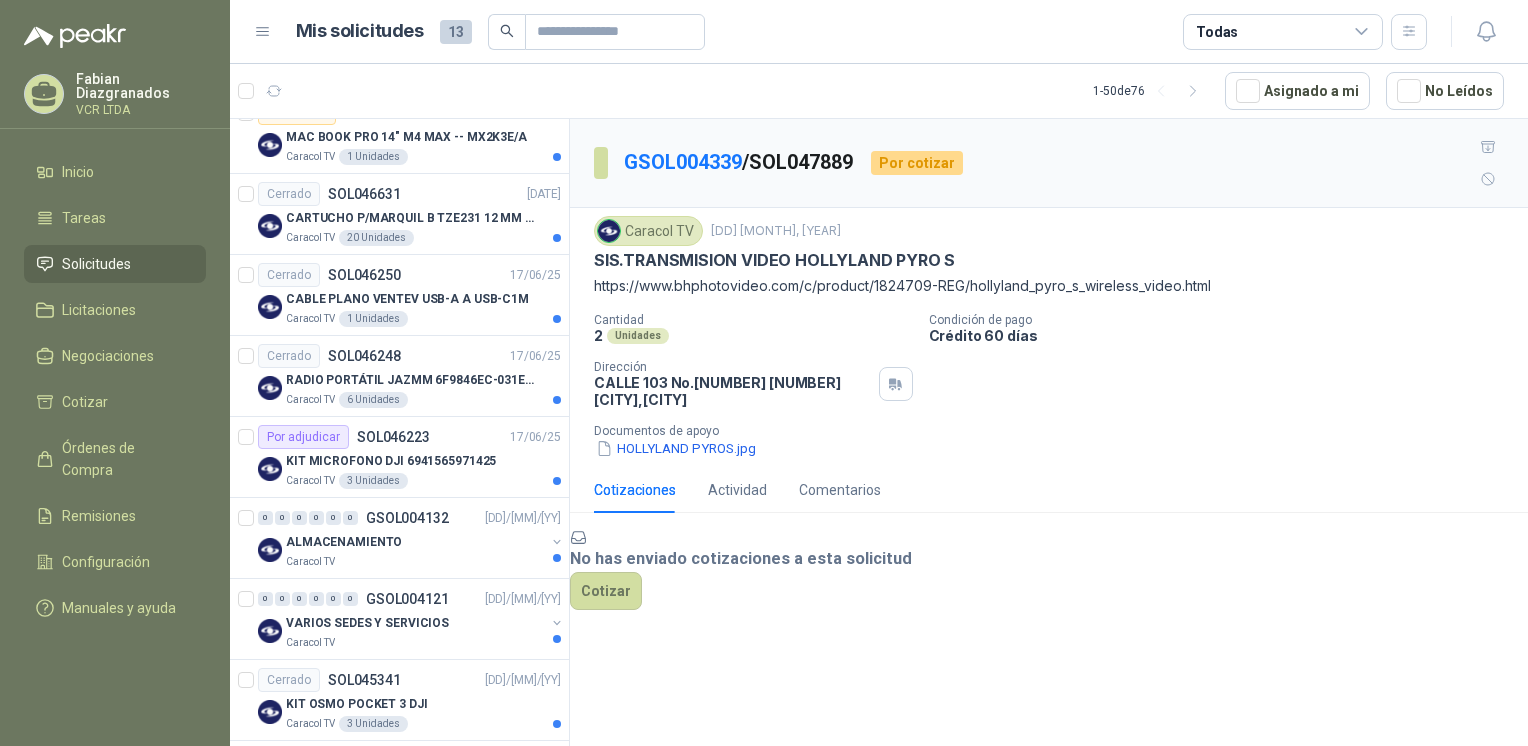 scroll, scrollTop: 1200, scrollLeft: 0, axis: vertical 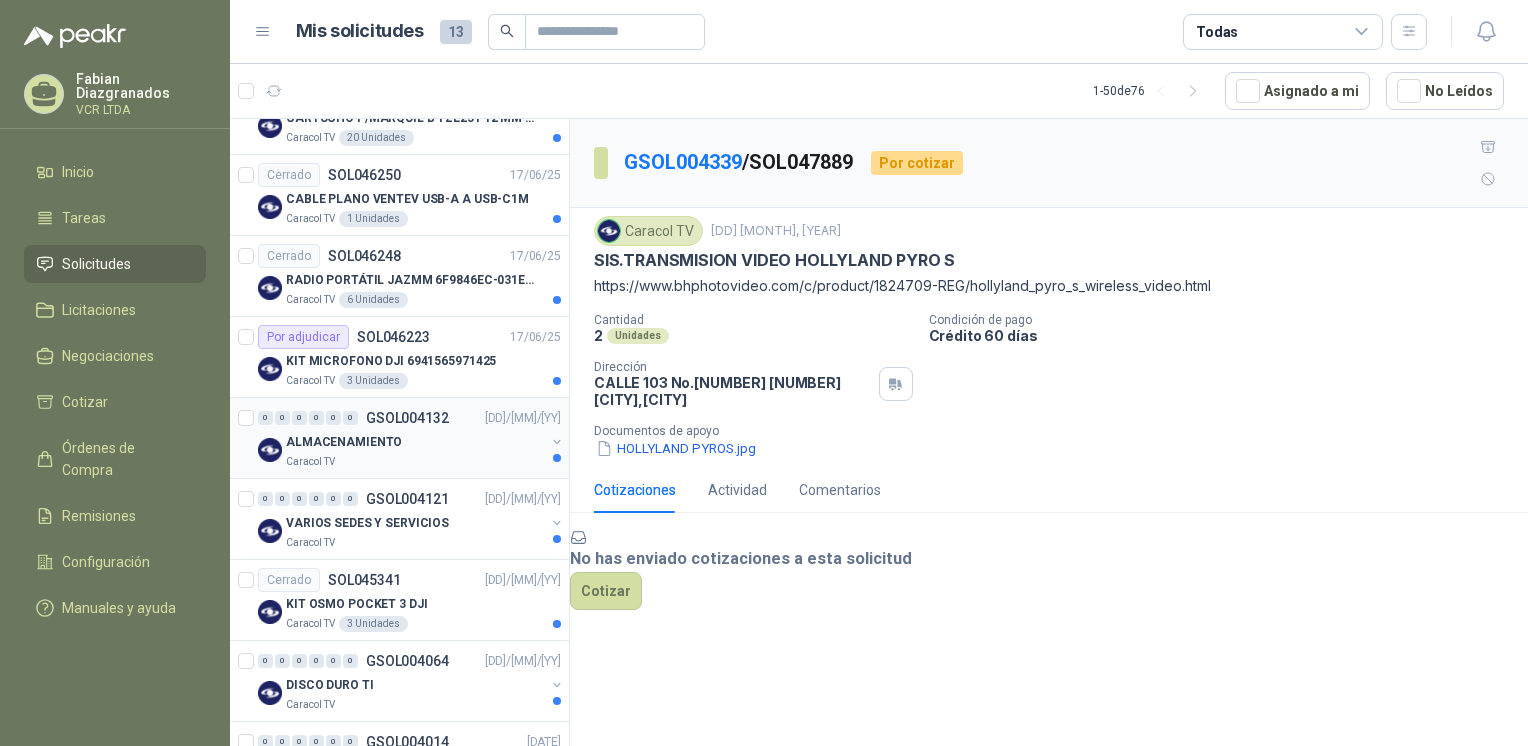 click on "ALMACENAMIENTO" at bounding box center [415, 442] 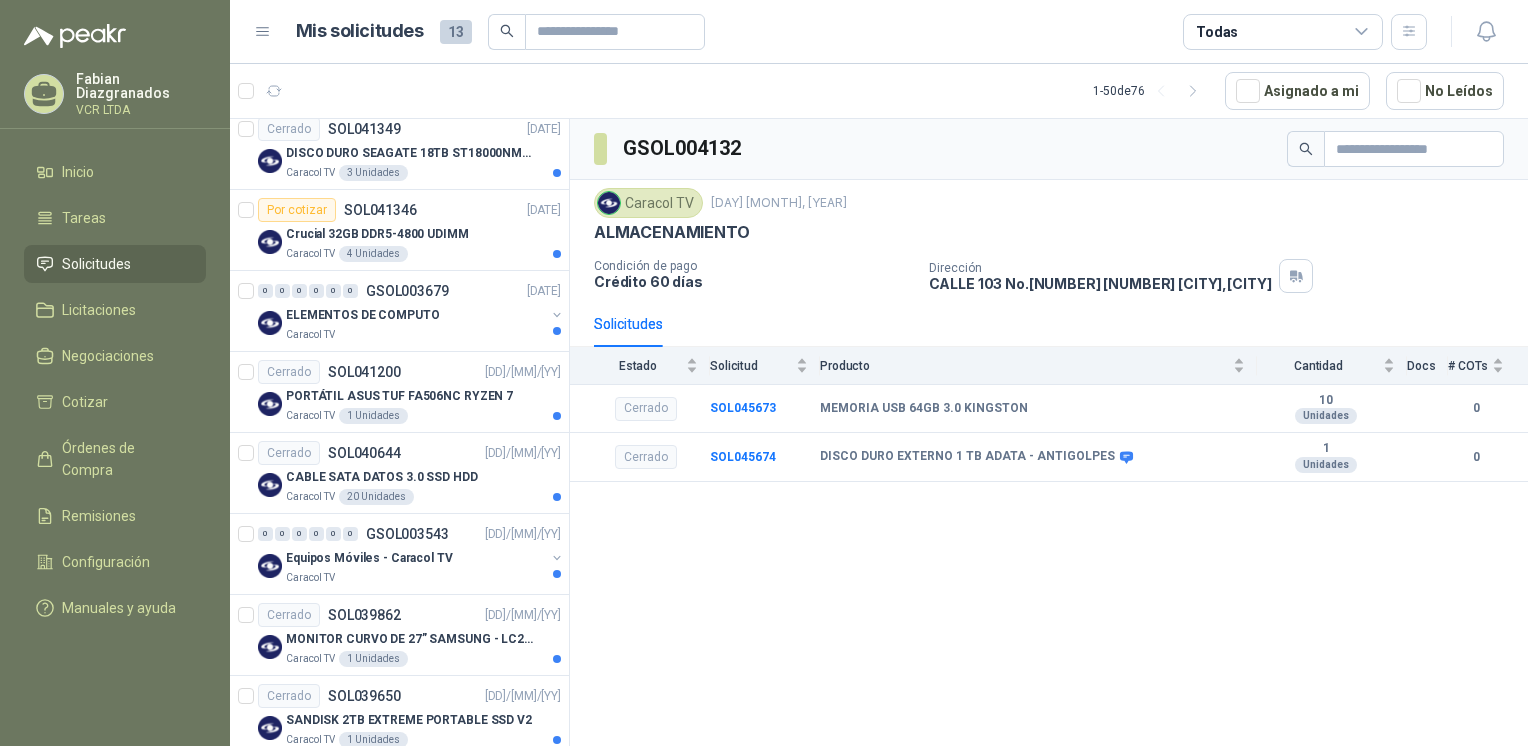 scroll, scrollTop: 3859, scrollLeft: 0, axis: vertical 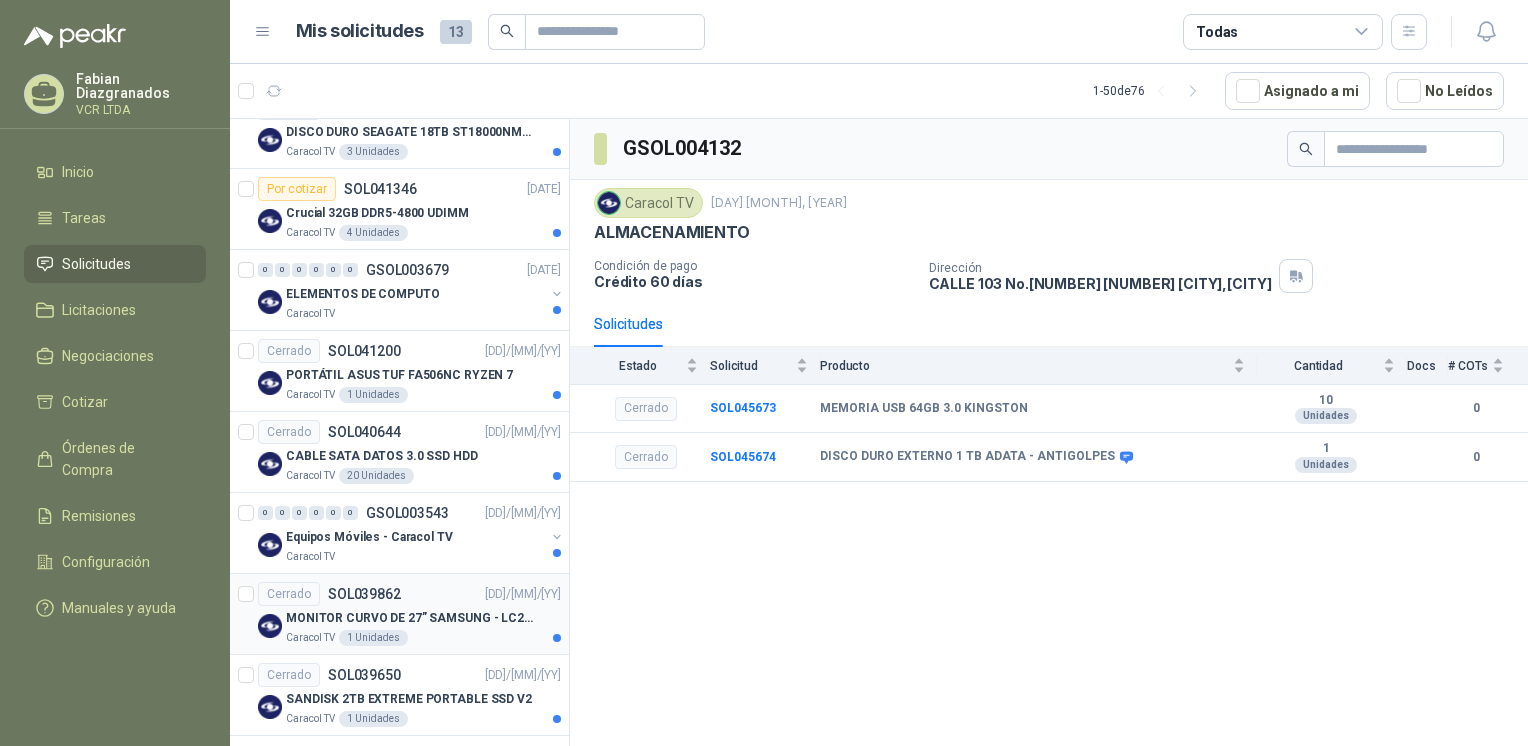 click on "MONITOR CURVO DE 27” SAMSUNG - LC27R500FHLXZL" at bounding box center (410, 618) 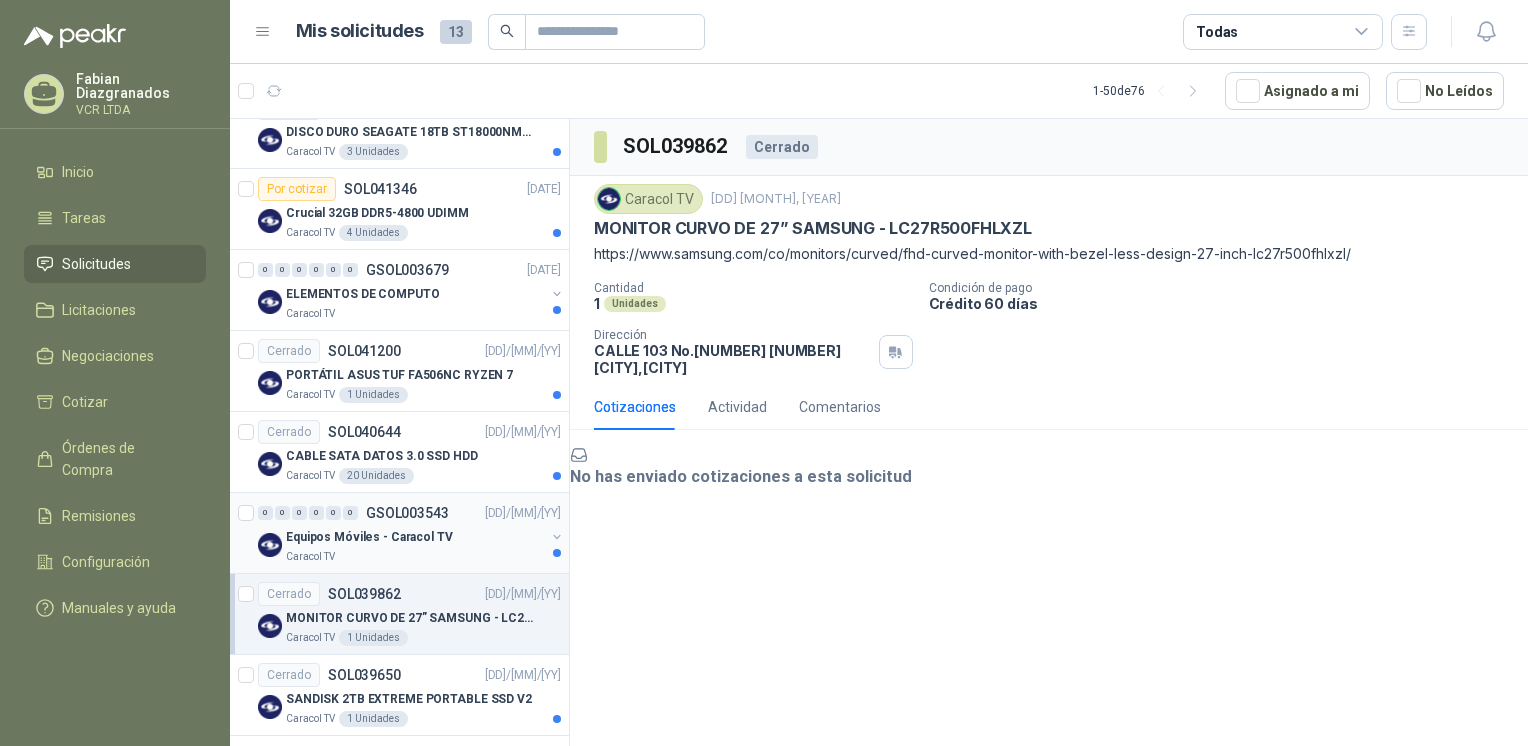 click on "Caracol TV" at bounding box center [415, 557] 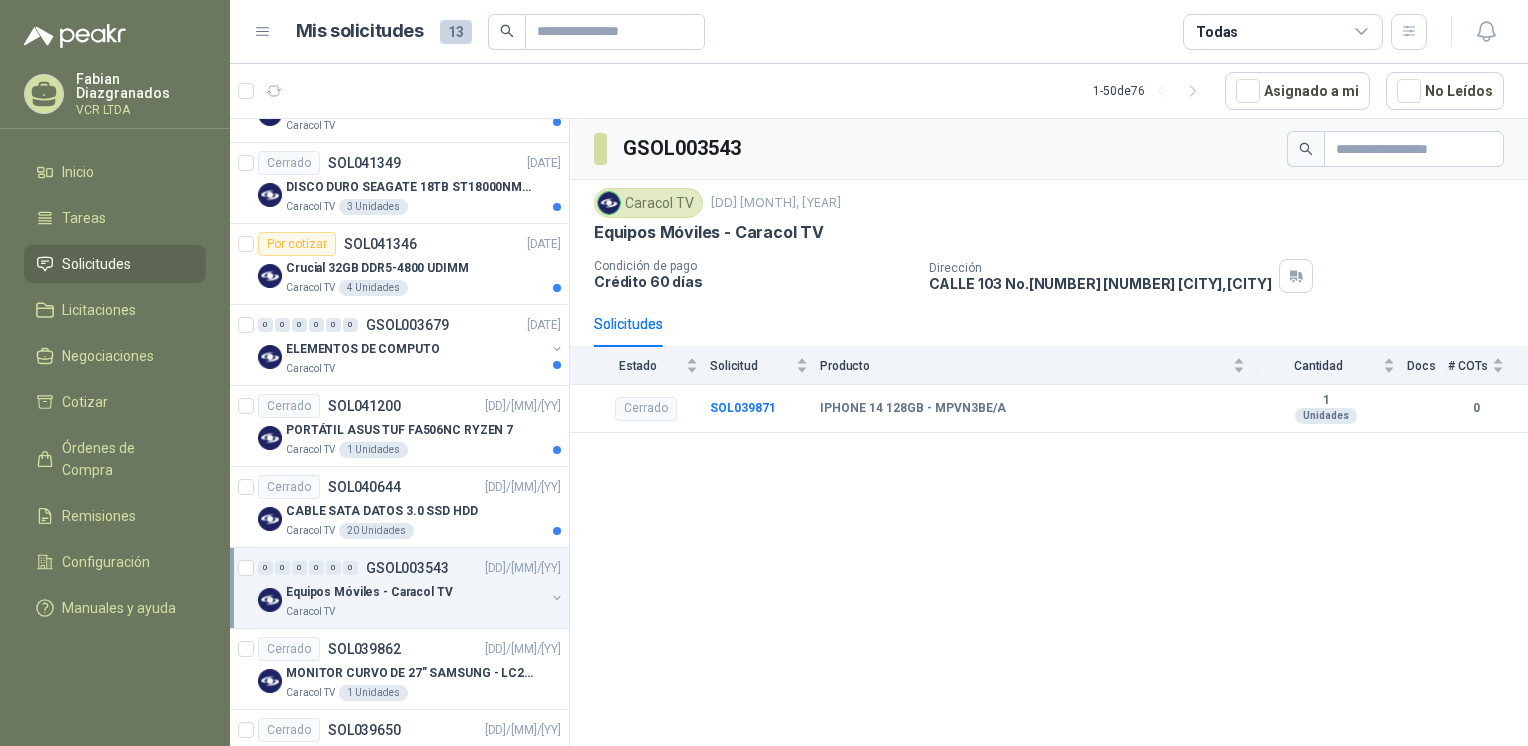 scroll, scrollTop: 3759, scrollLeft: 0, axis: vertical 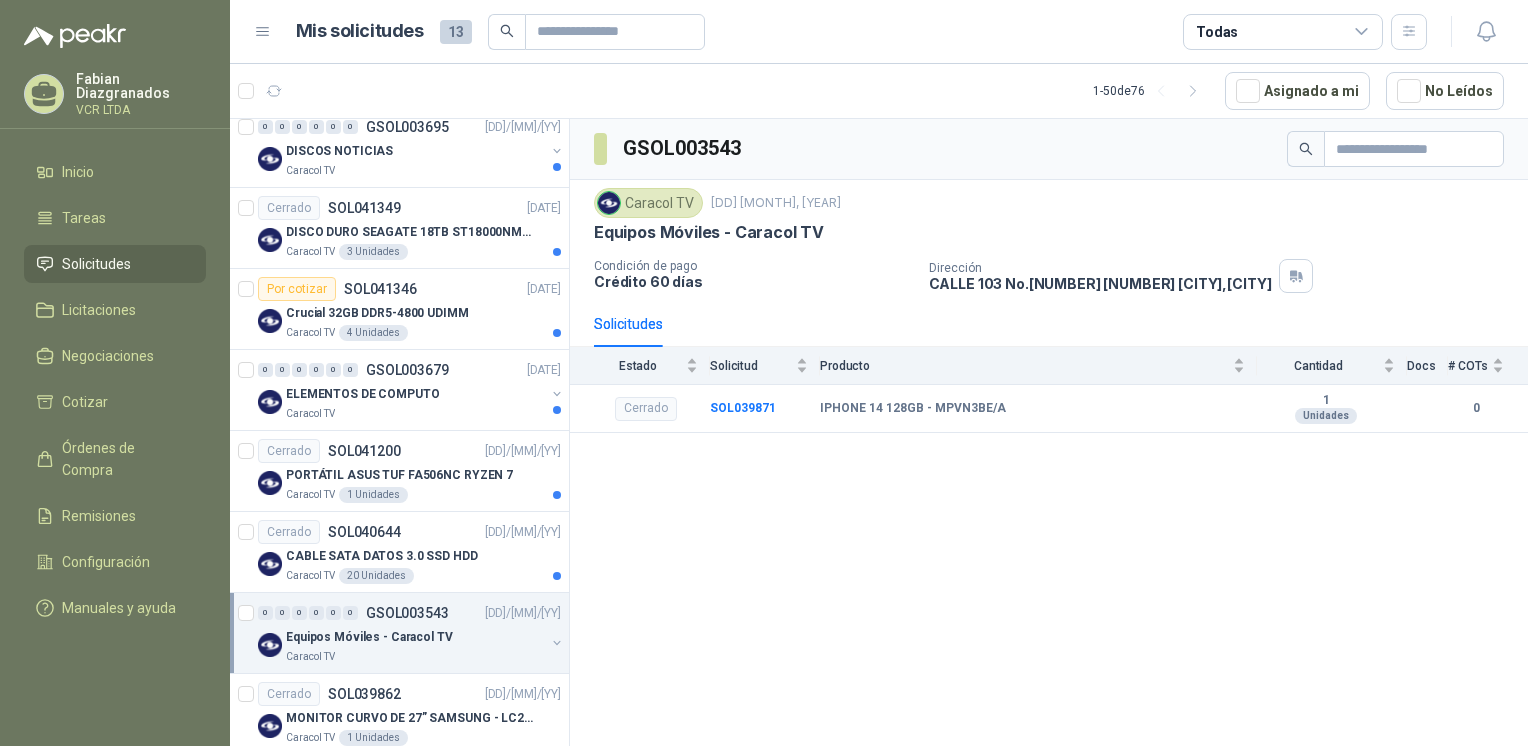 click on "CABLE SATA DATOS 3.0 SSD HDD" at bounding box center [382, 556] 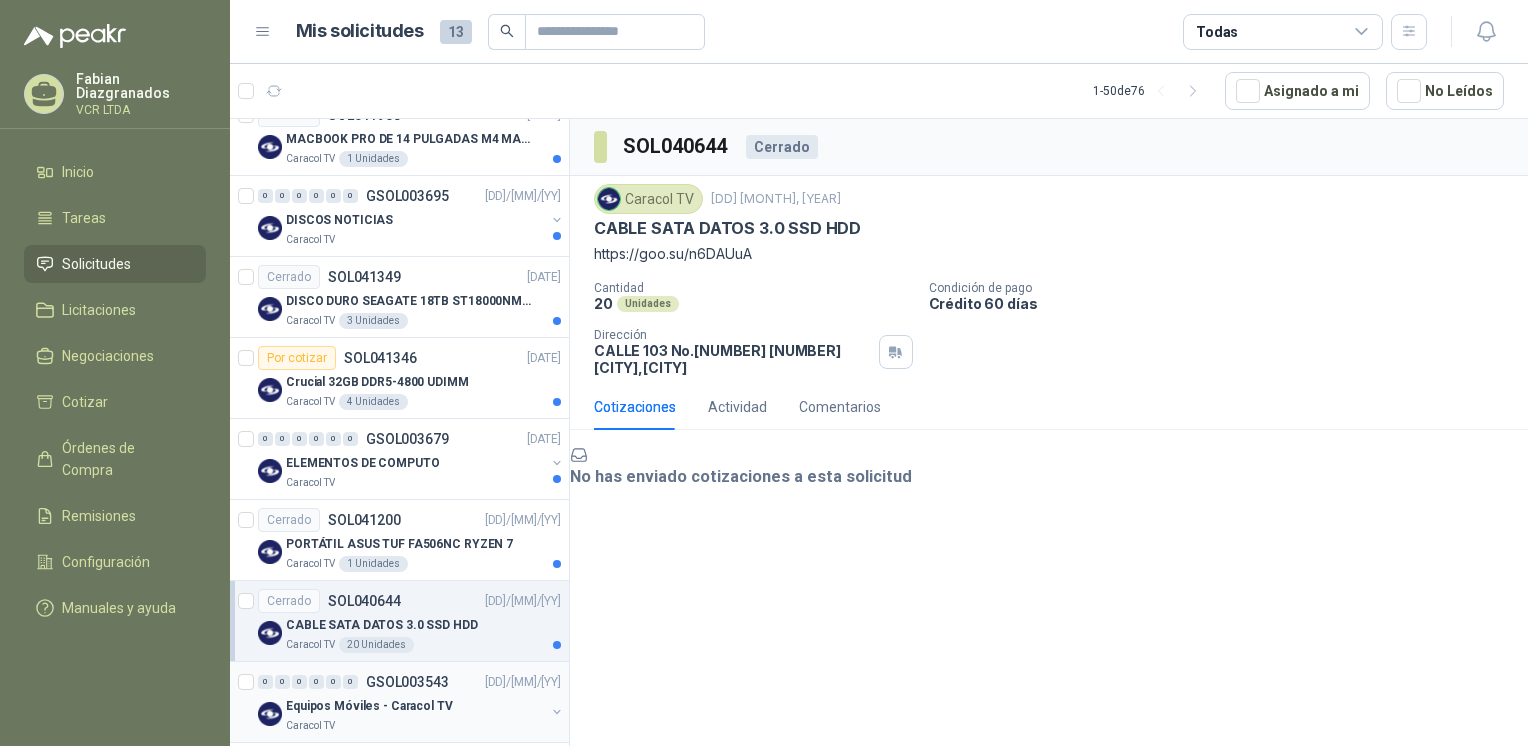 scroll, scrollTop: 3659, scrollLeft: 0, axis: vertical 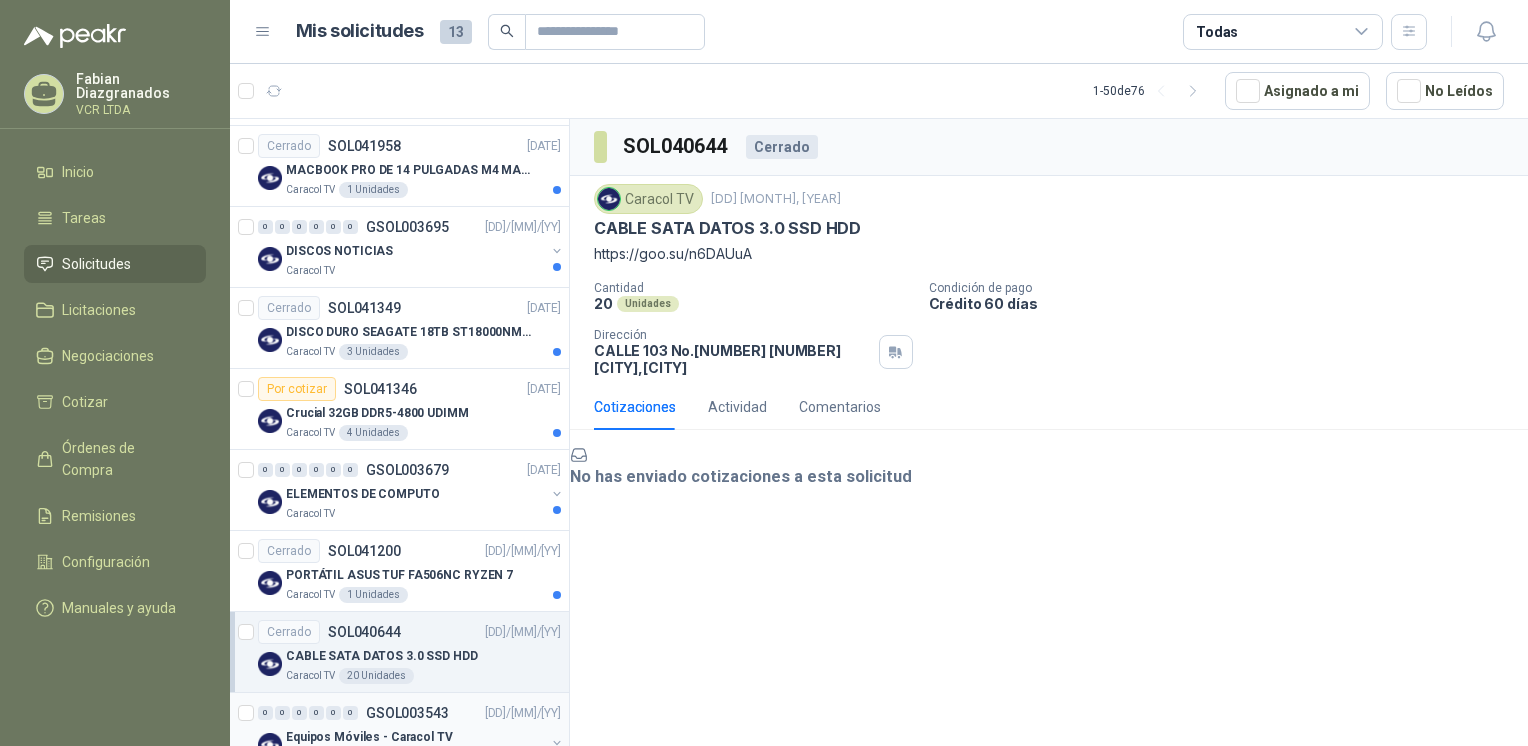 click on "Cerrado SOL041200 05/05/25" at bounding box center (409, 551) 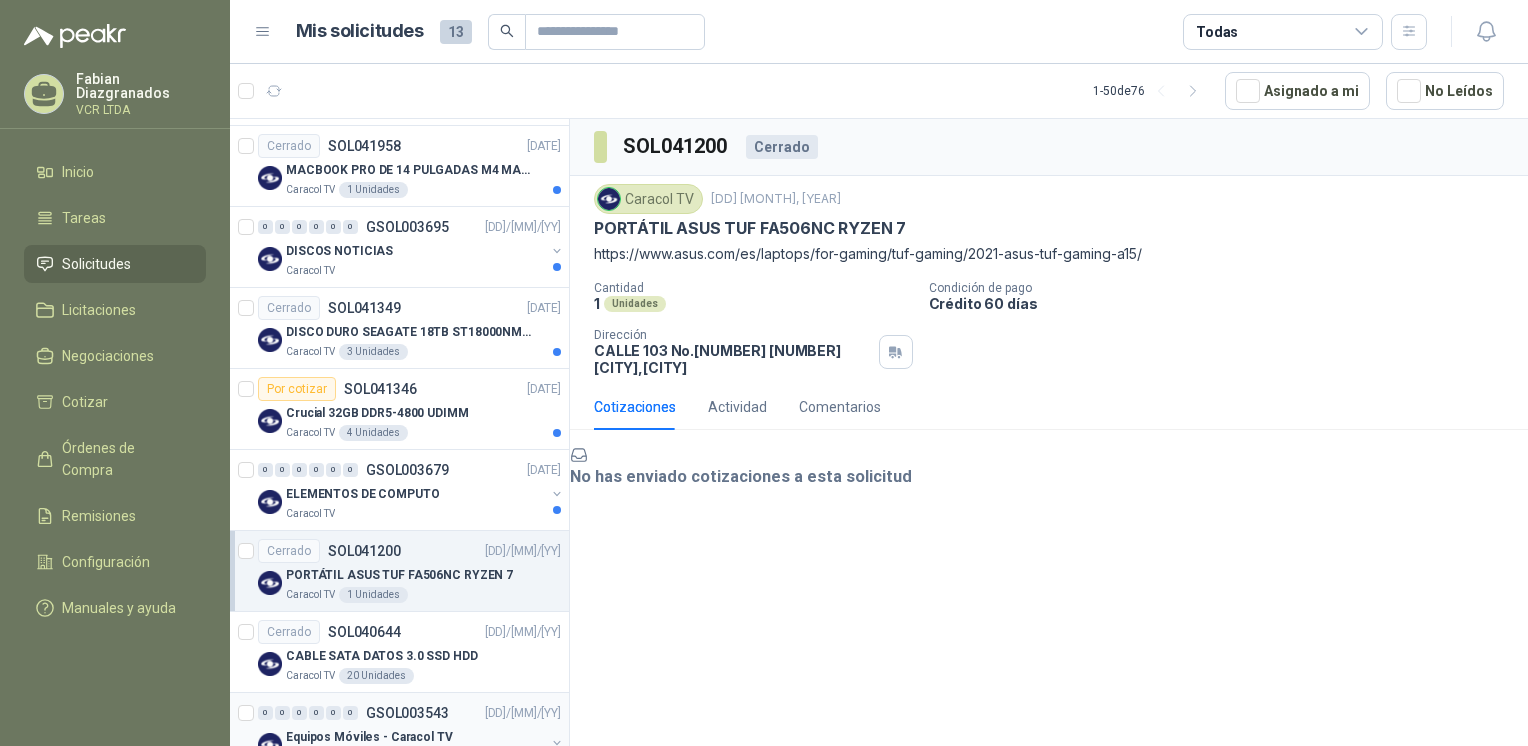 scroll, scrollTop: 3559, scrollLeft: 0, axis: vertical 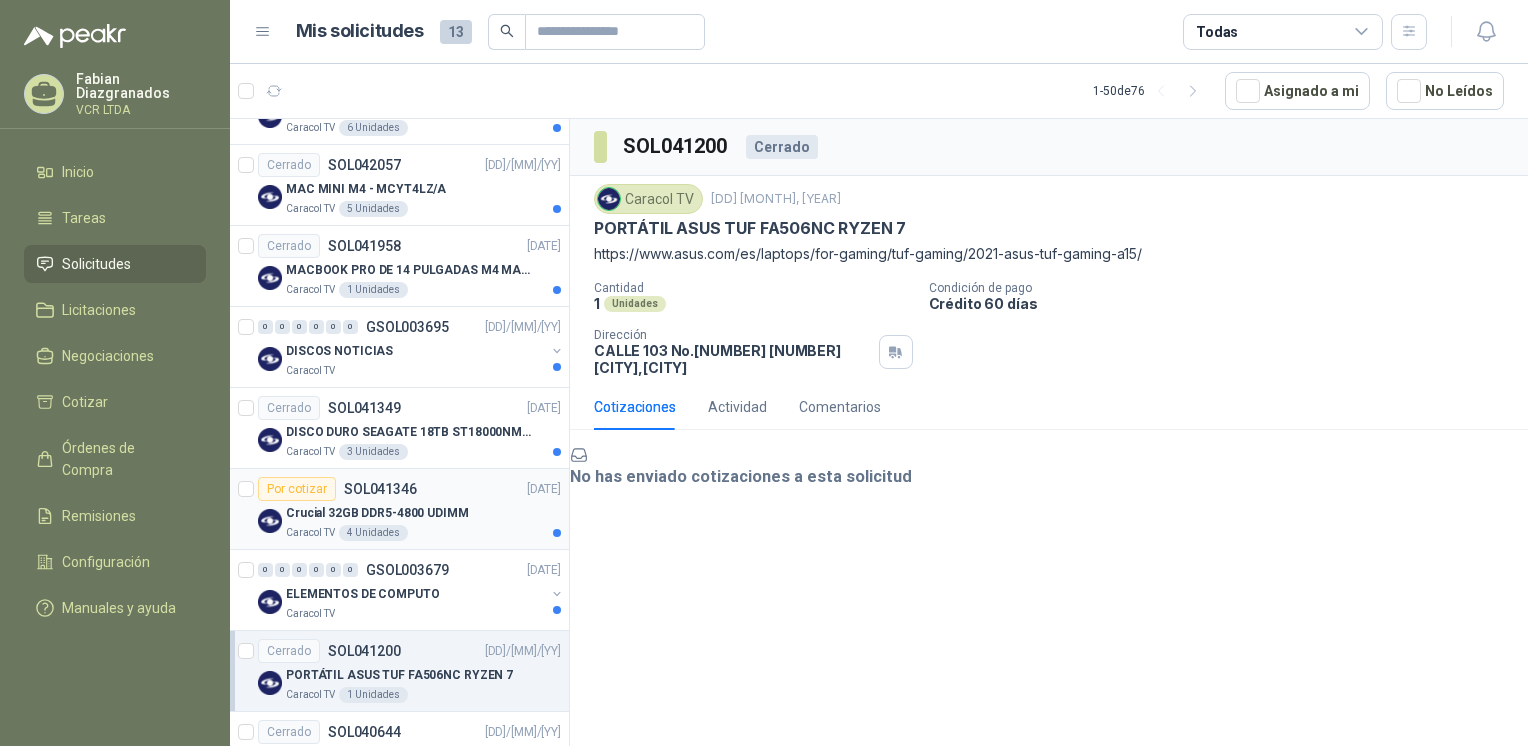 click on "Crucial 32GB DDR5-4800 UDIMM" at bounding box center [377, 513] 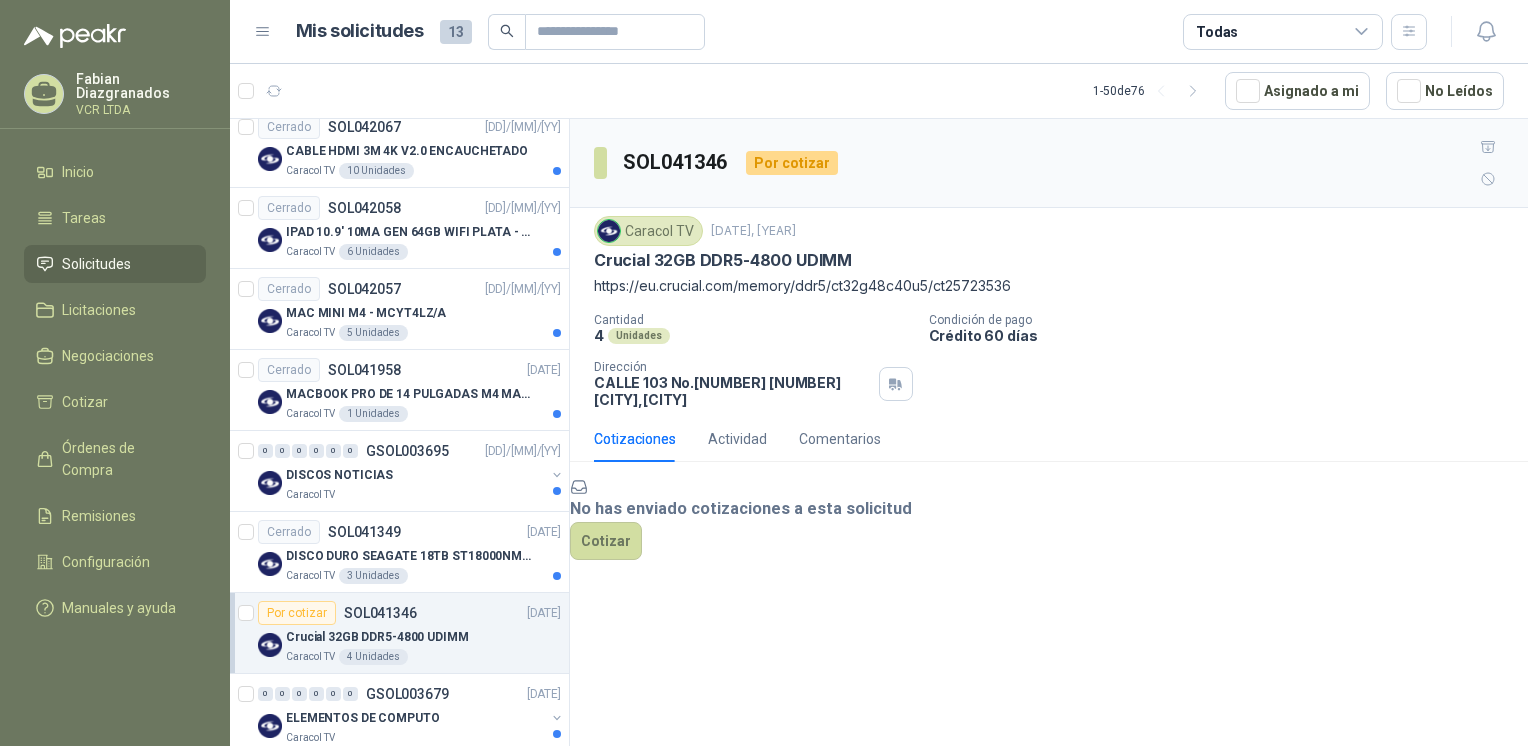 scroll, scrollTop: 3359, scrollLeft: 0, axis: vertical 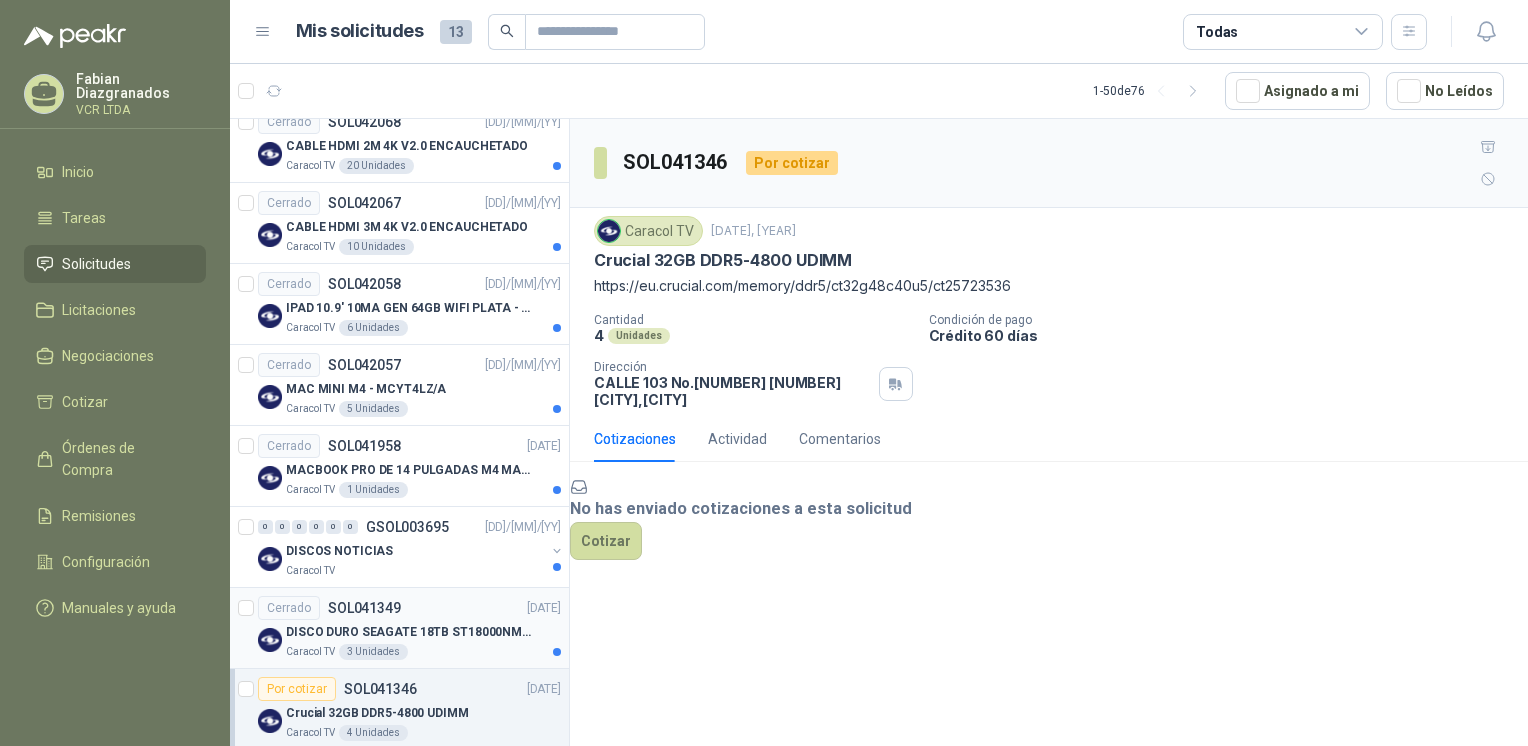 click on "DISCO DURO SEAGATE 18TB ST18000NM013J" at bounding box center [410, 632] 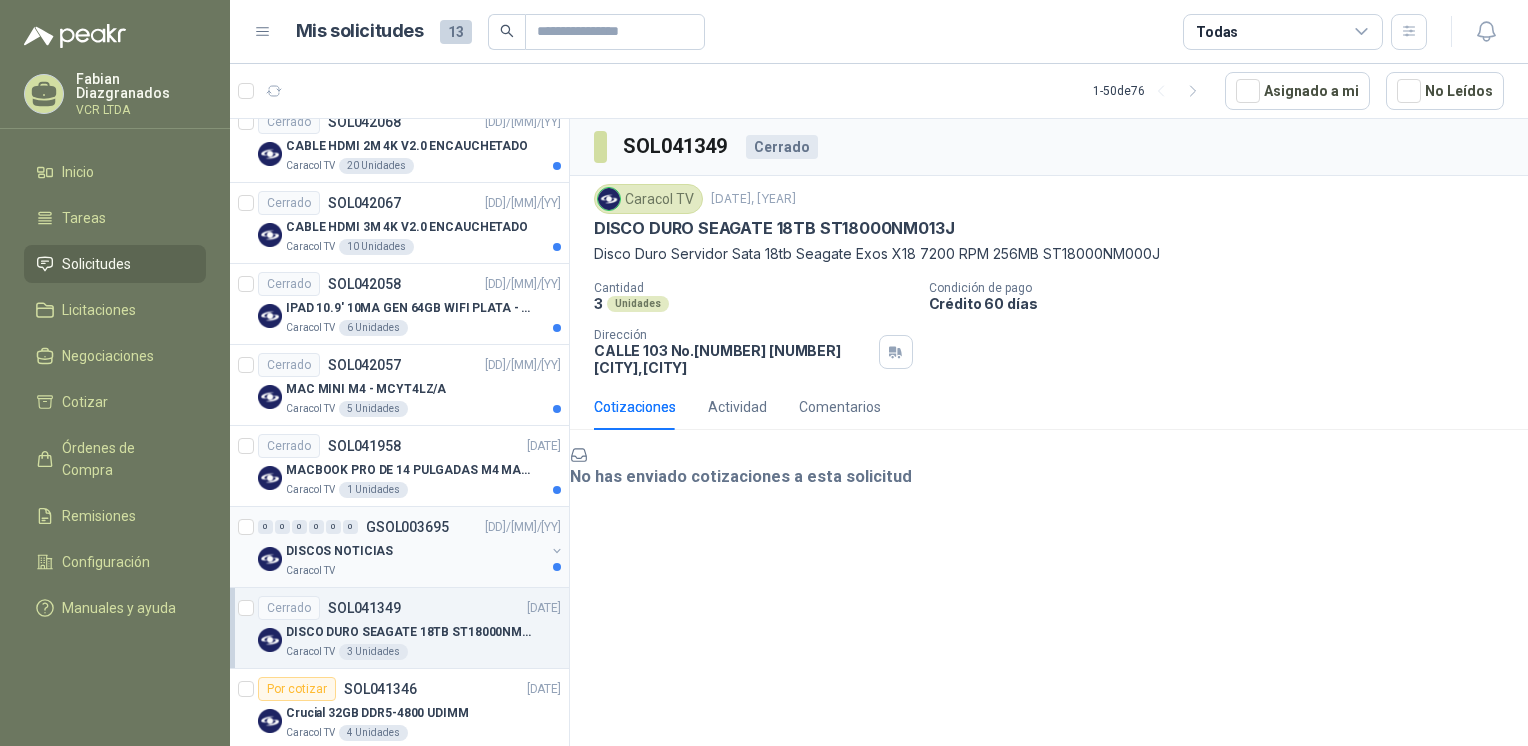 click on "Caracol TV" at bounding box center (415, 571) 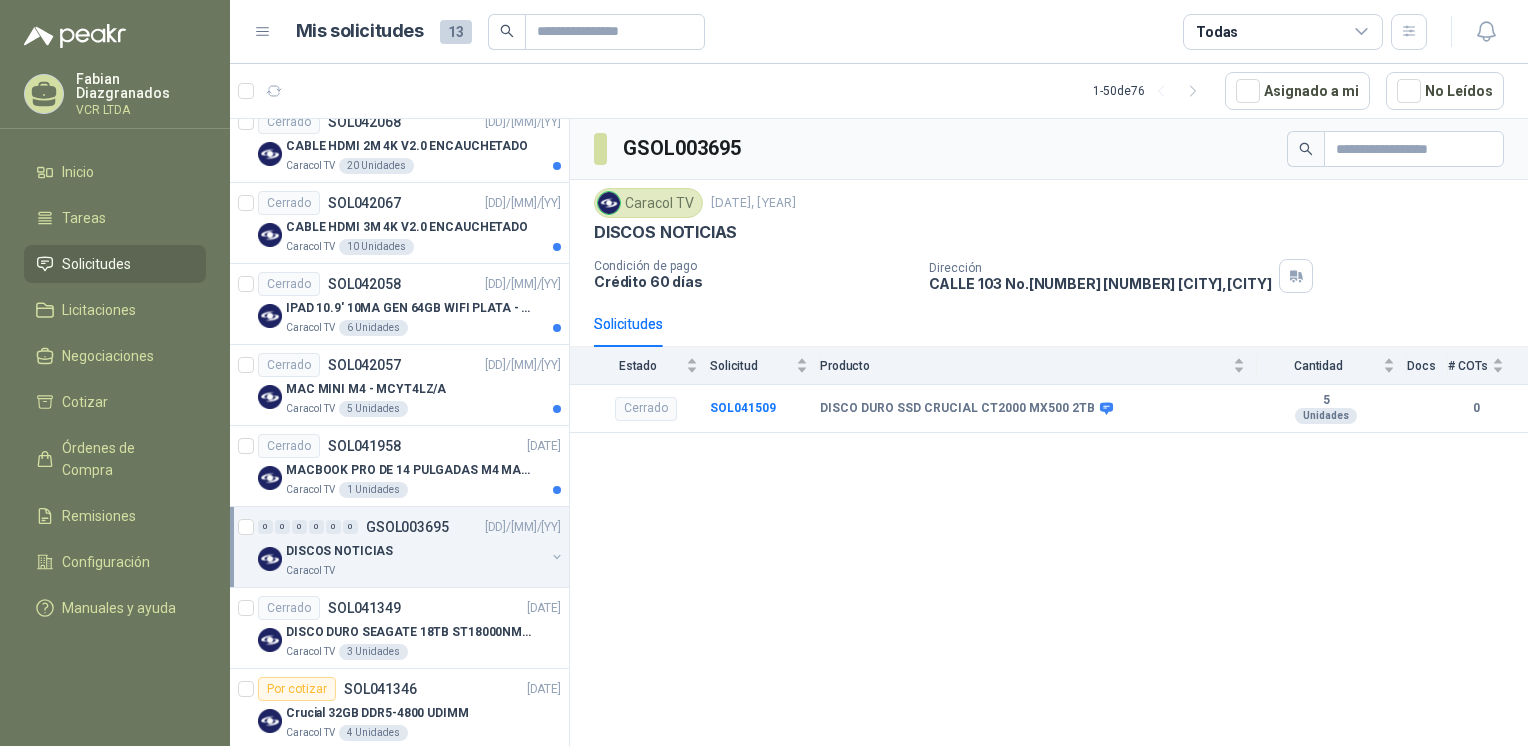scroll, scrollTop: 3259, scrollLeft: 0, axis: vertical 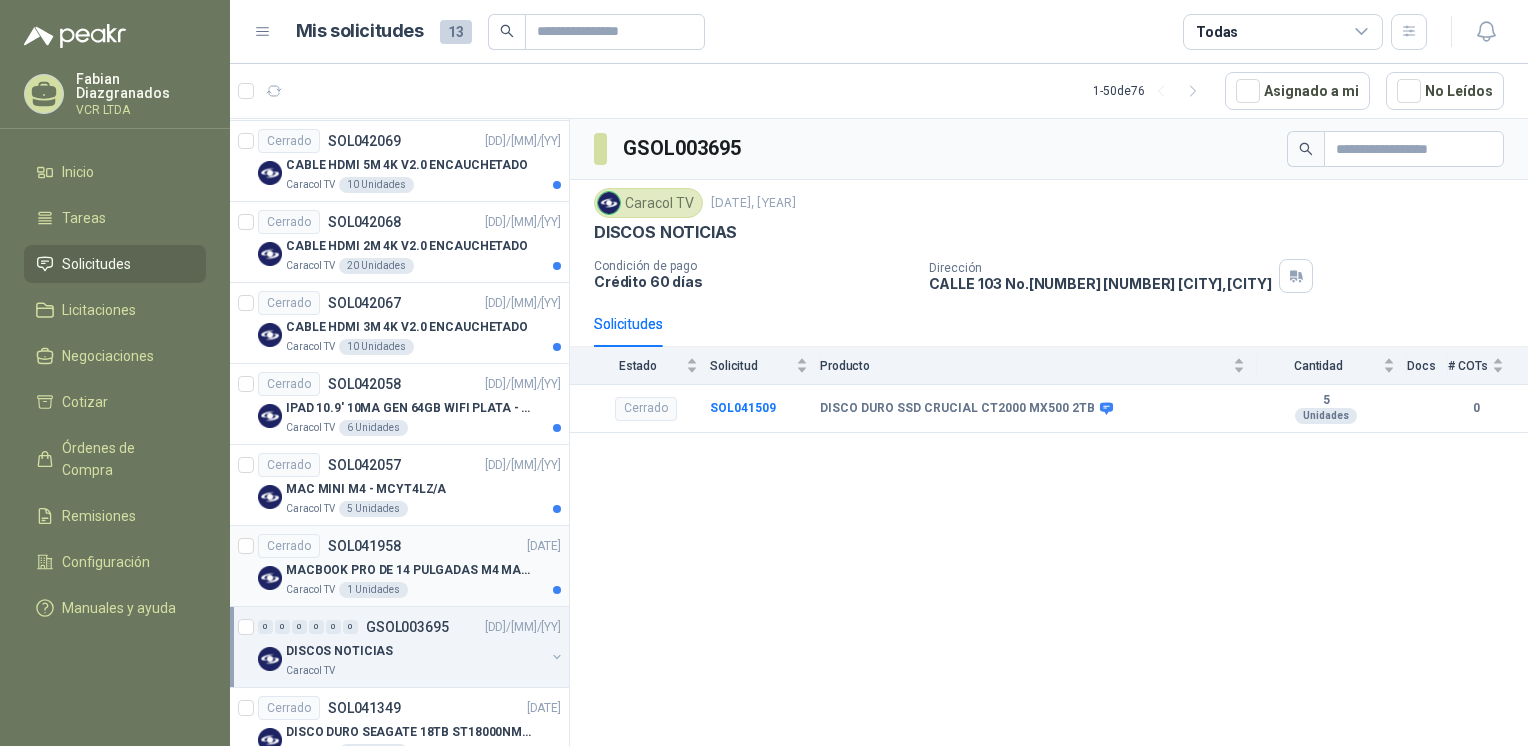 click on "Cerrado SOL041958 12/05/25" at bounding box center (409, 546) 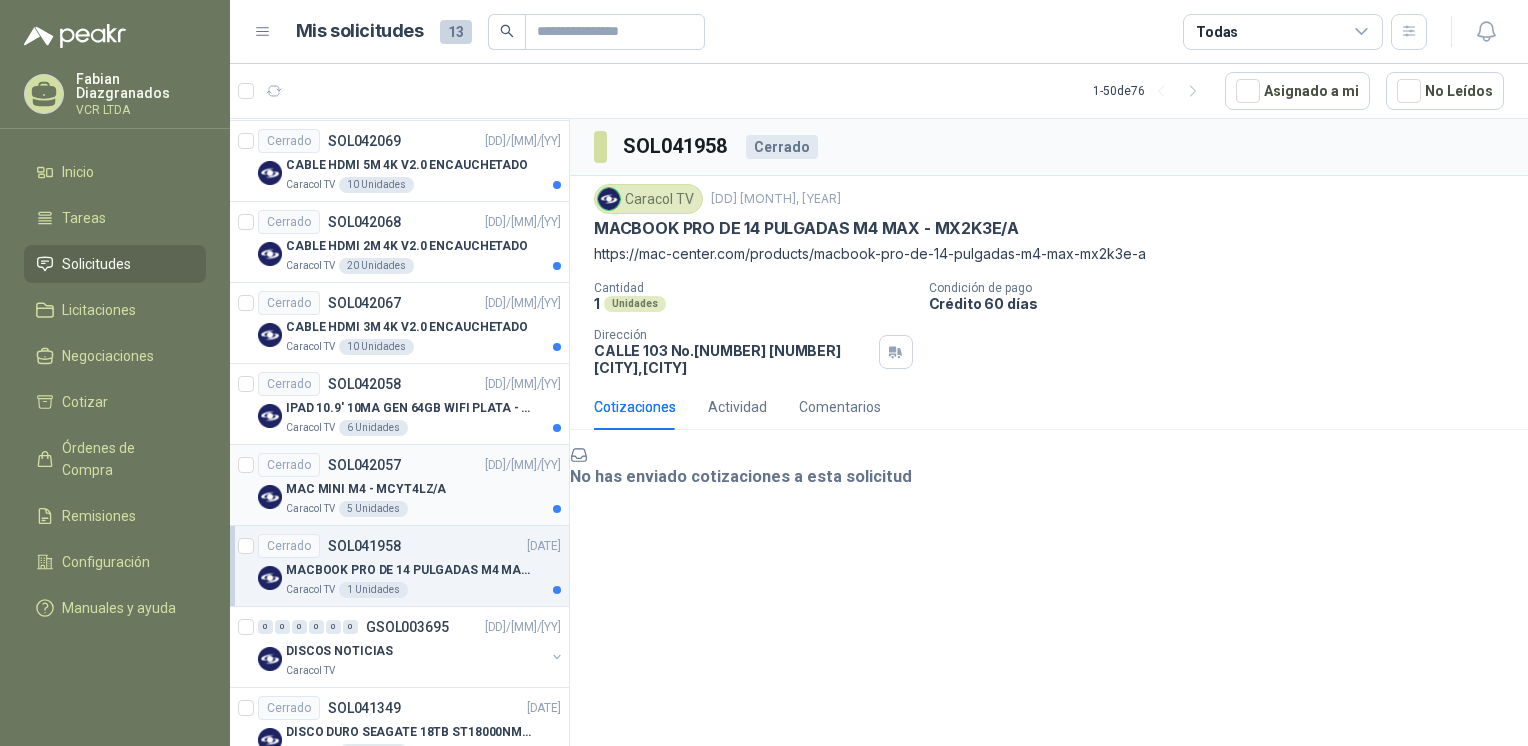 click on "MAC MINI M4 - MCYT4LZ/A" at bounding box center (423, 489) 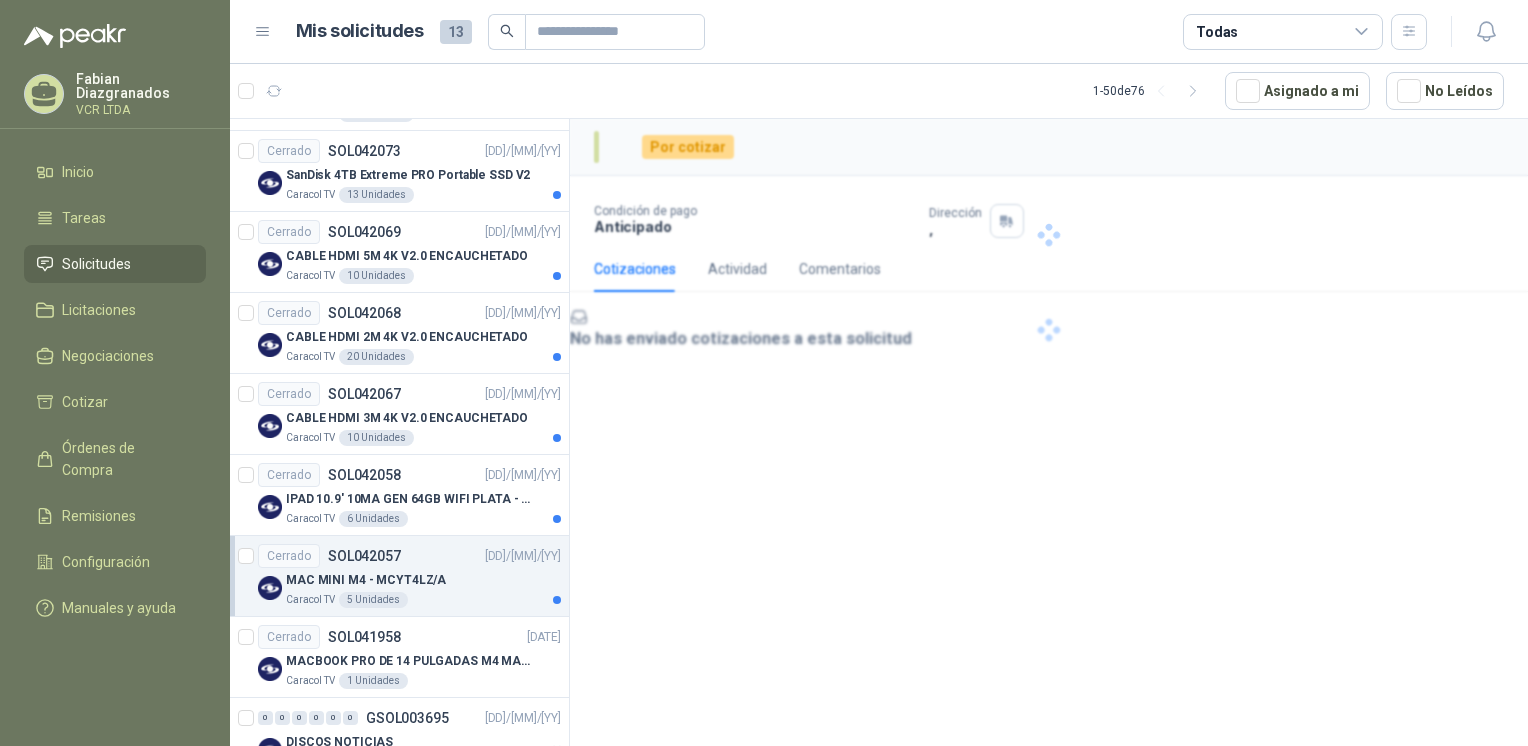 scroll, scrollTop: 3159, scrollLeft: 0, axis: vertical 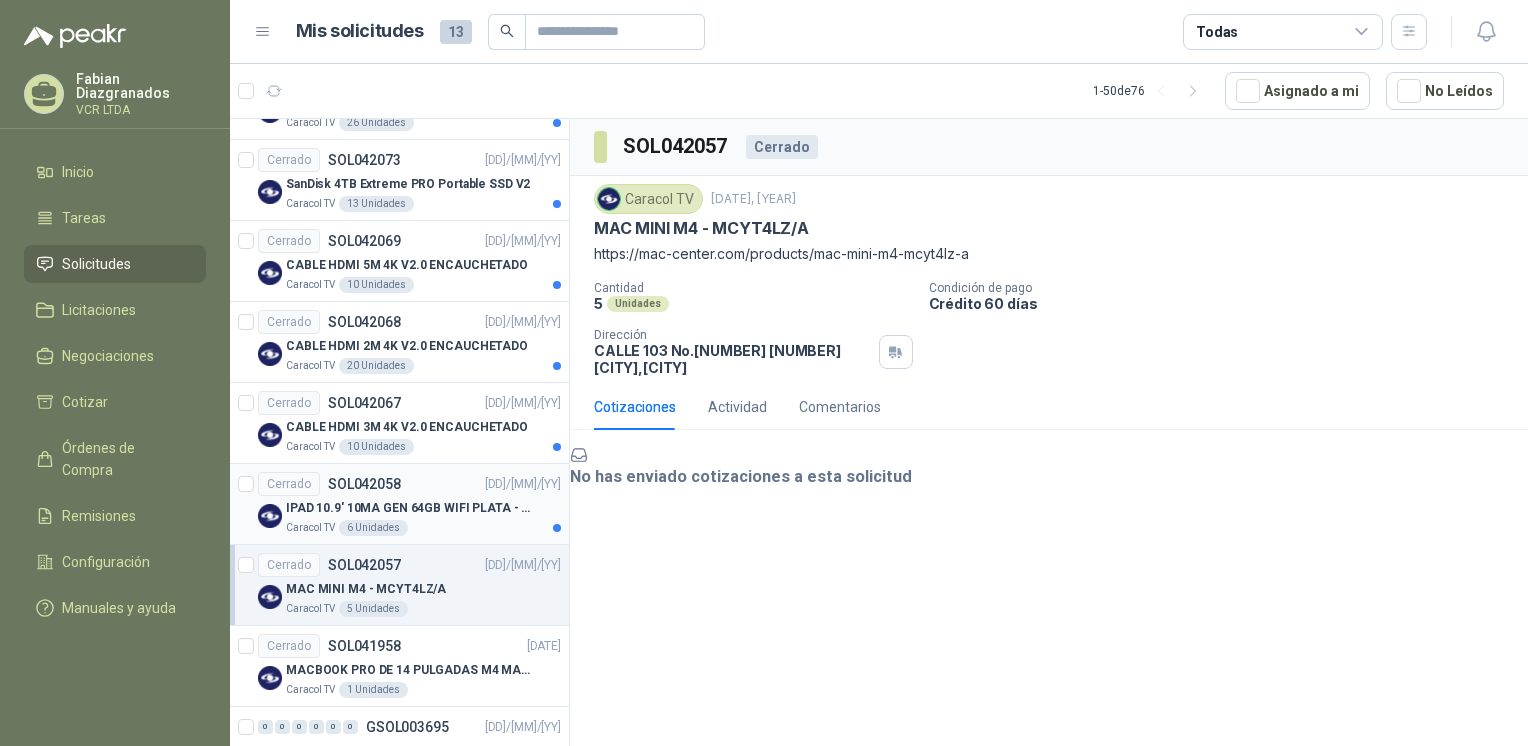 click on "IPAD 10.9' 10MA GEN 64GB WIFI PLATA - MPQ03LZ/A" at bounding box center (410, 508) 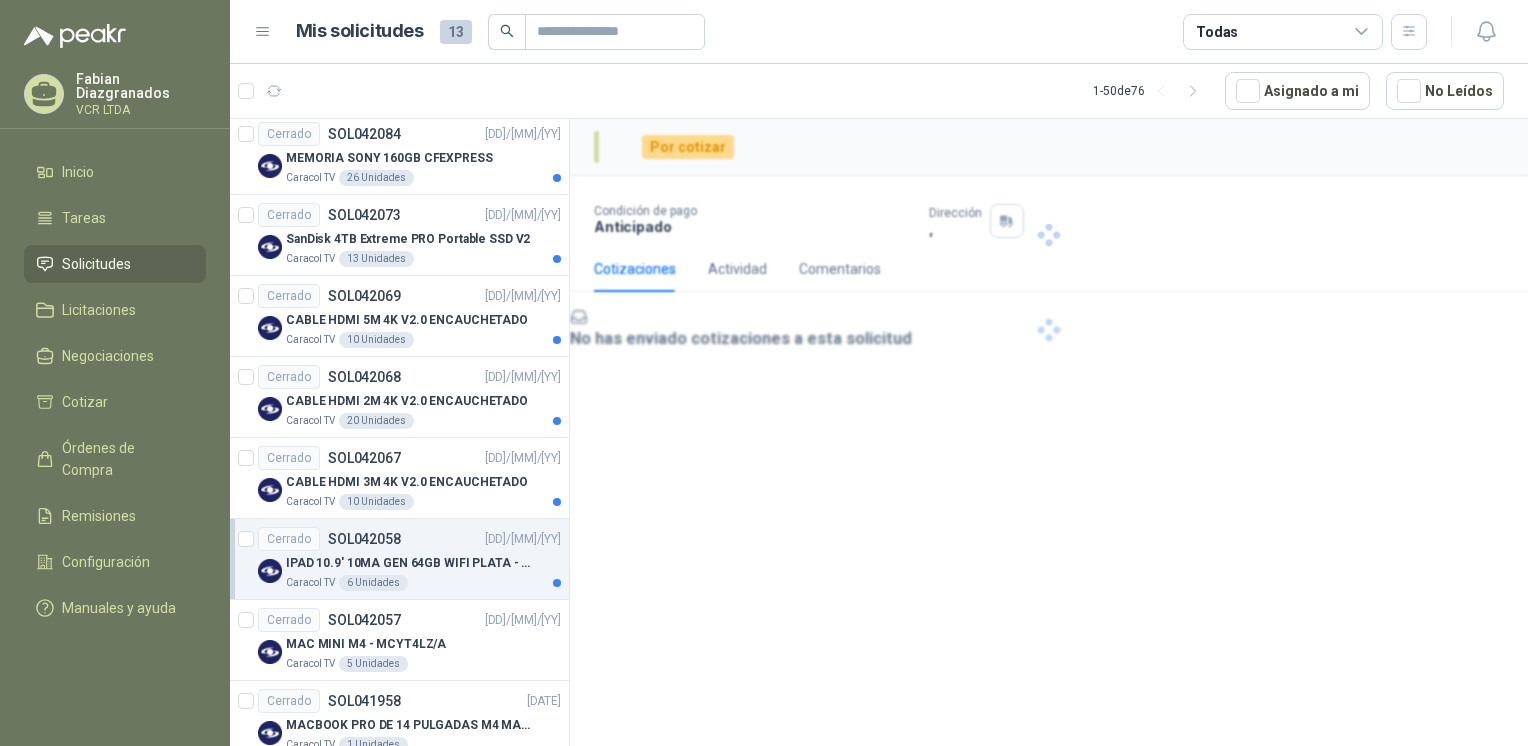 scroll, scrollTop: 3059, scrollLeft: 0, axis: vertical 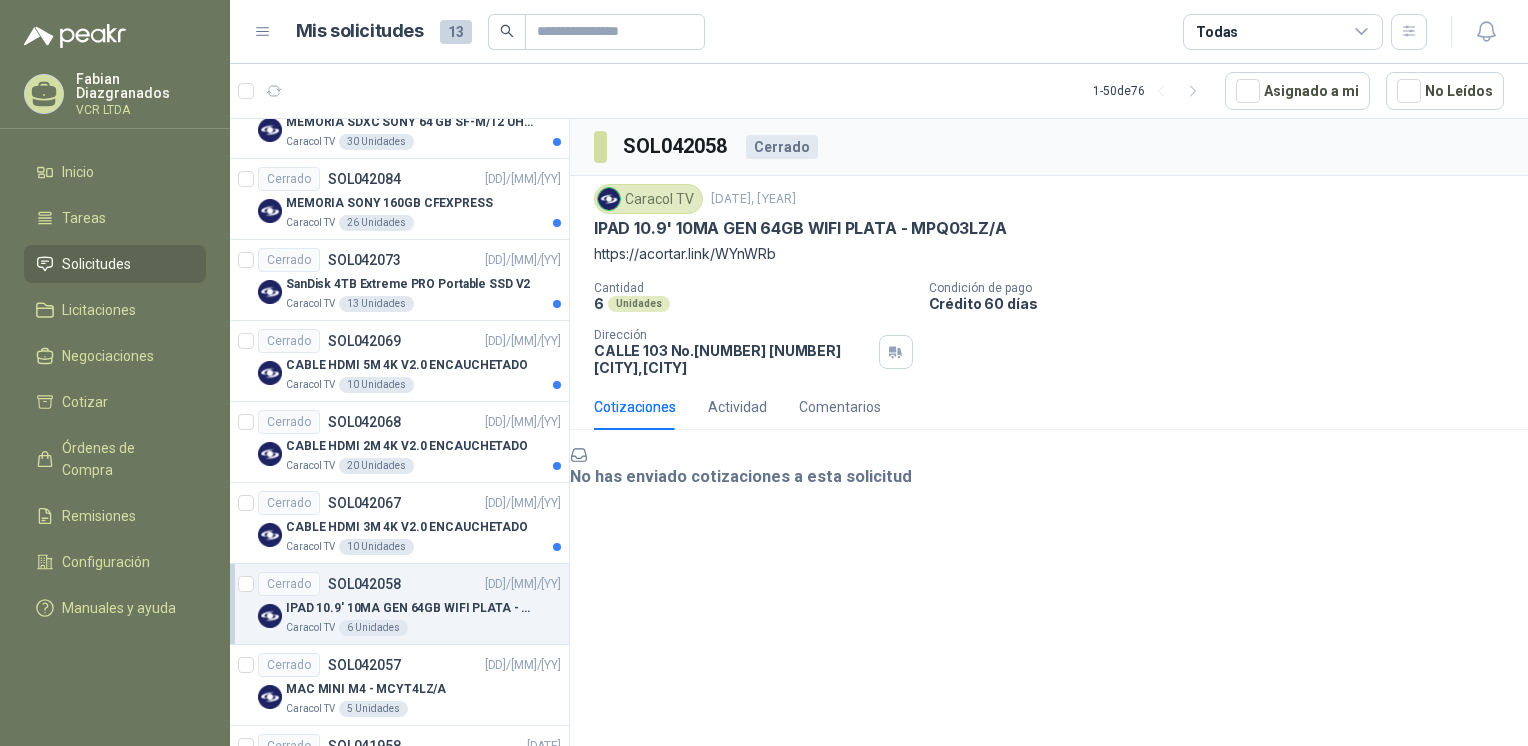 click on "Cerrado SOL042067 13/05/25" at bounding box center [409, 503] 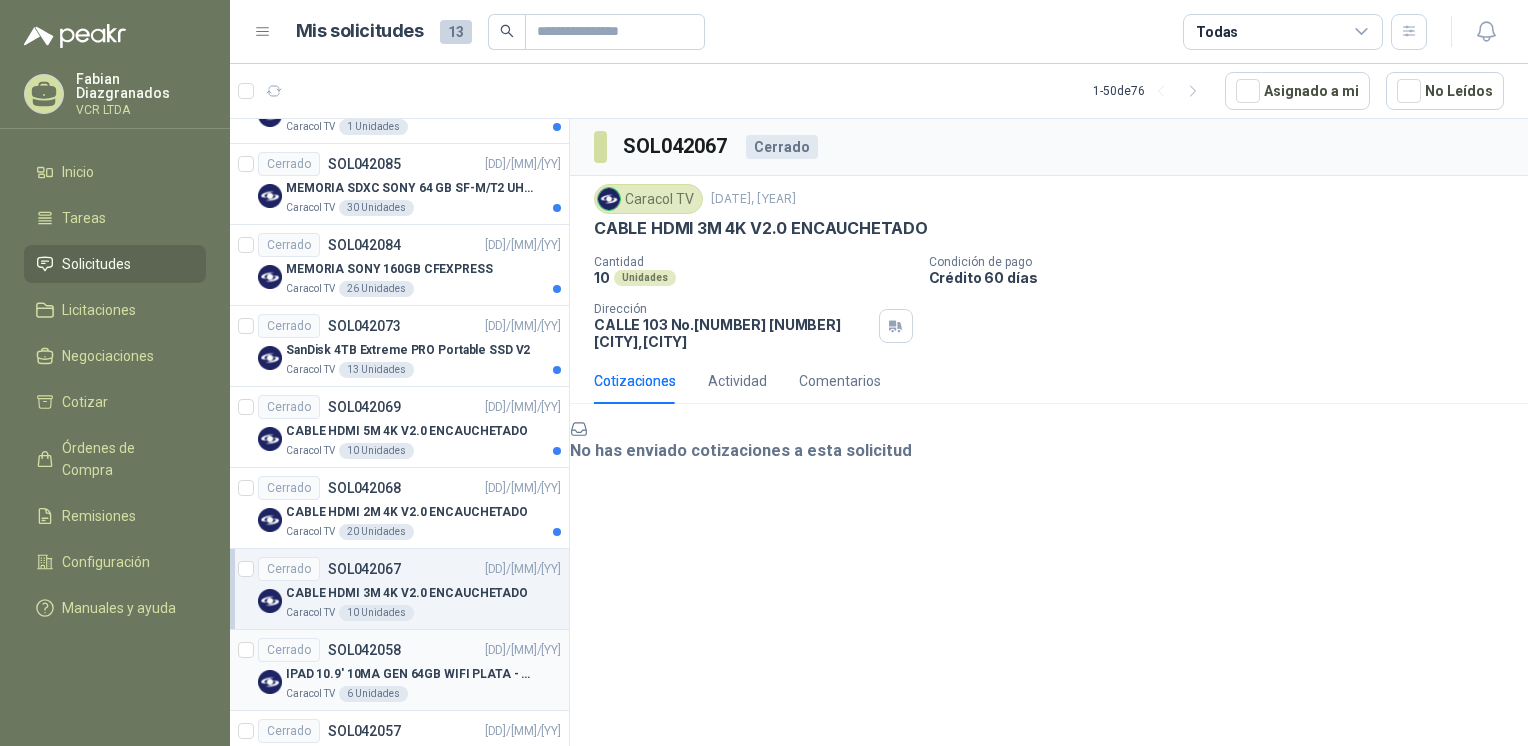 scroll, scrollTop: 2959, scrollLeft: 0, axis: vertical 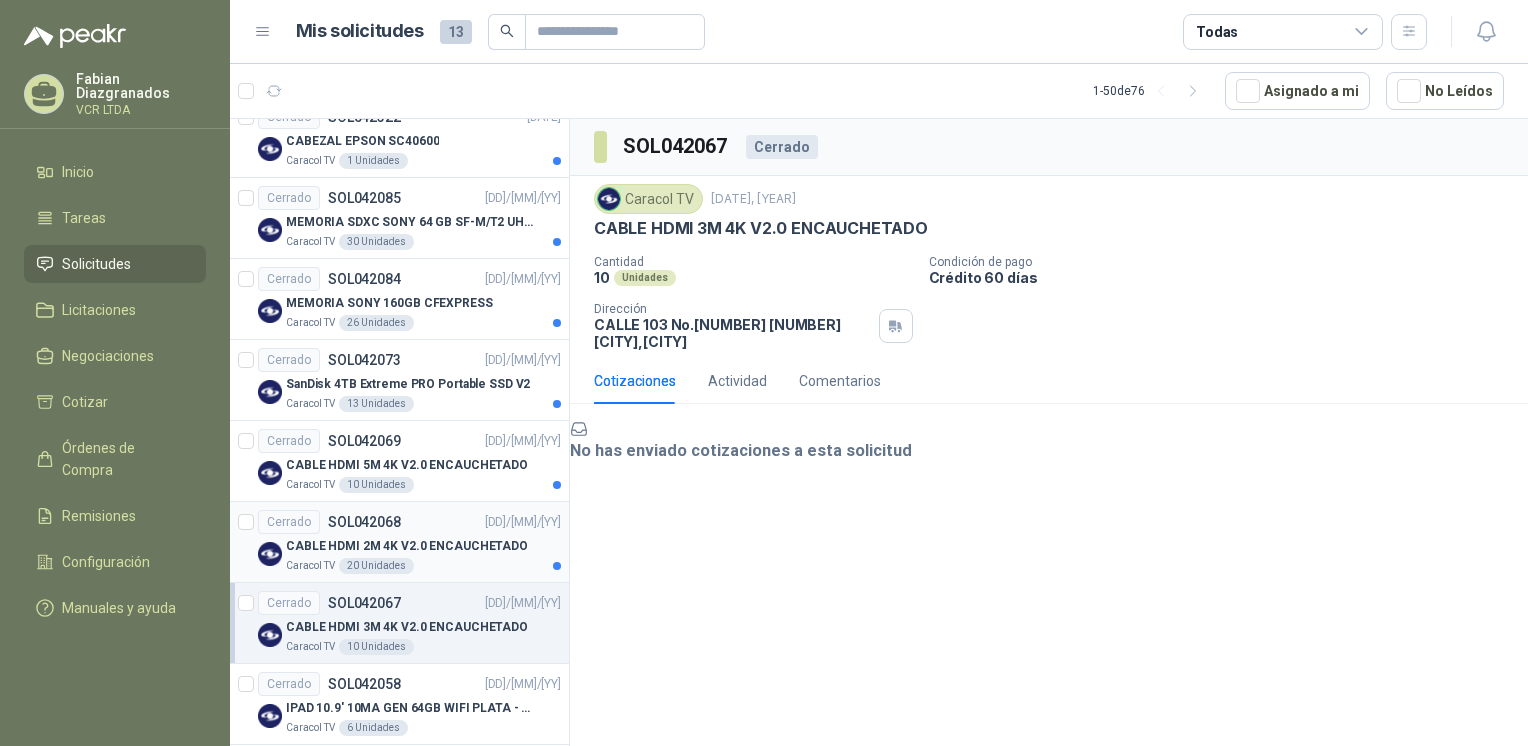 click on "CABLE HDMI 2M 4K V2.0 ENCAUCHETADO" at bounding box center (407, 546) 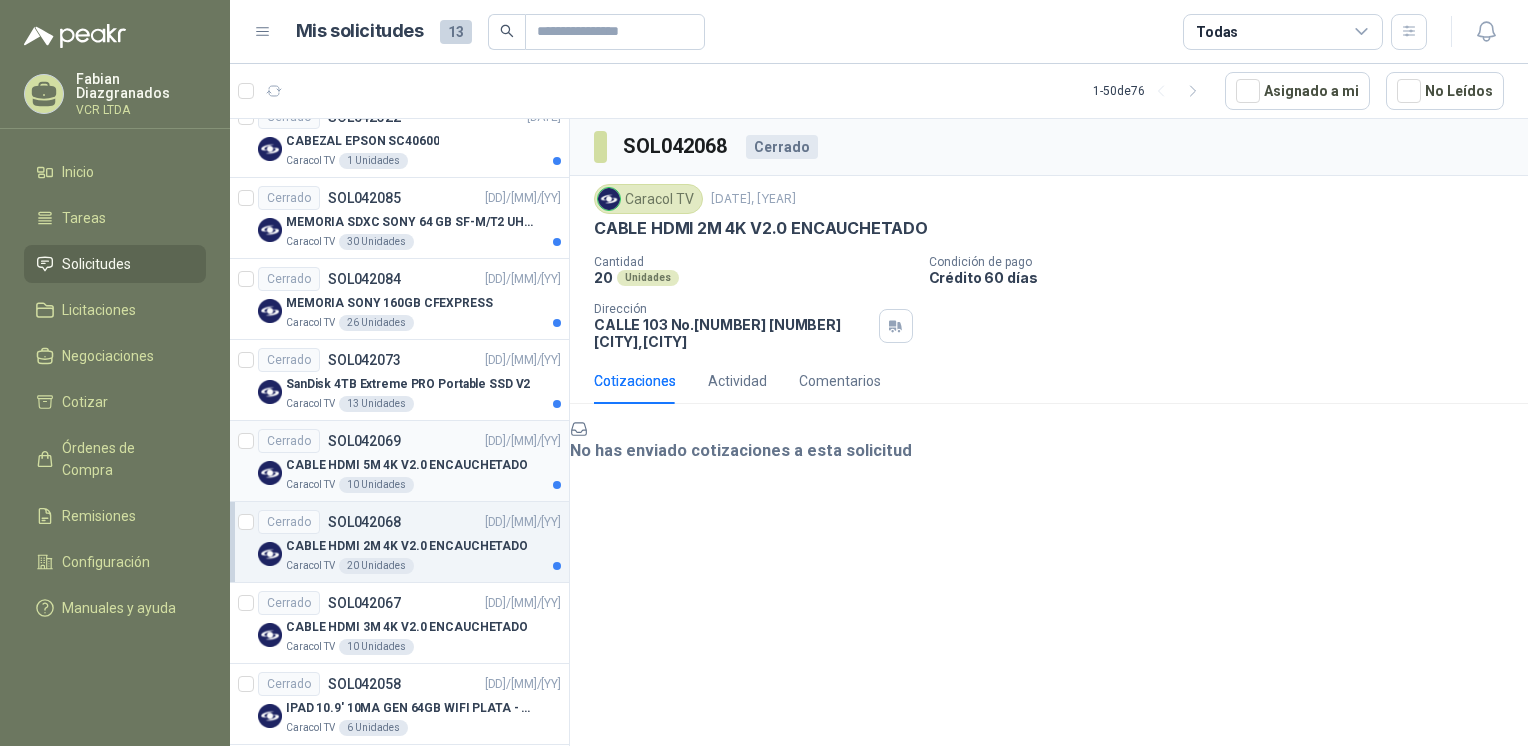 click on "CABLE HDMI 5M 4K V2.0 ENCAUCHETADO" at bounding box center [407, 465] 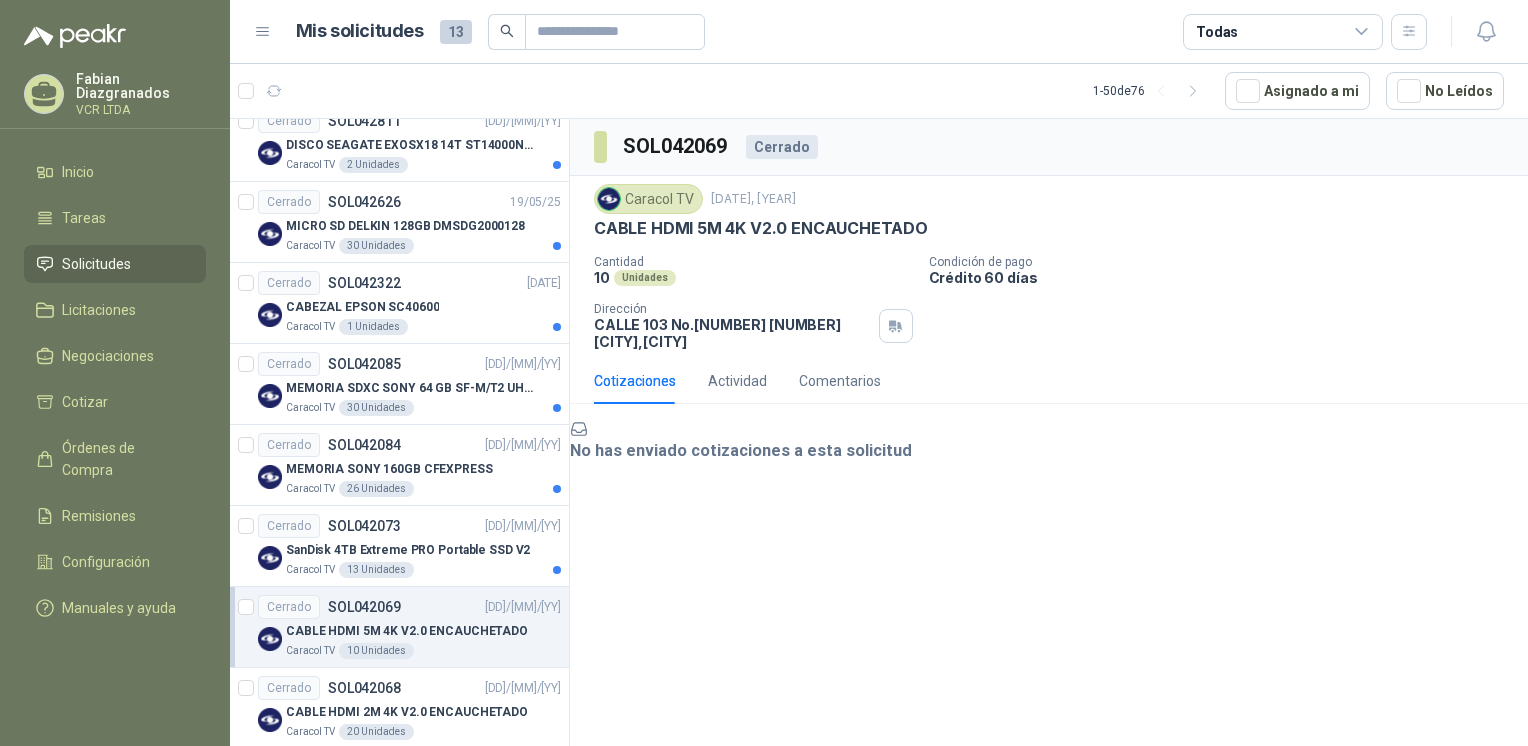 scroll, scrollTop: 2759, scrollLeft: 0, axis: vertical 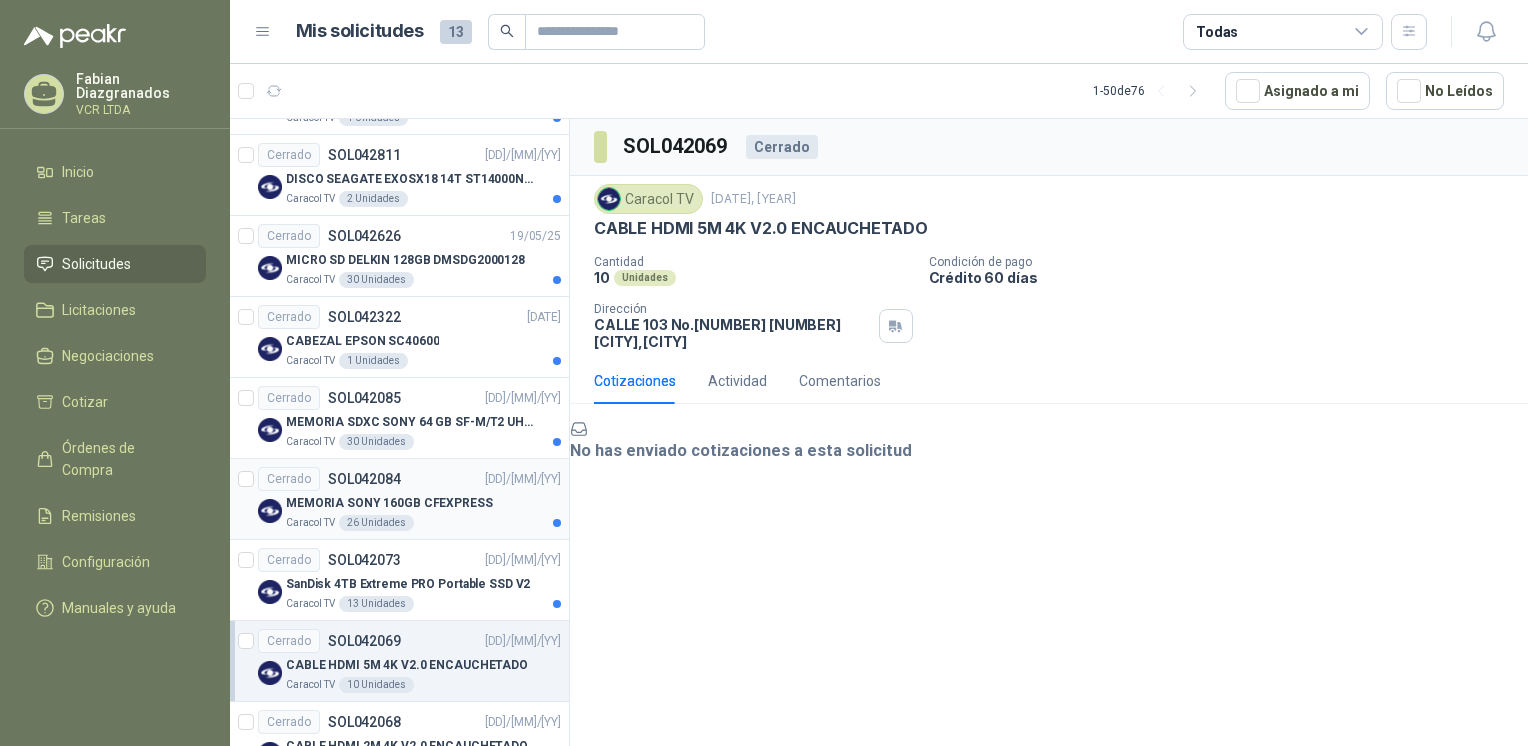 click on "Cerrado SOL042084 13/05/25" at bounding box center [409, 479] 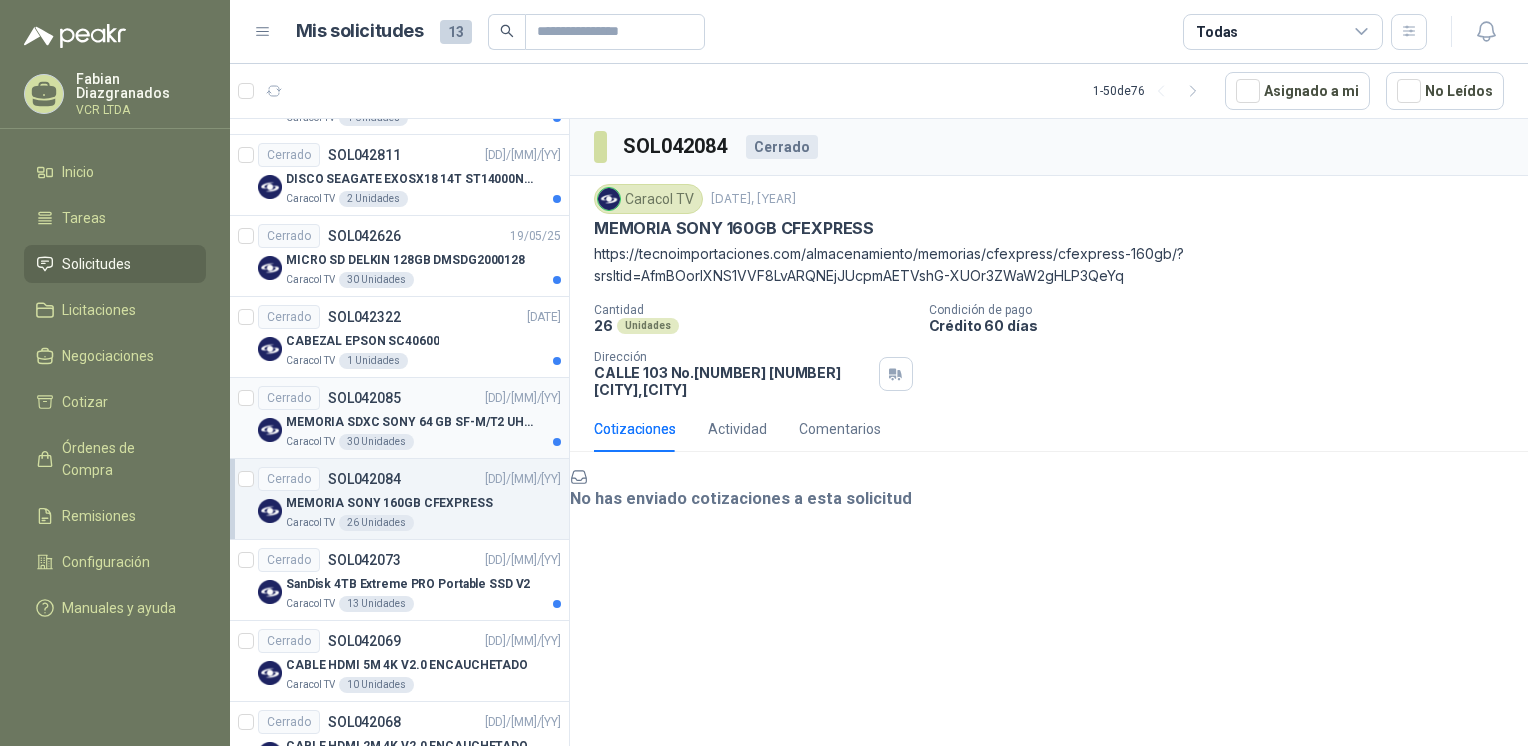 click on "MEMORIA SDXC SONY 64 GB SF-M/T2 UHS-II" at bounding box center [410, 422] 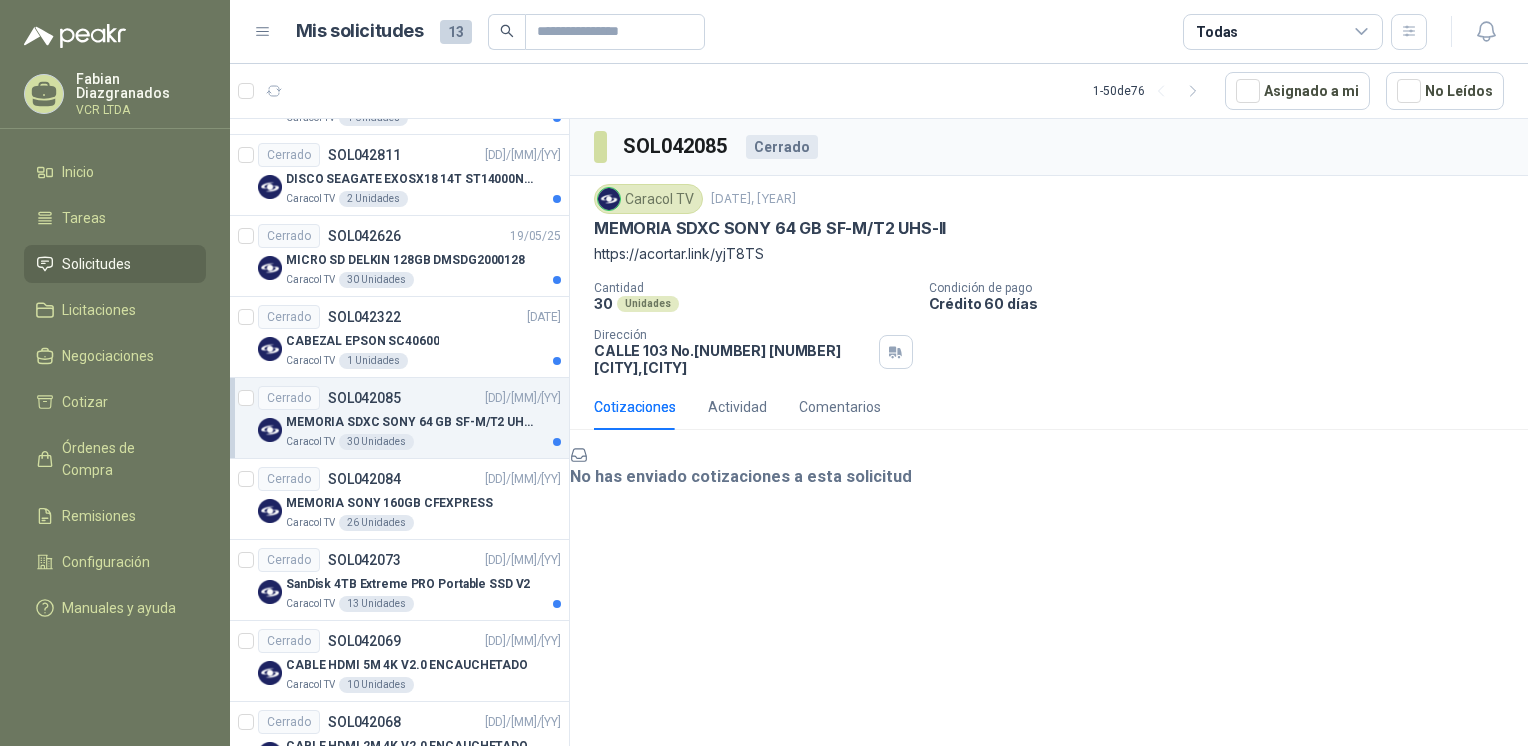 scroll, scrollTop: 2659, scrollLeft: 0, axis: vertical 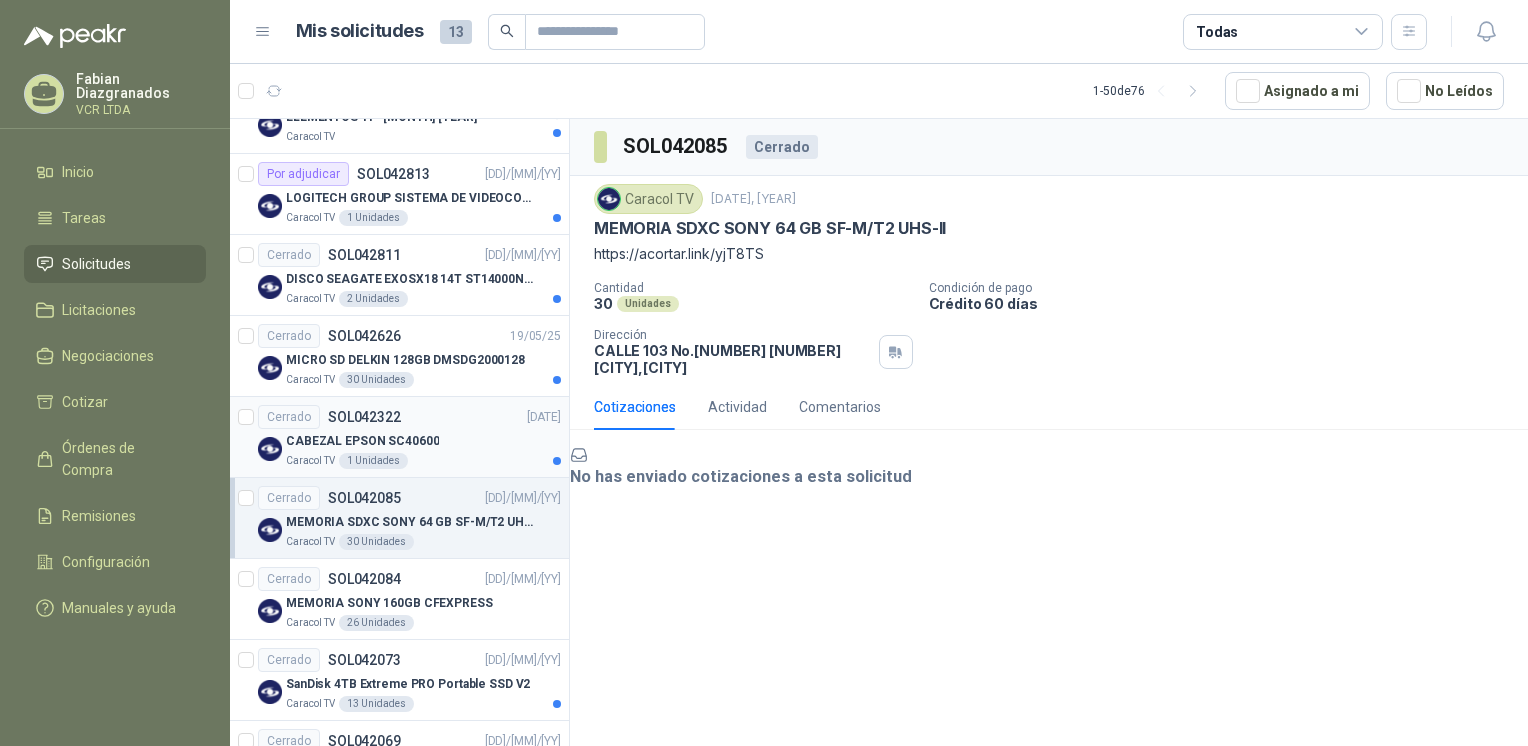 click on "CABEZAL EPSON SC40600" at bounding box center (423, 441) 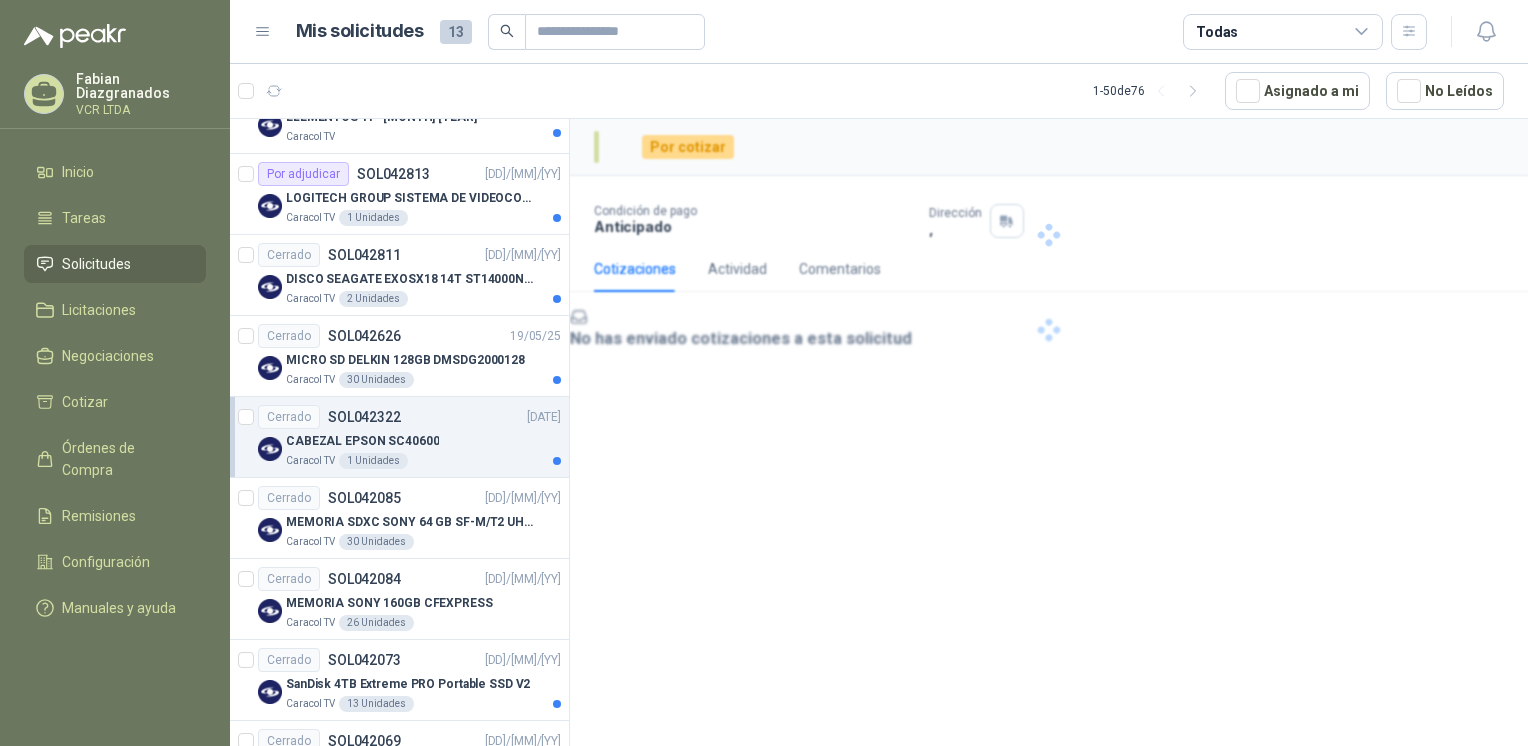 scroll, scrollTop: 2559, scrollLeft: 0, axis: vertical 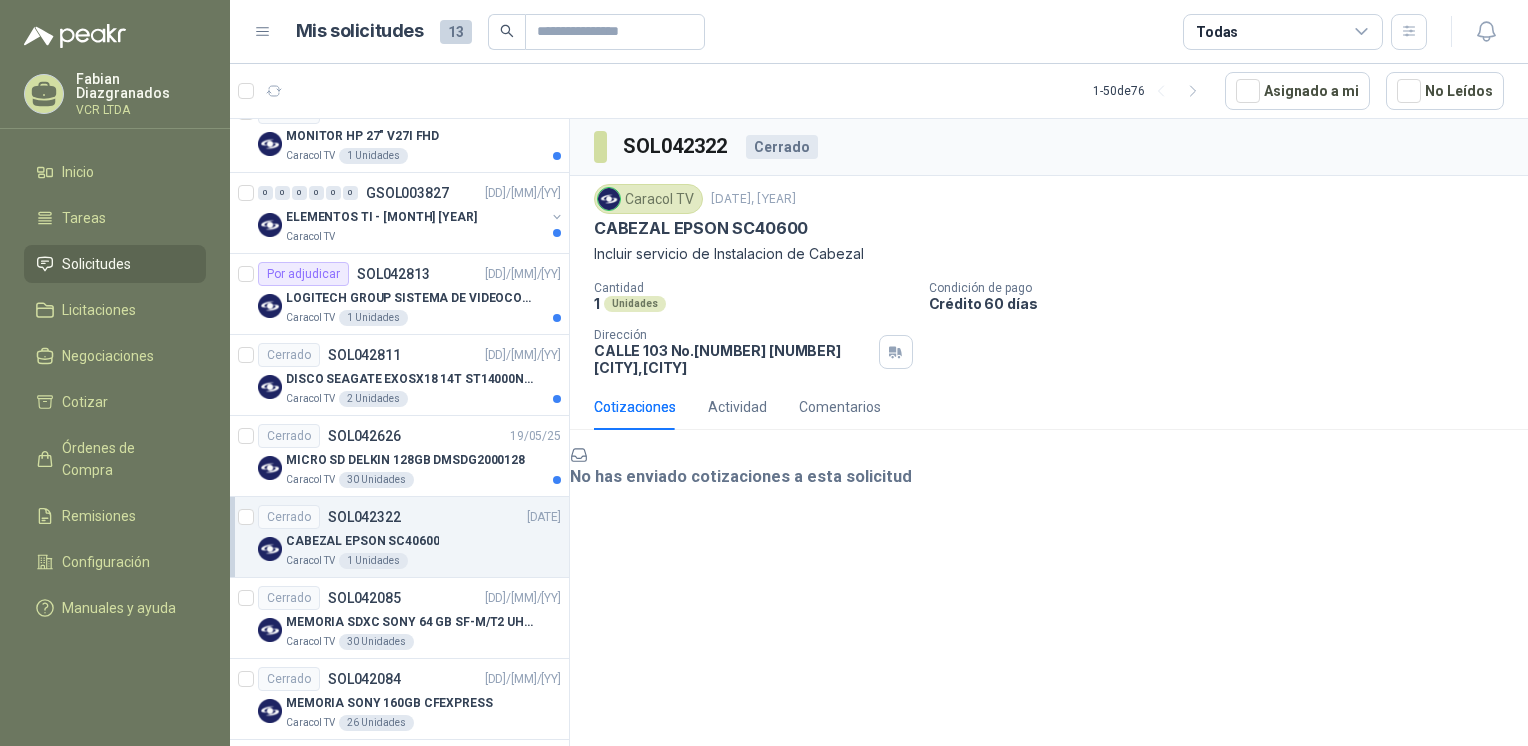 click on "Cerrado SOL042626 19/05/25" at bounding box center [409, 436] 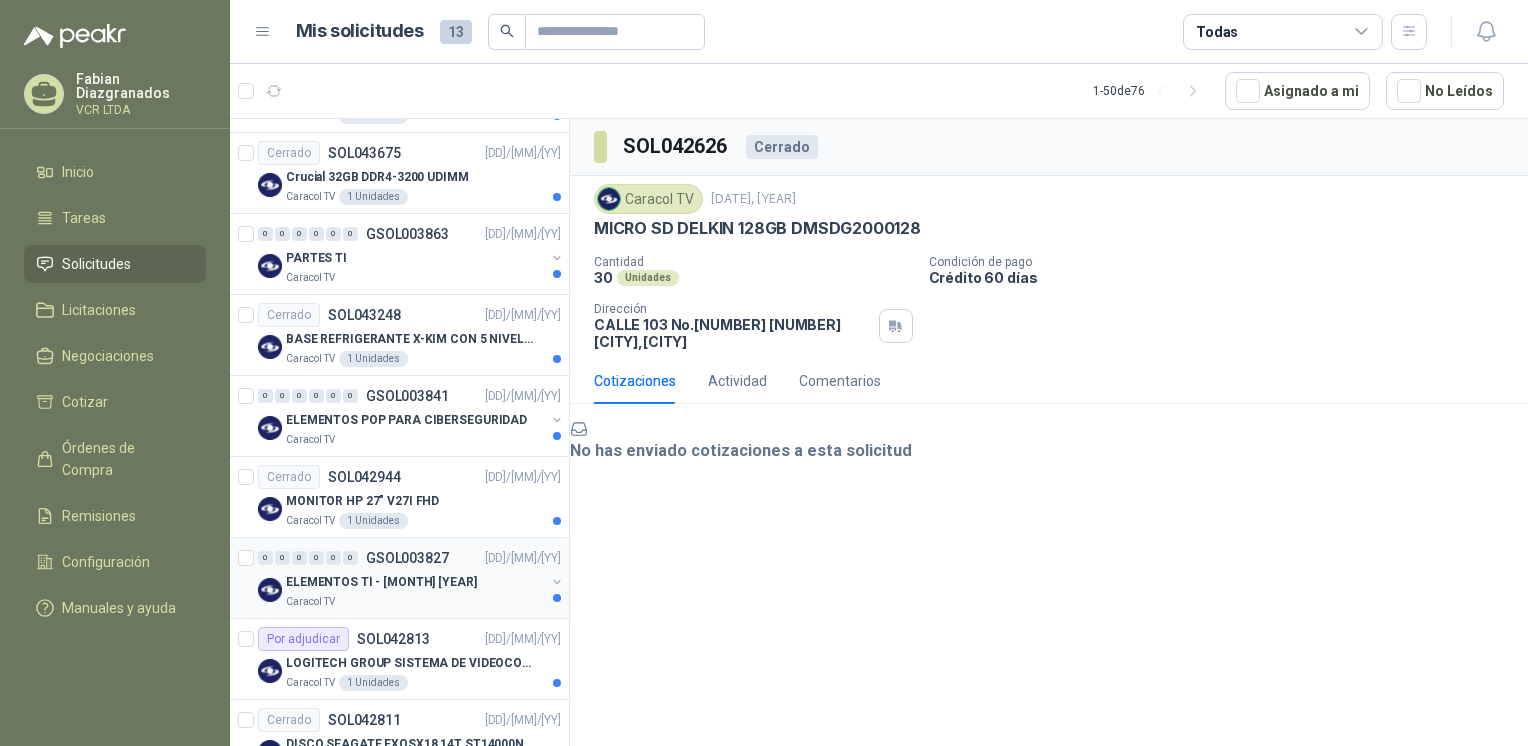 scroll, scrollTop: 2159, scrollLeft: 0, axis: vertical 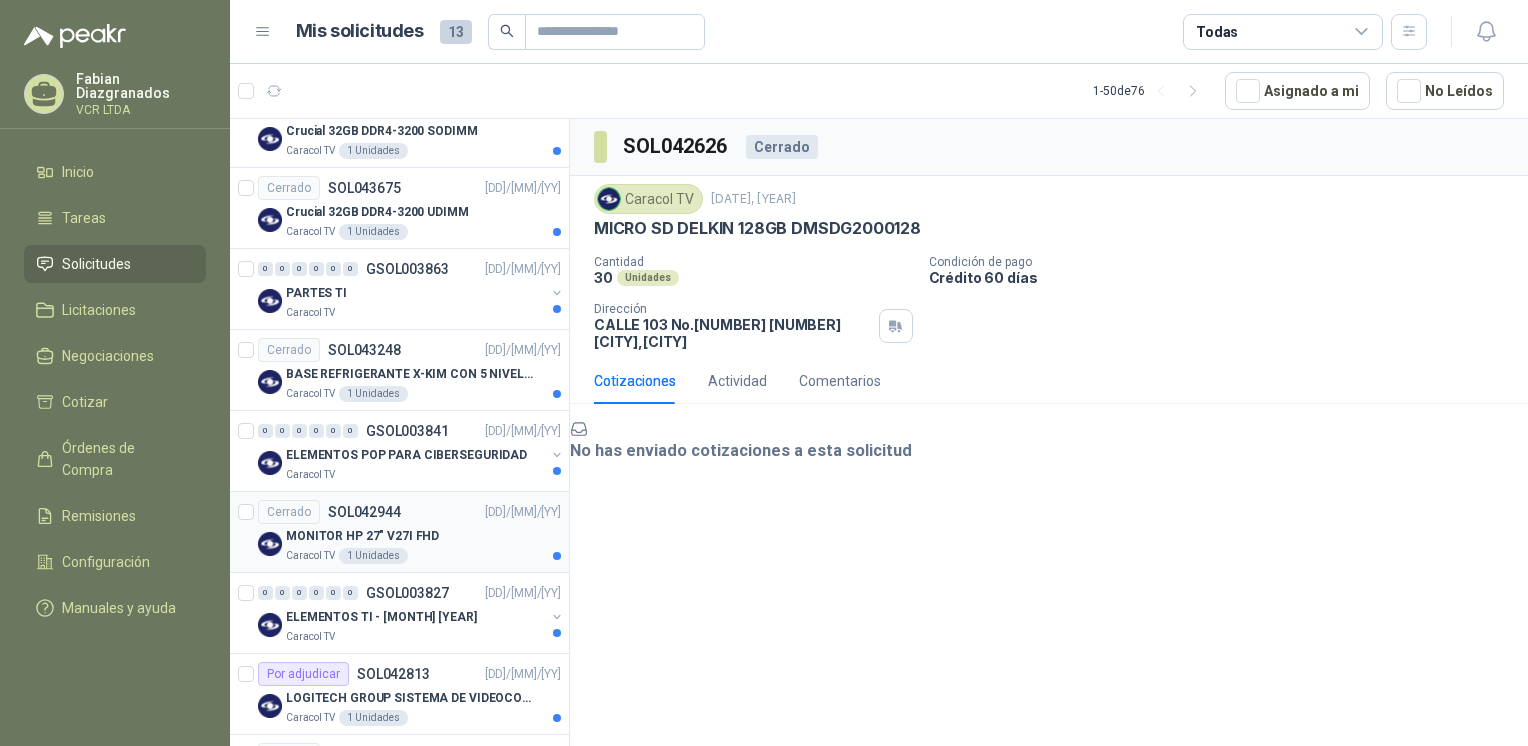click on "Cerrado SOL042944 21/05/25" at bounding box center (409, 512) 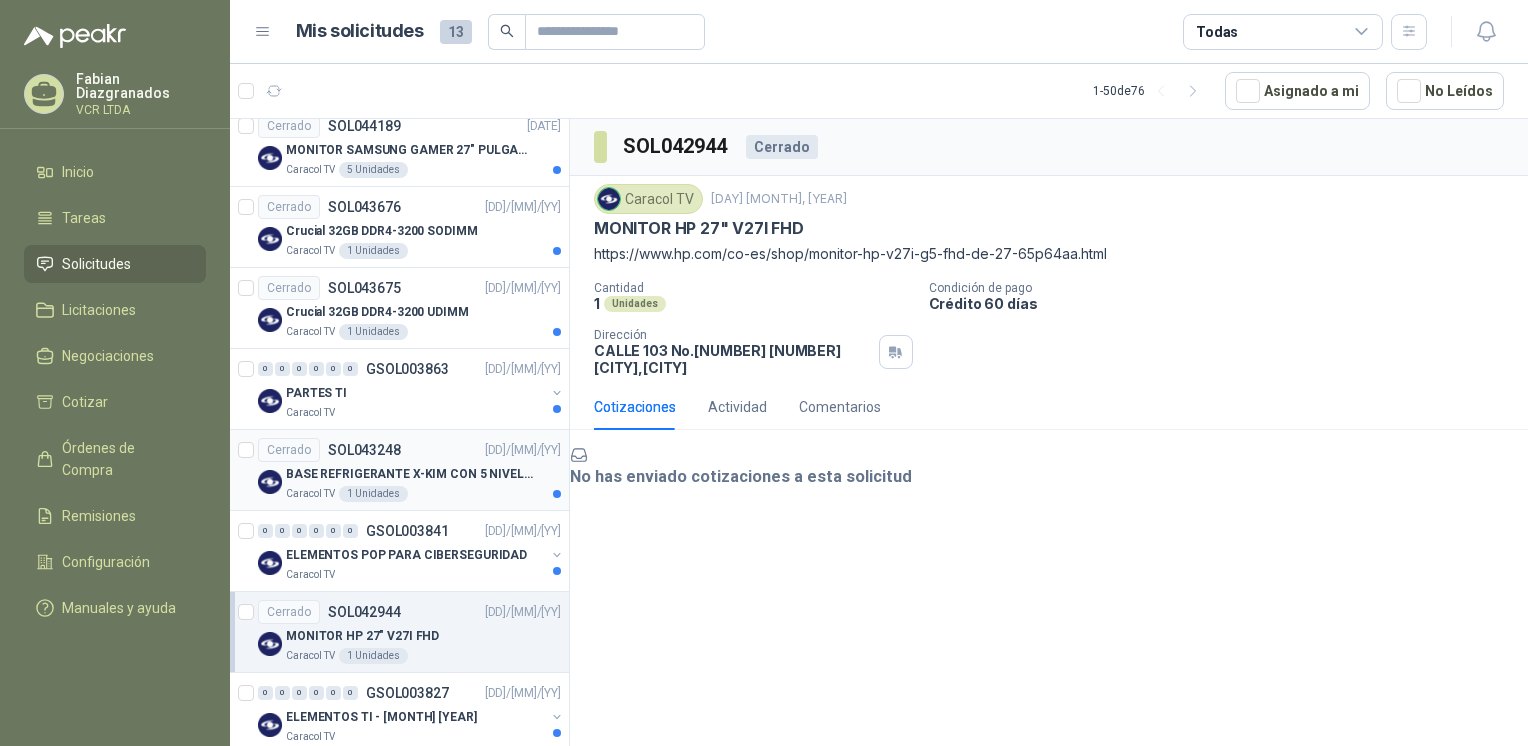 scroll, scrollTop: 1959, scrollLeft: 0, axis: vertical 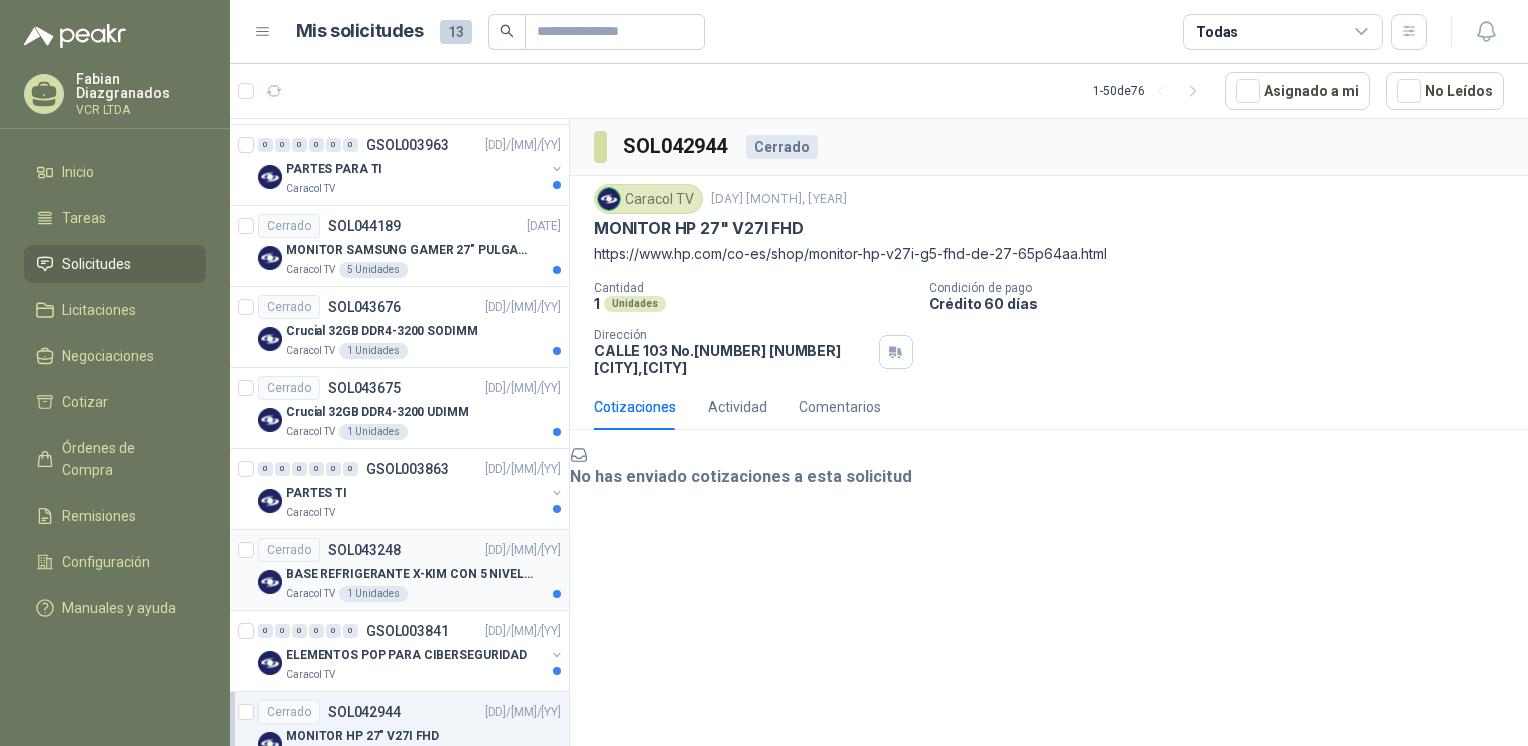 click on "PARTES TI" at bounding box center (415, 493) 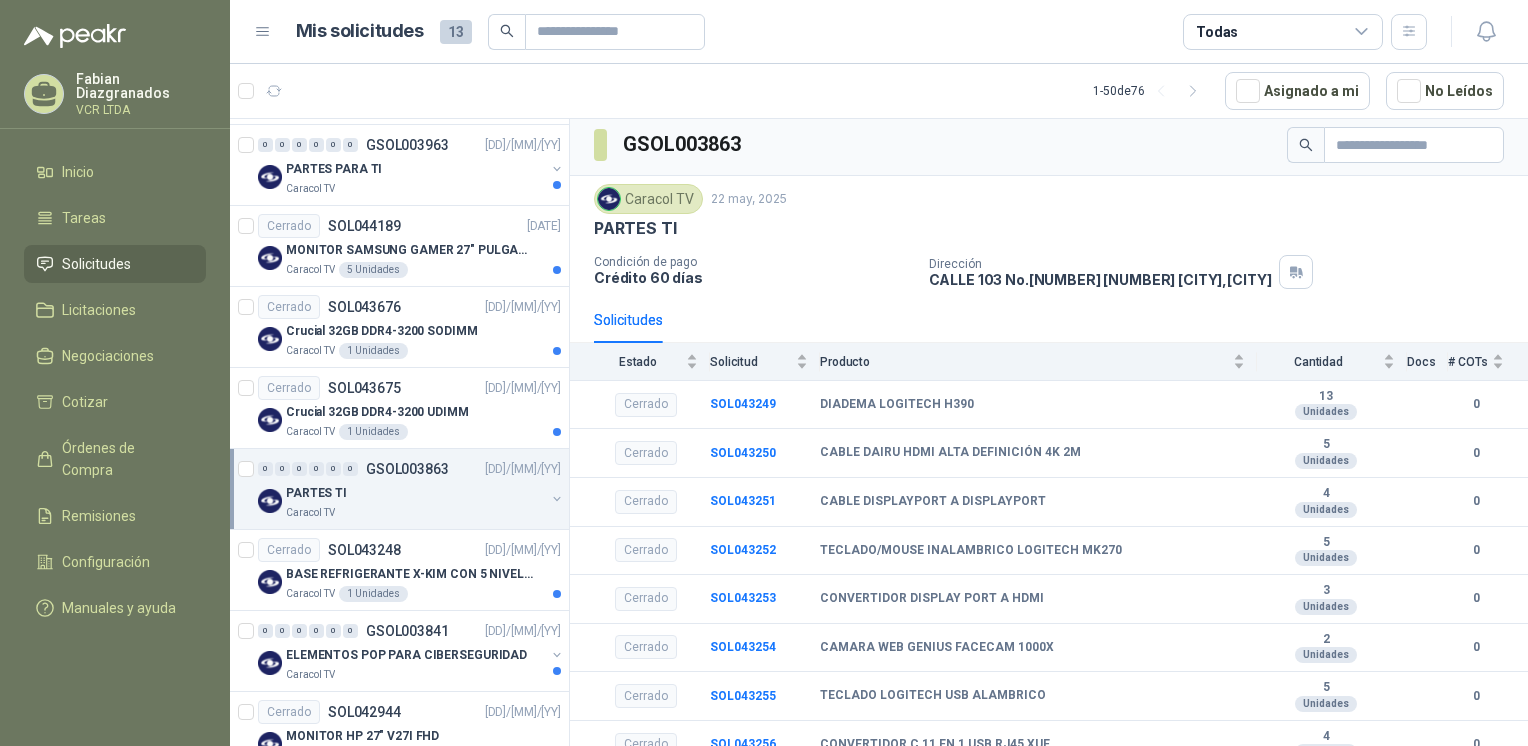 scroll, scrollTop: 0, scrollLeft: 0, axis: both 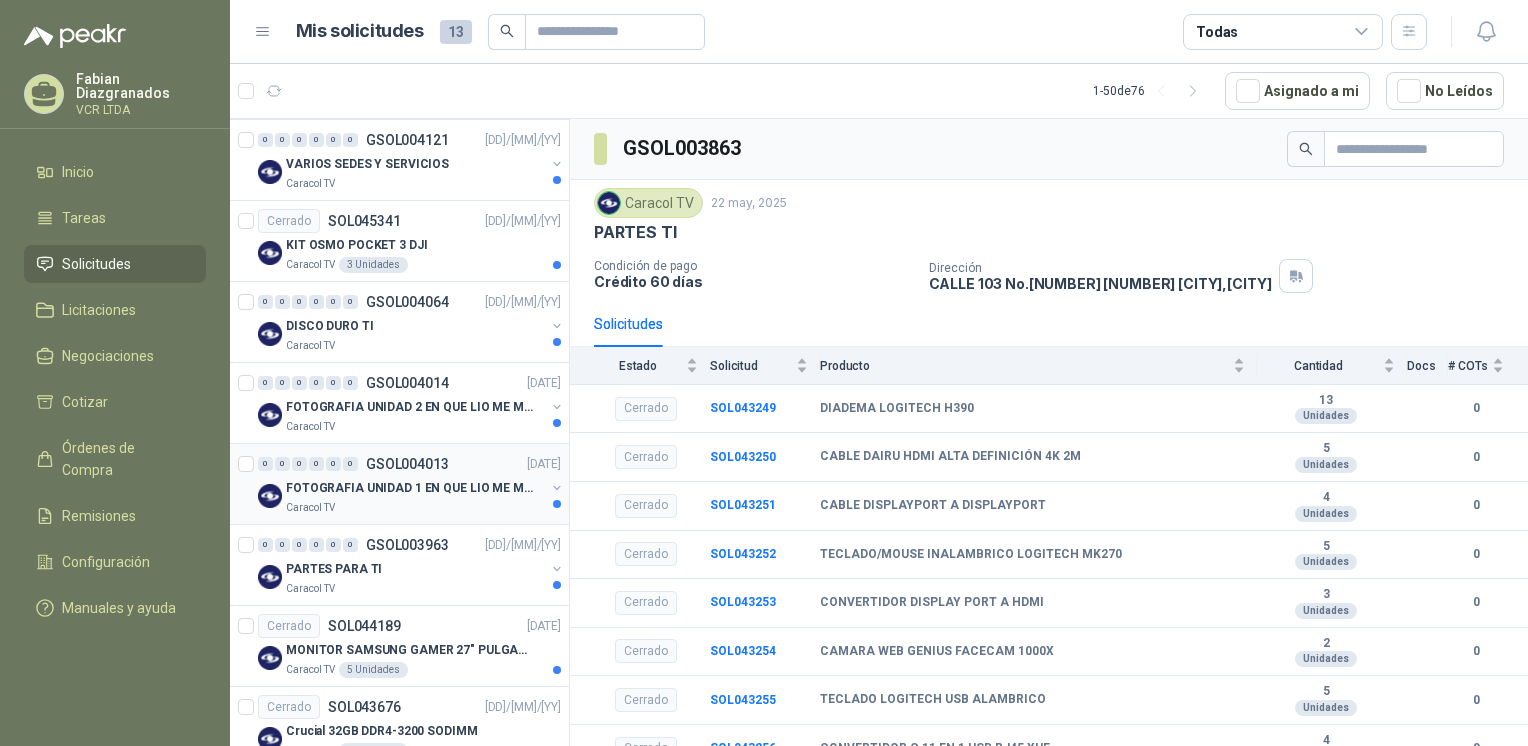 click on "FOTOGRAFIA UNIDAD 1 EN QUE LIO ME METI" at bounding box center [410, 488] 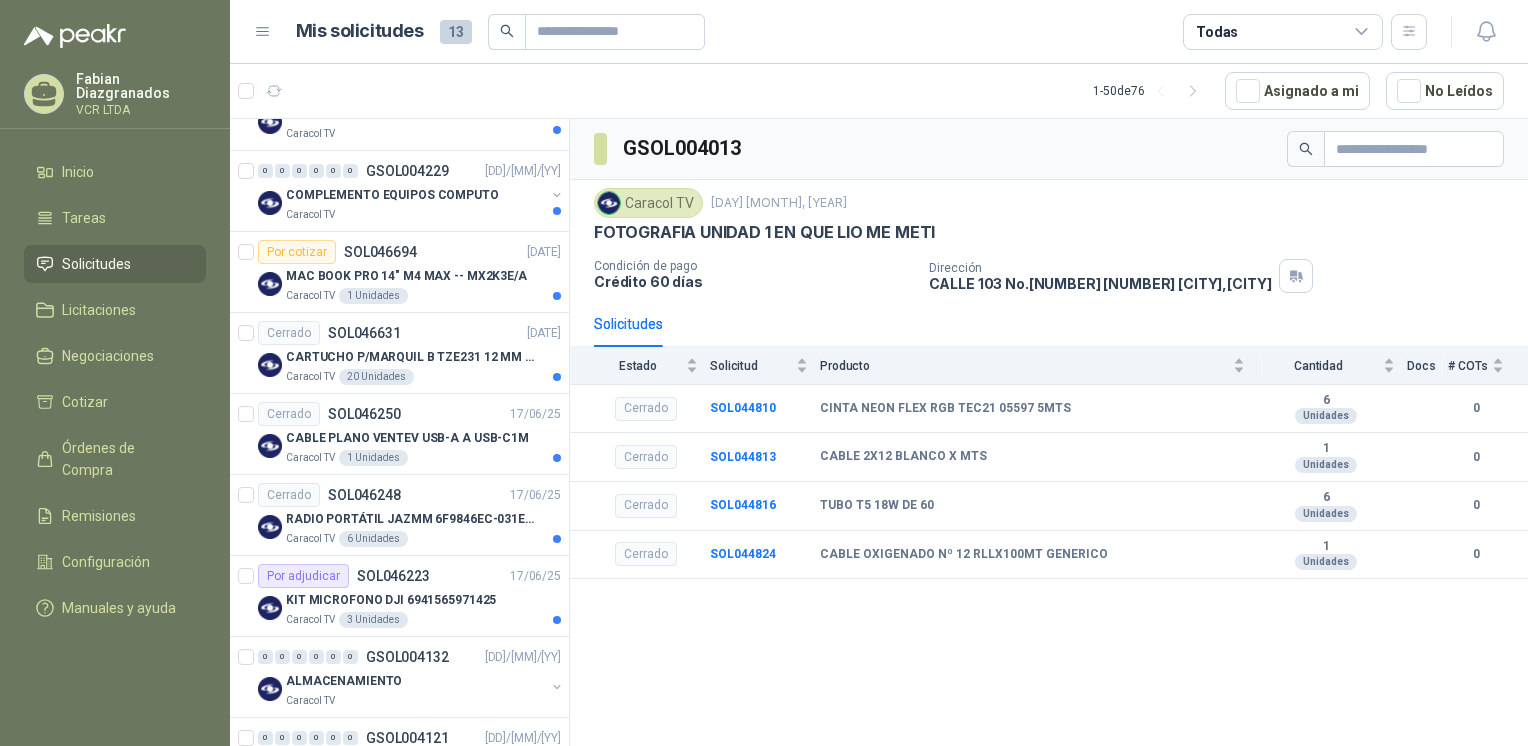 scroll, scrollTop: 959, scrollLeft: 0, axis: vertical 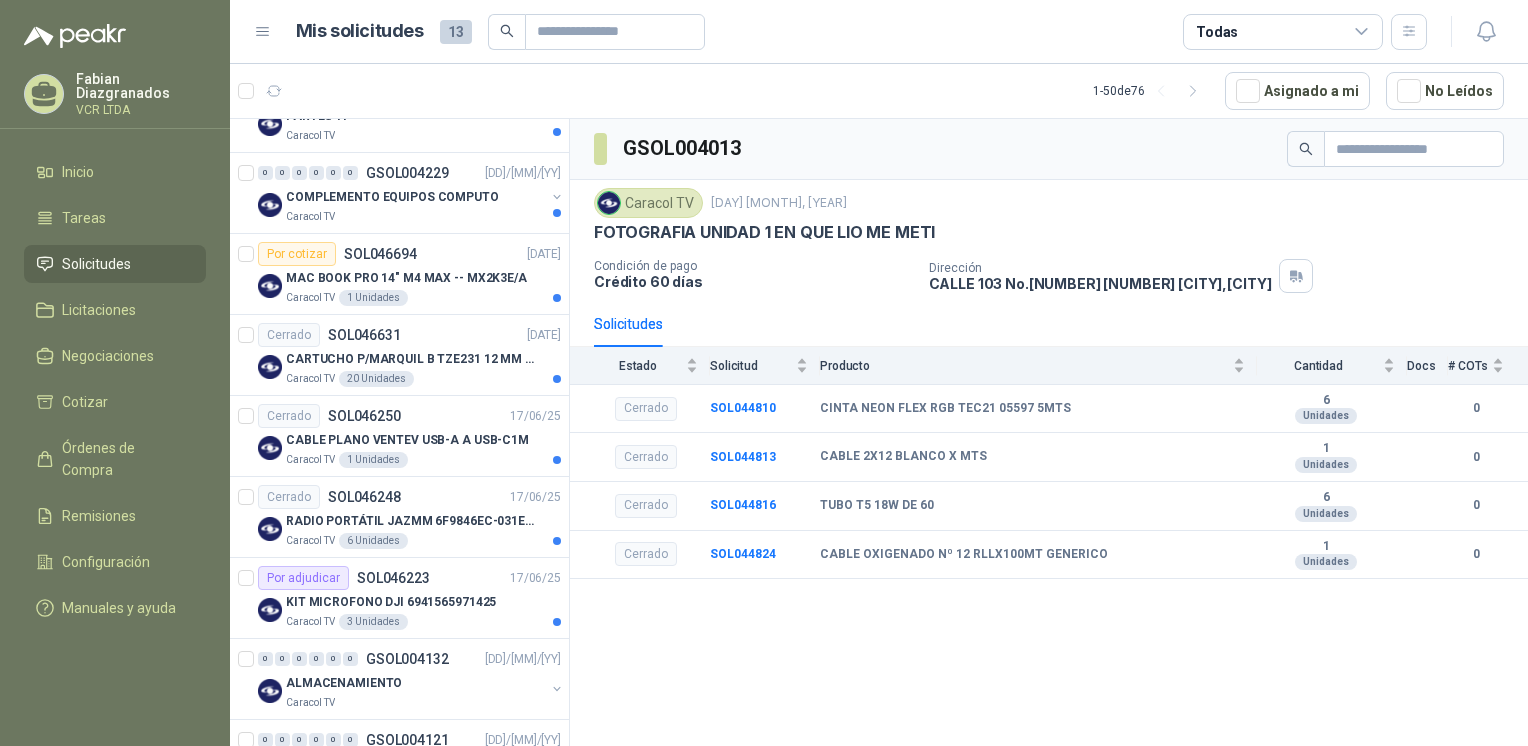 click on "Cerrado SOL046248 17/06/25" at bounding box center [409, 497] 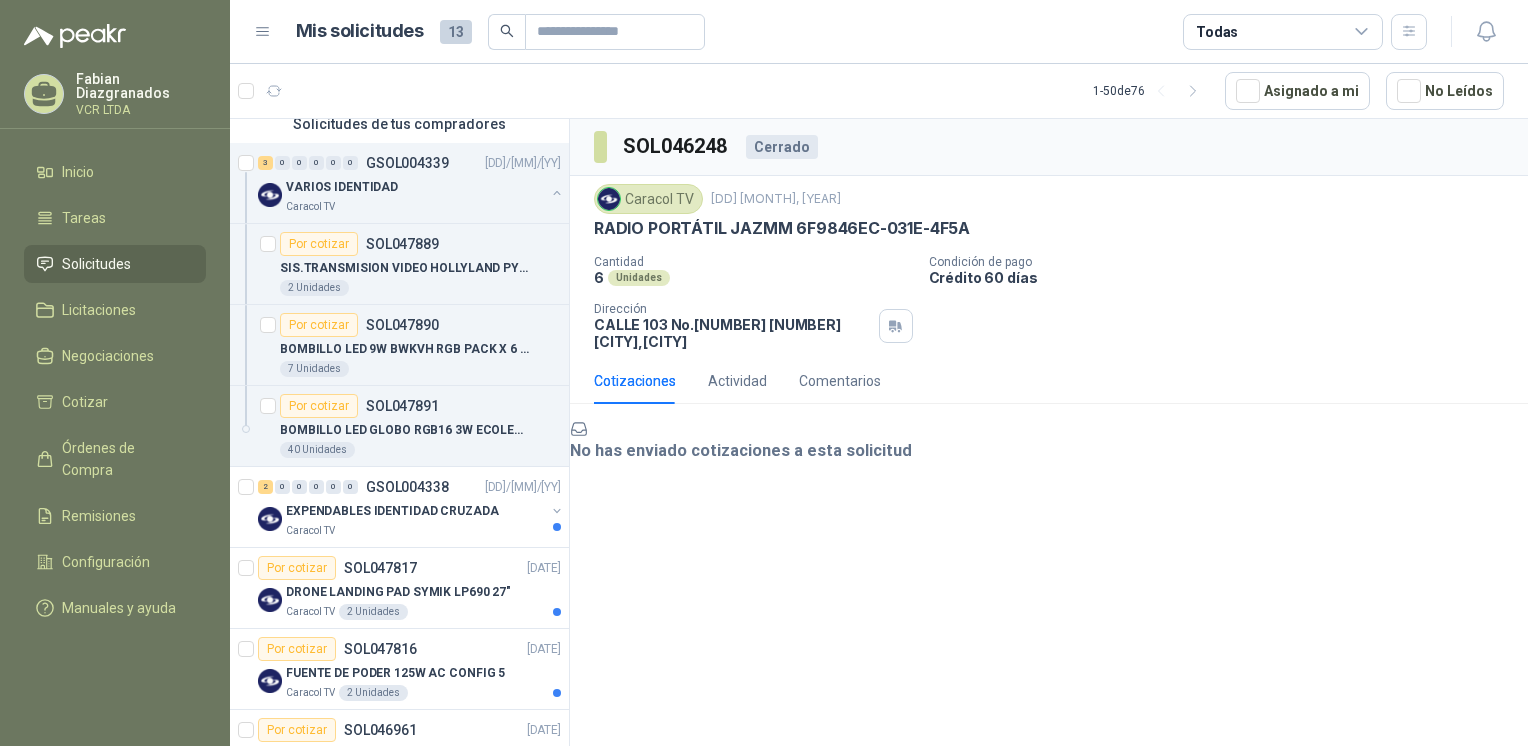 scroll, scrollTop: 59, scrollLeft: 0, axis: vertical 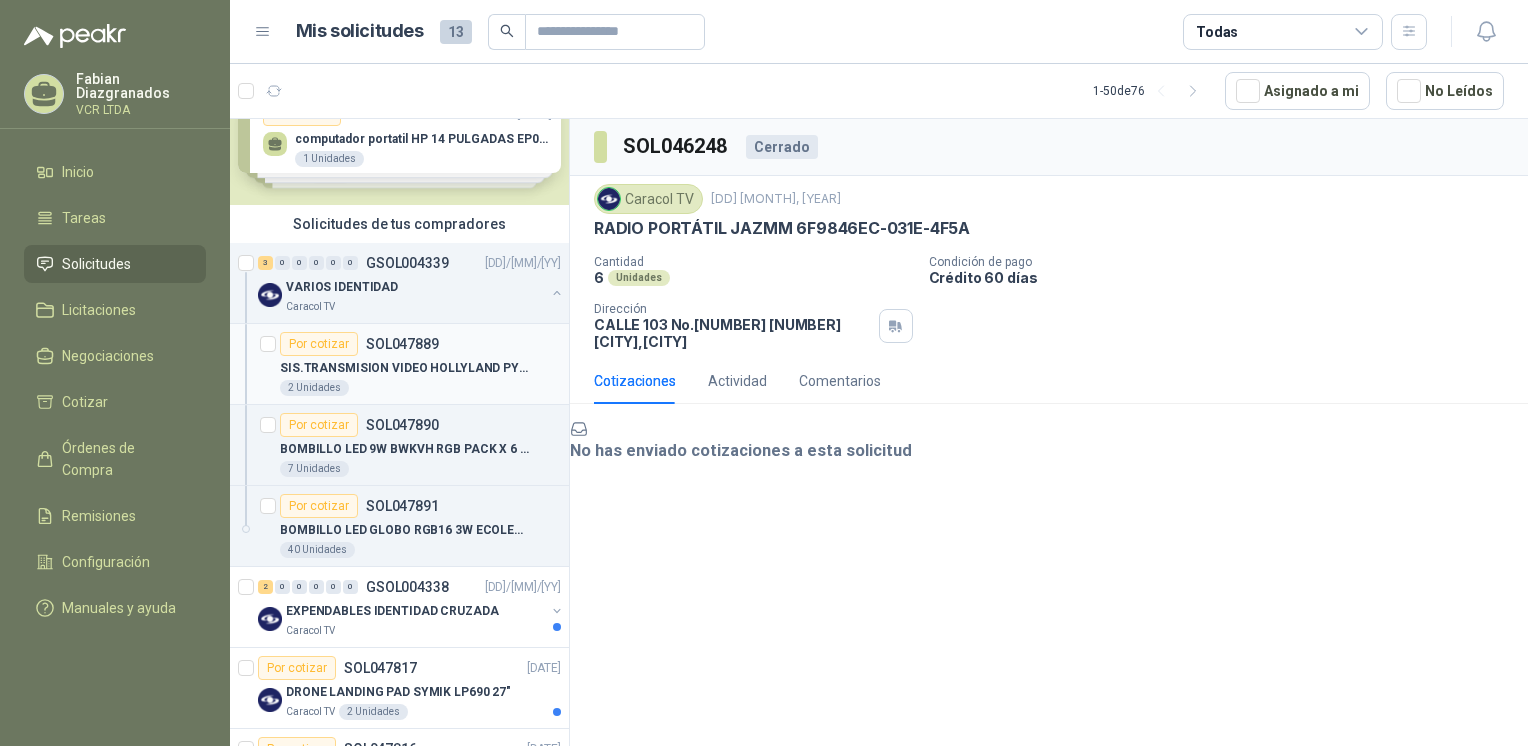 click on "SIS.TRANSMISION VIDEO HOLLYLAND PYRO S" at bounding box center (404, 368) 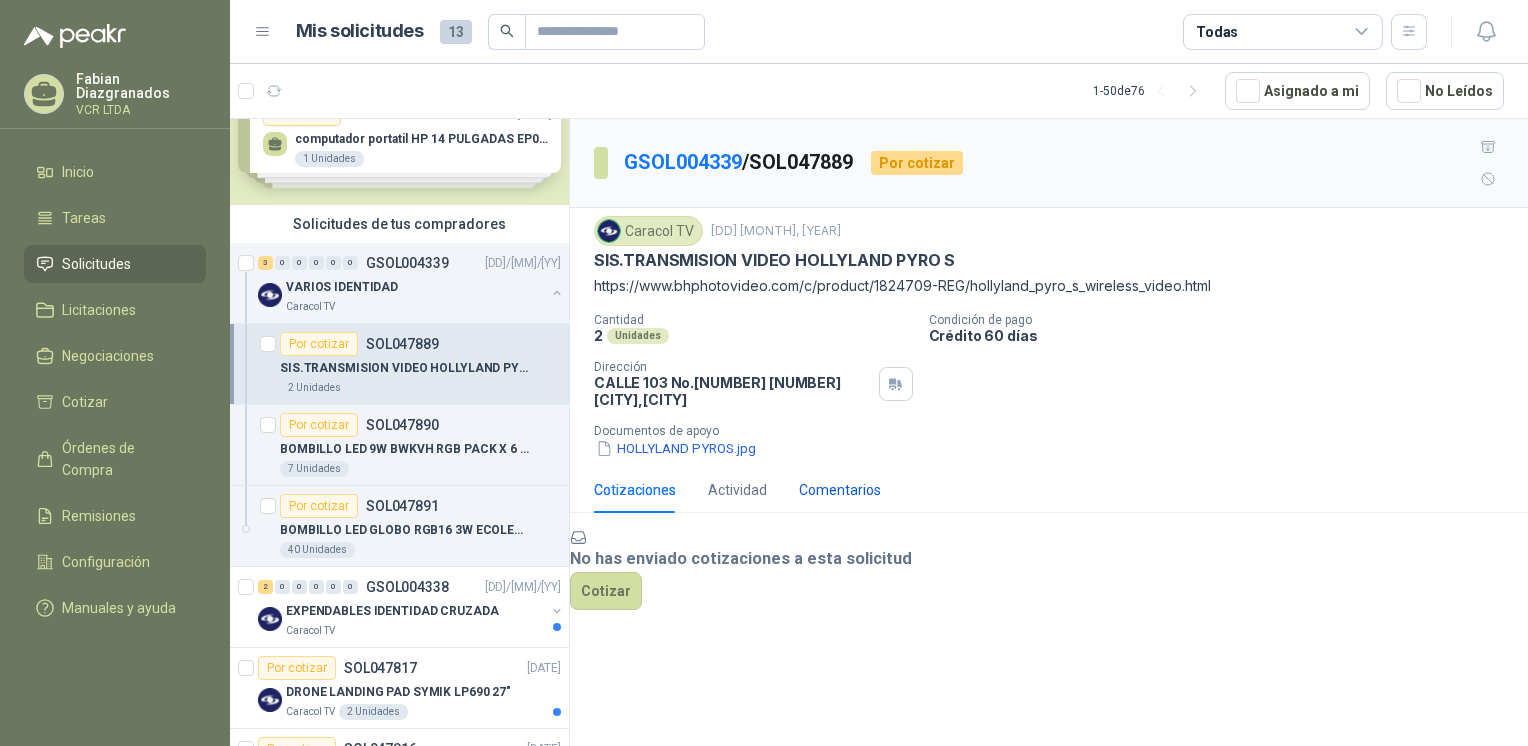 click on "Comentarios" at bounding box center [840, 490] 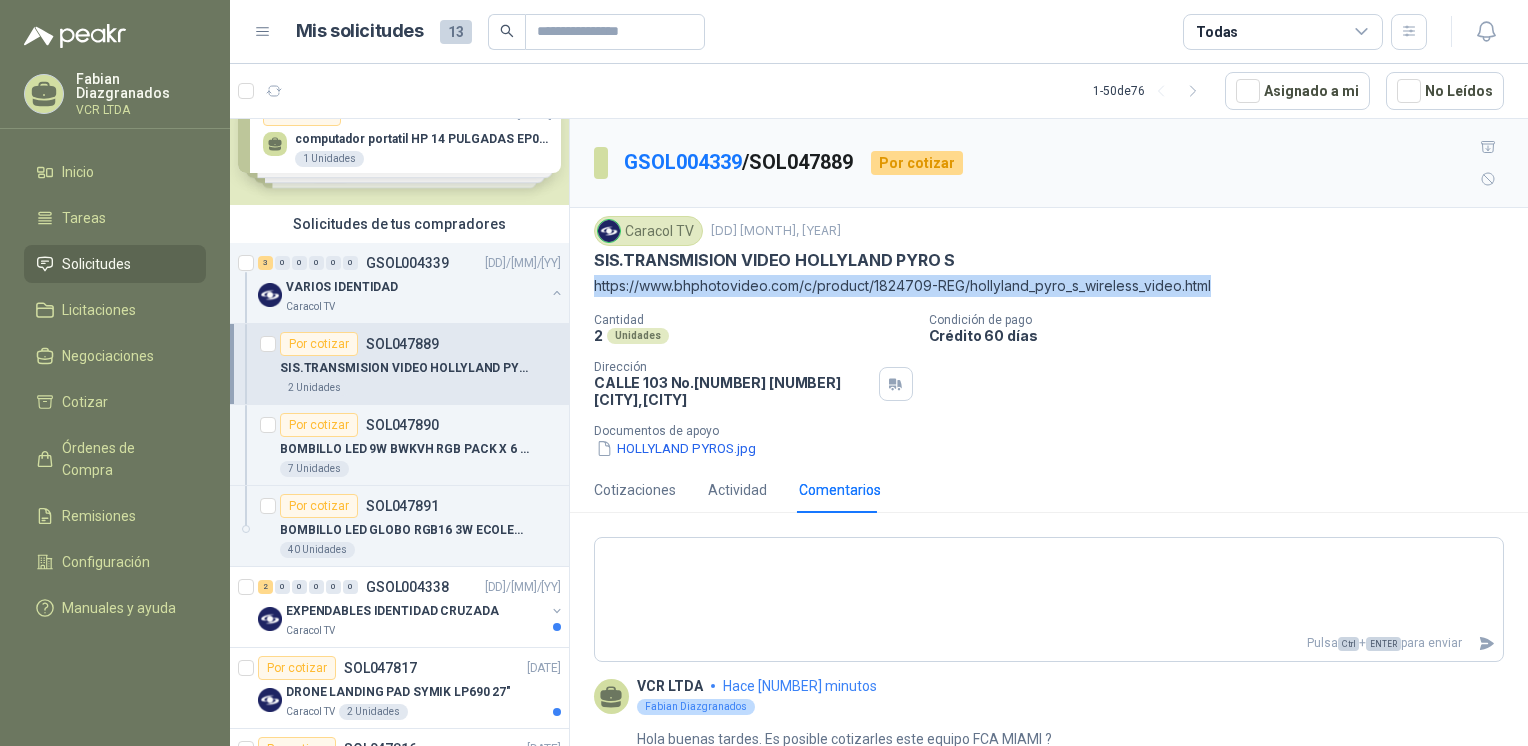 drag, startPoint x: 1258, startPoint y: 252, endPoint x: 588, endPoint y: 263, distance: 670.0903 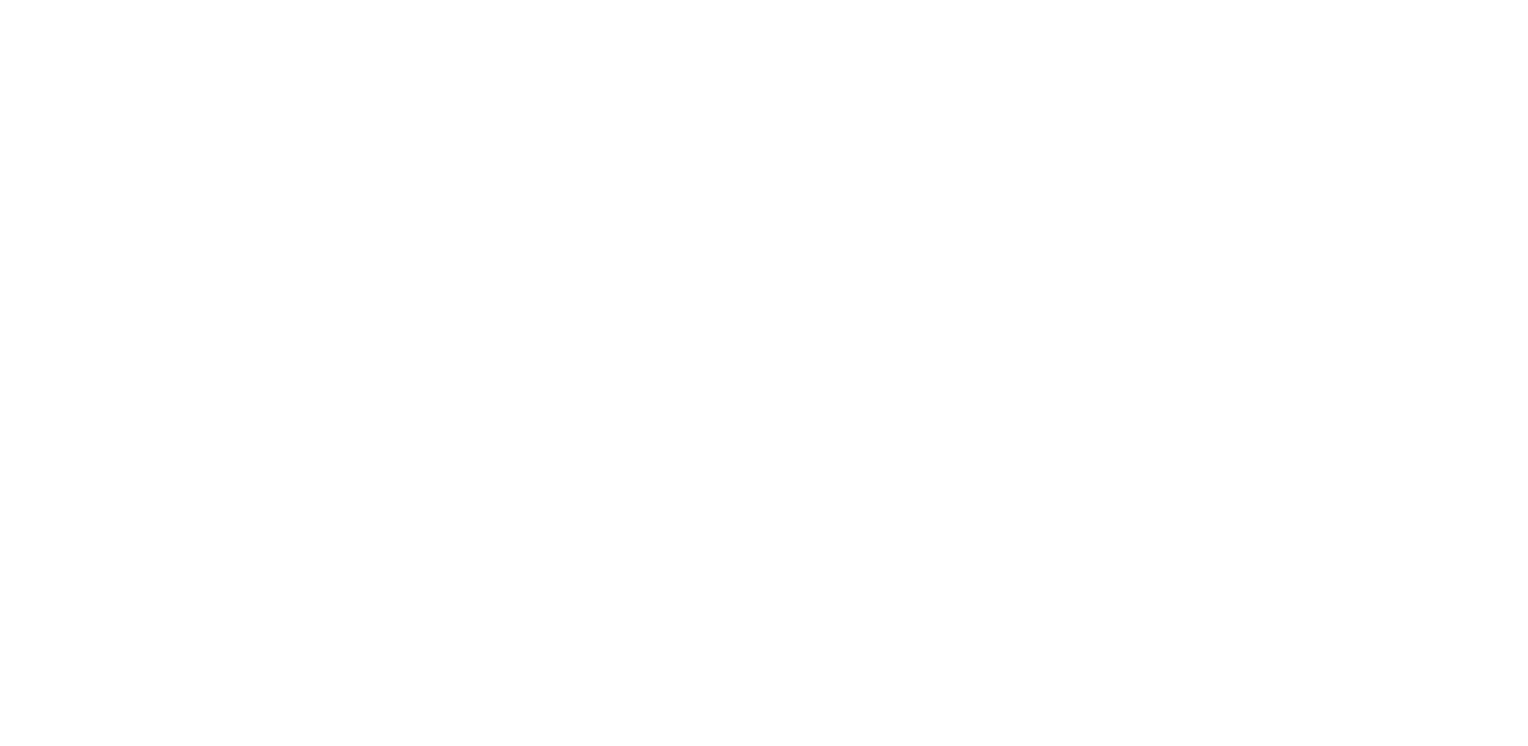 scroll, scrollTop: 0, scrollLeft: 0, axis: both 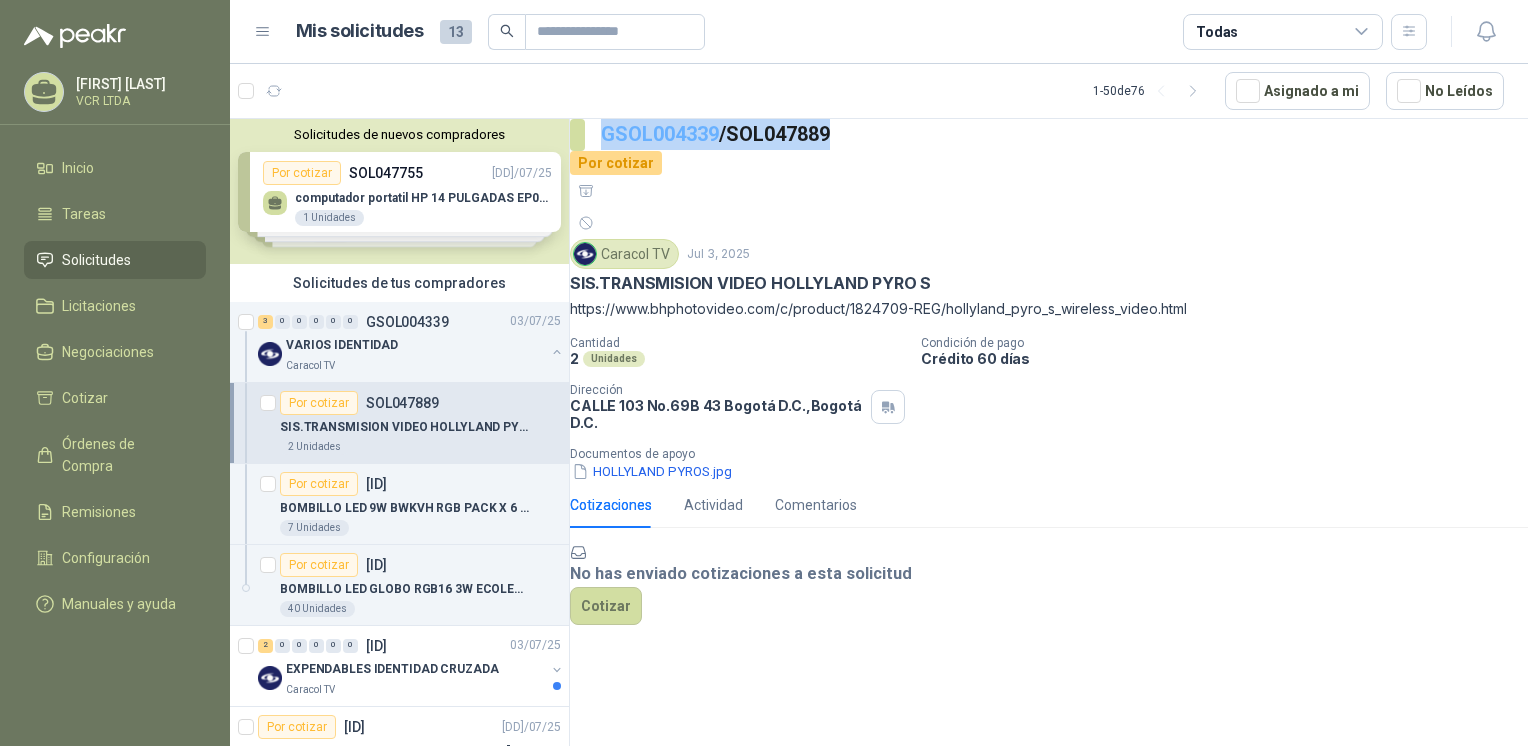 drag, startPoint x: 868, startPoint y: 144, endPoint x: 629, endPoint y: 140, distance: 239.03348 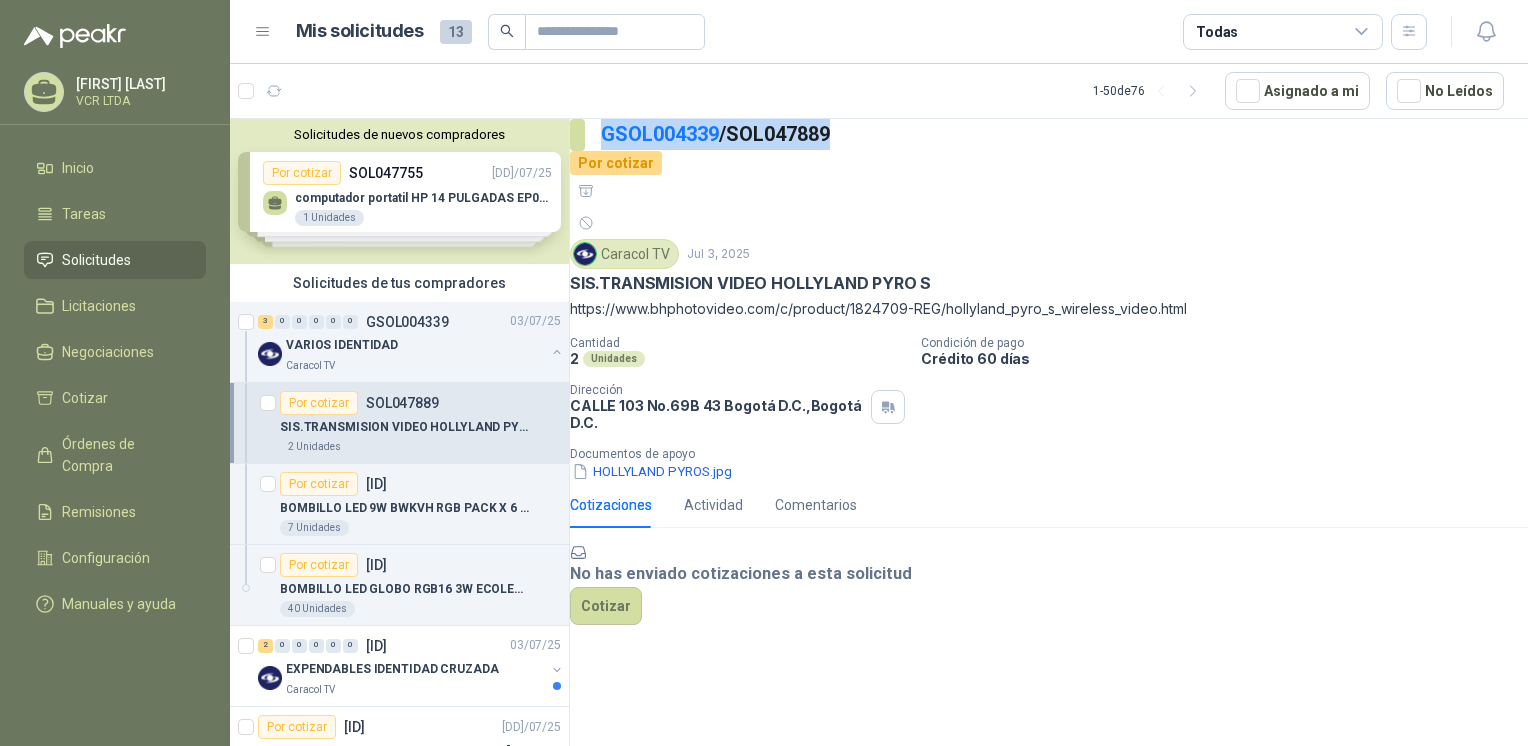 copy on "GSOL004339  /  SOL047889" 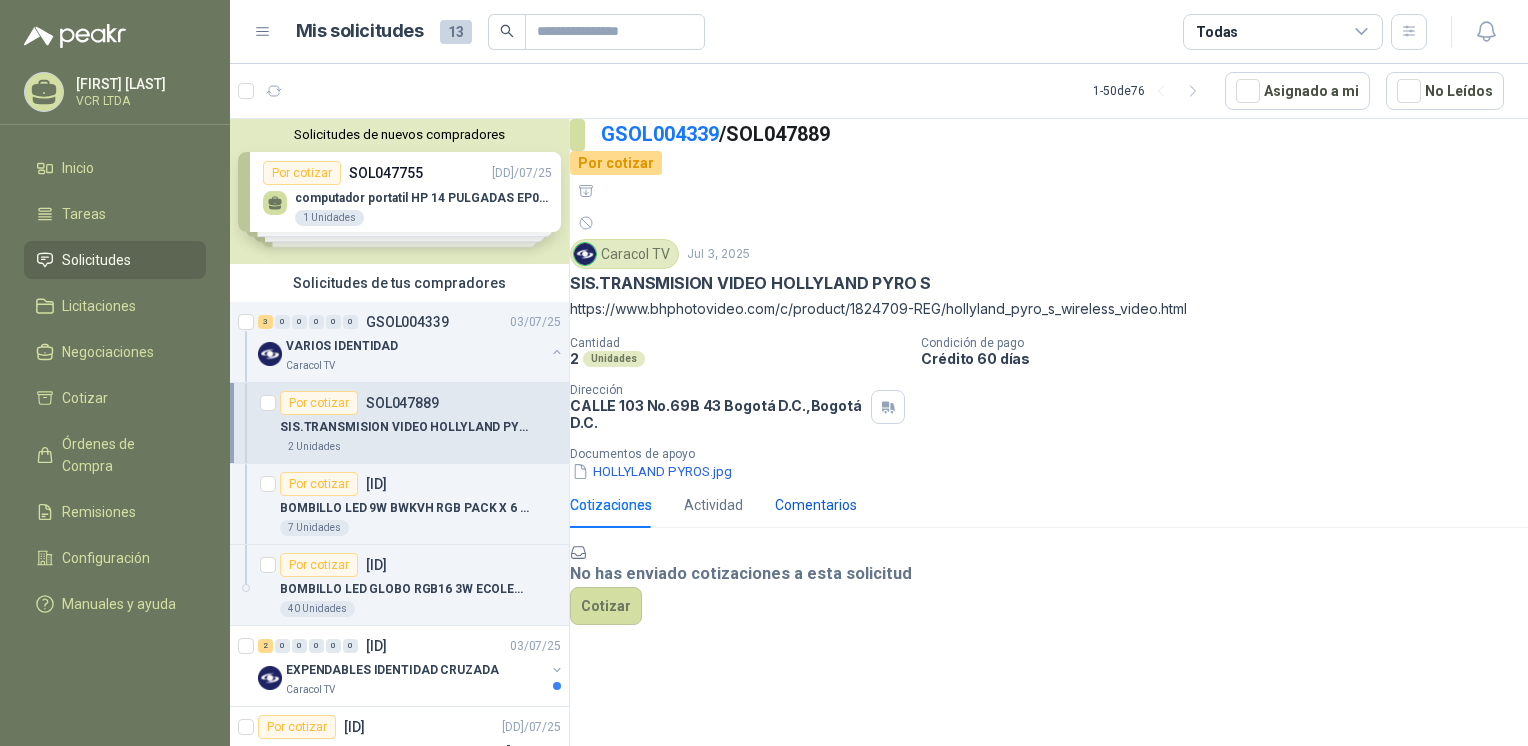 click on "Comentarios" at bounding box center [816, 505] 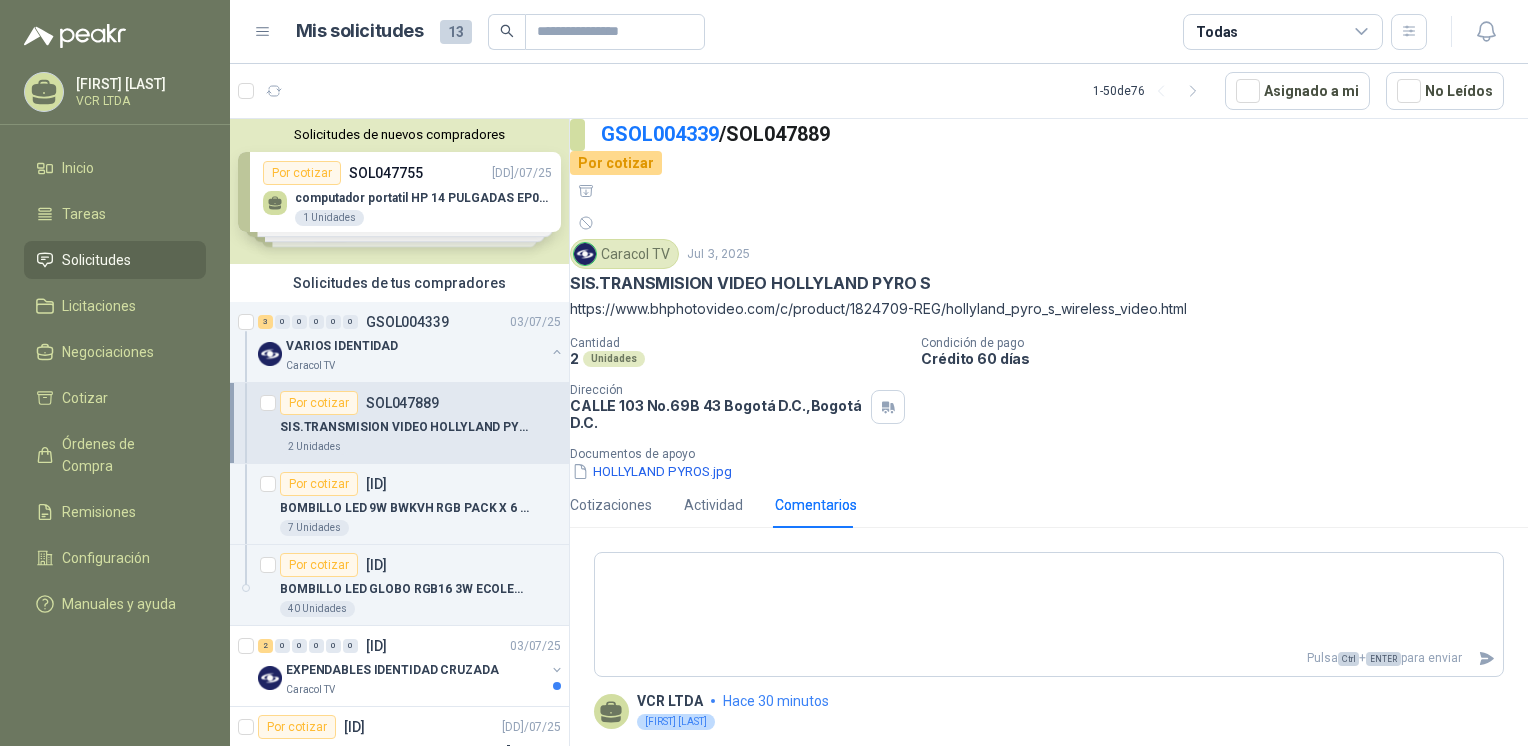 scroll, scrollTop: 12, scrollLeft: 0, axis: vertical 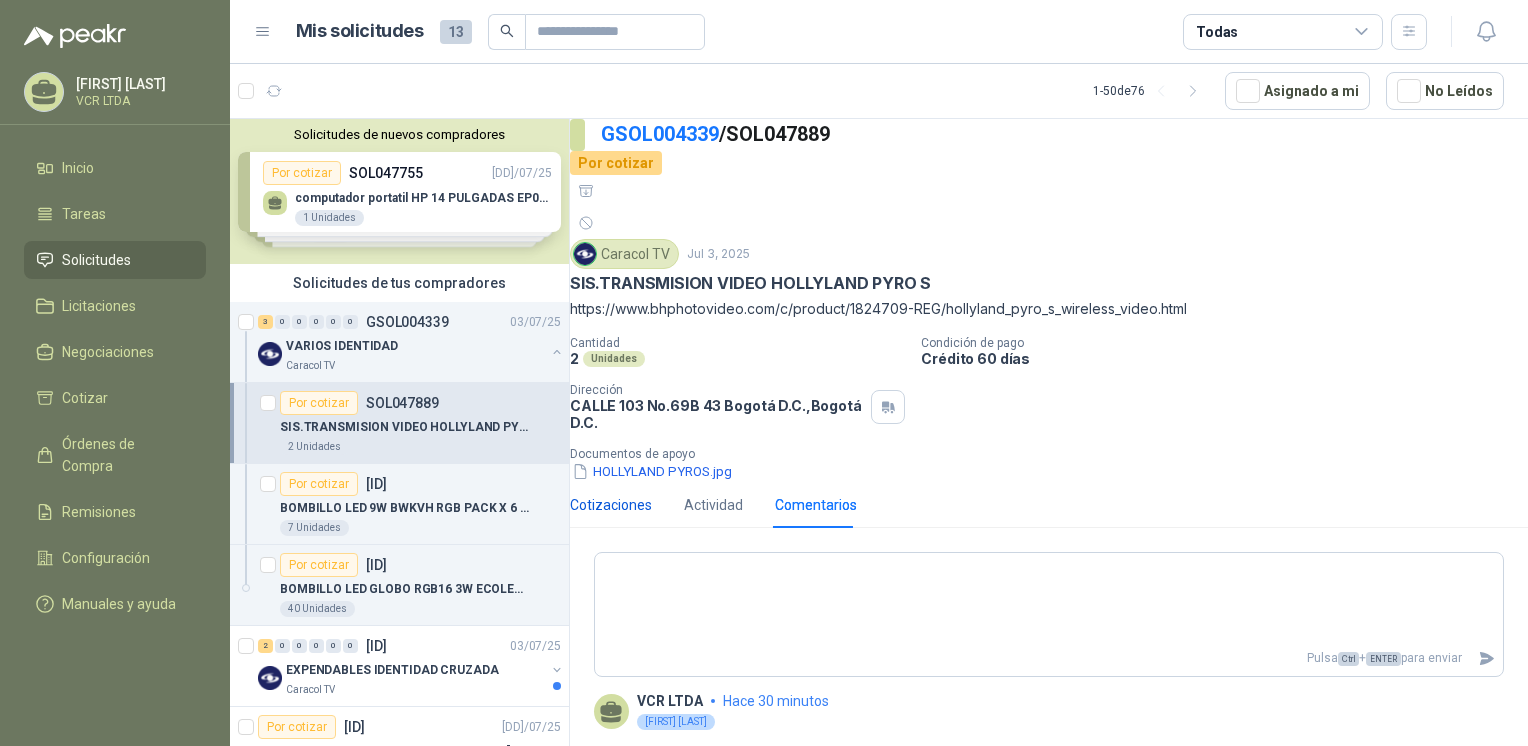 click on "Cotizaciones" at bounding box center (611, 505) 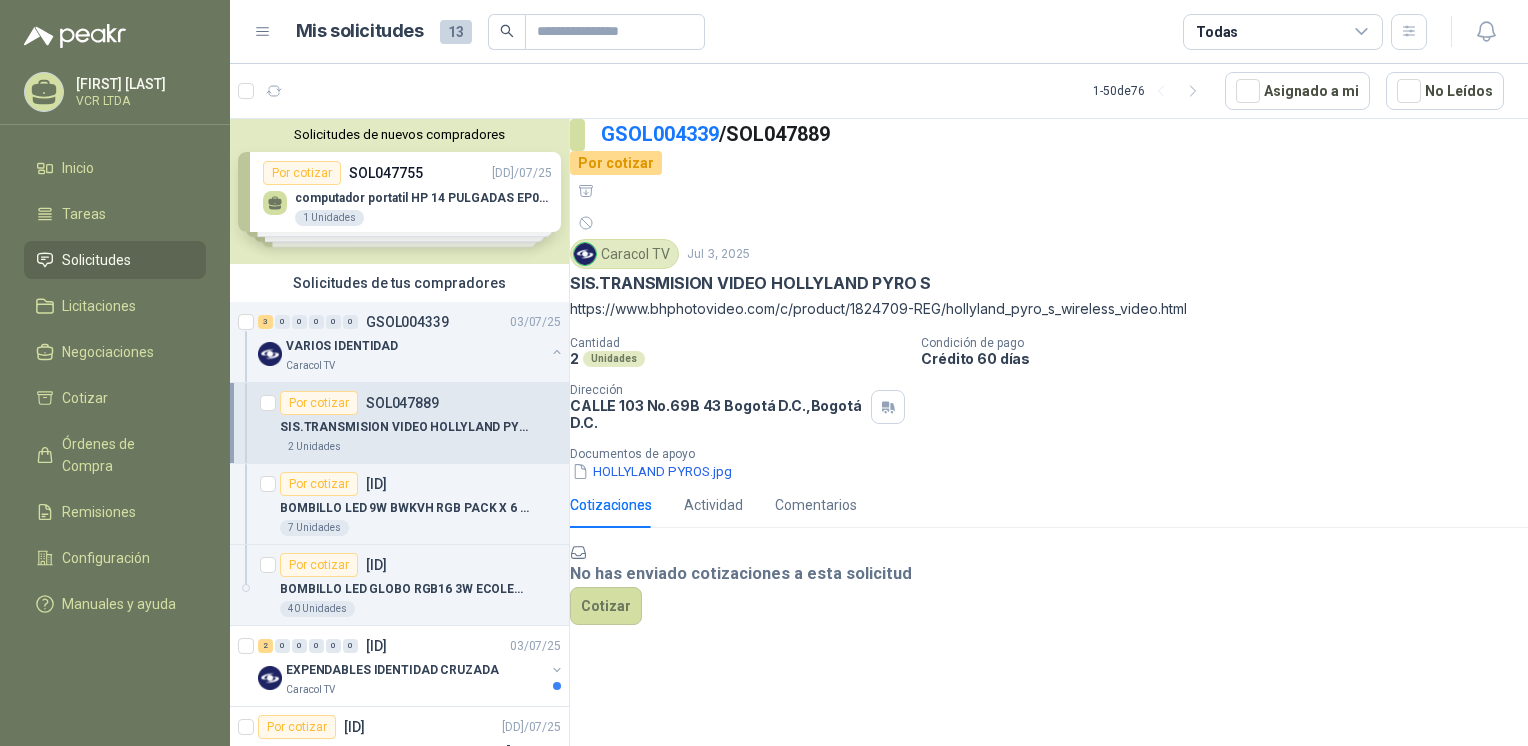 scroll, scrollTop: 0, scrollLeft: 0, axis: both 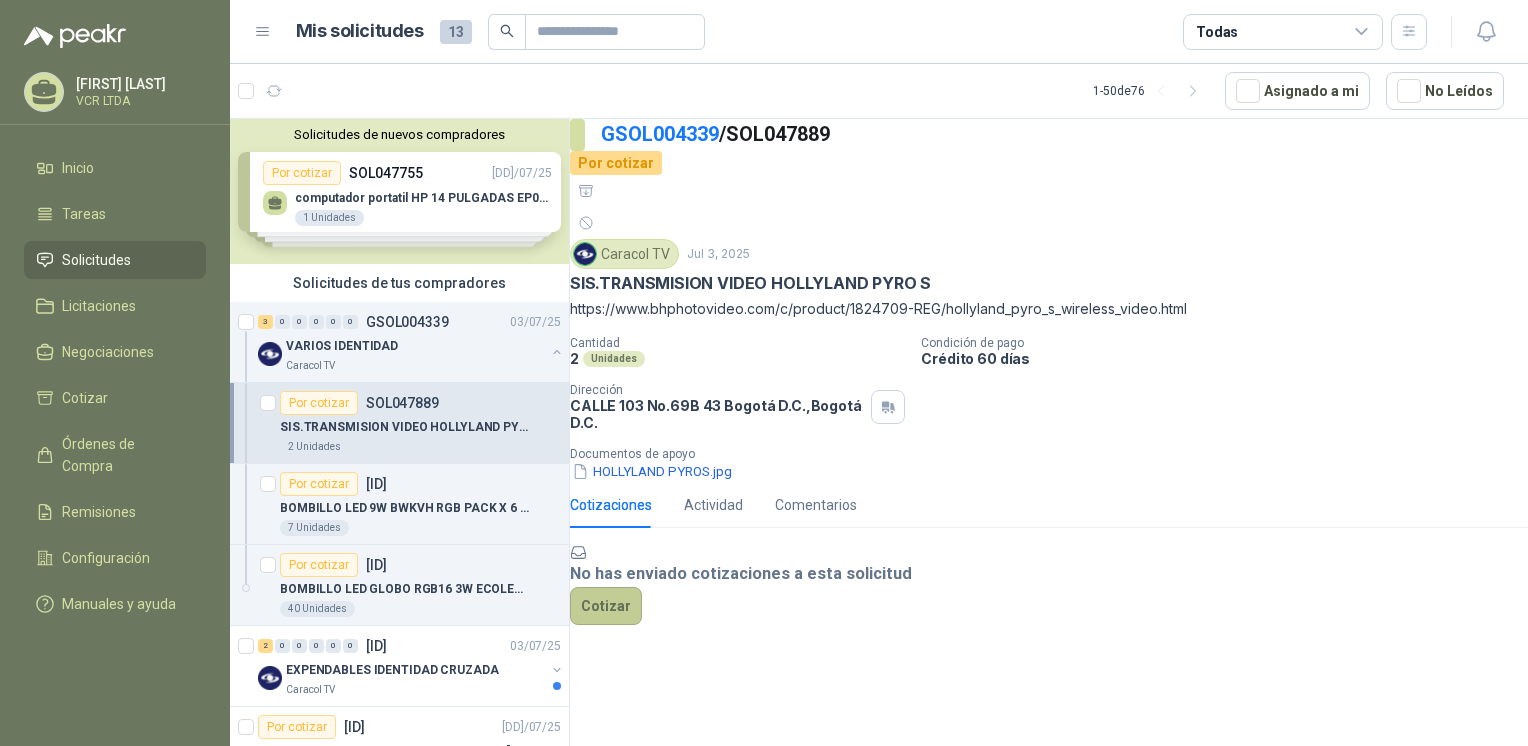 click on "Cotizar" at bounding box center (606, 606) 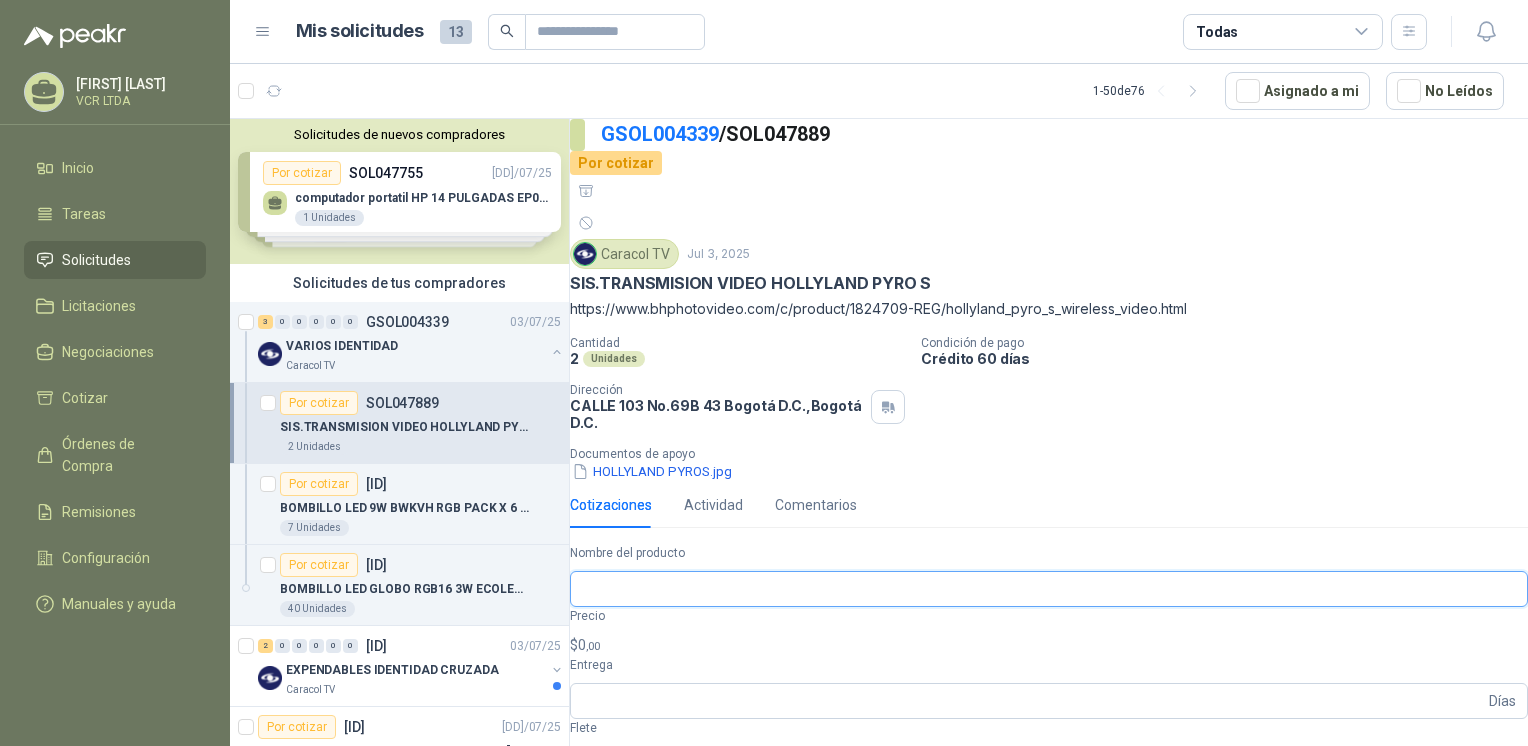 click on "Nombre del producto" at bounding box center [1049, 589] 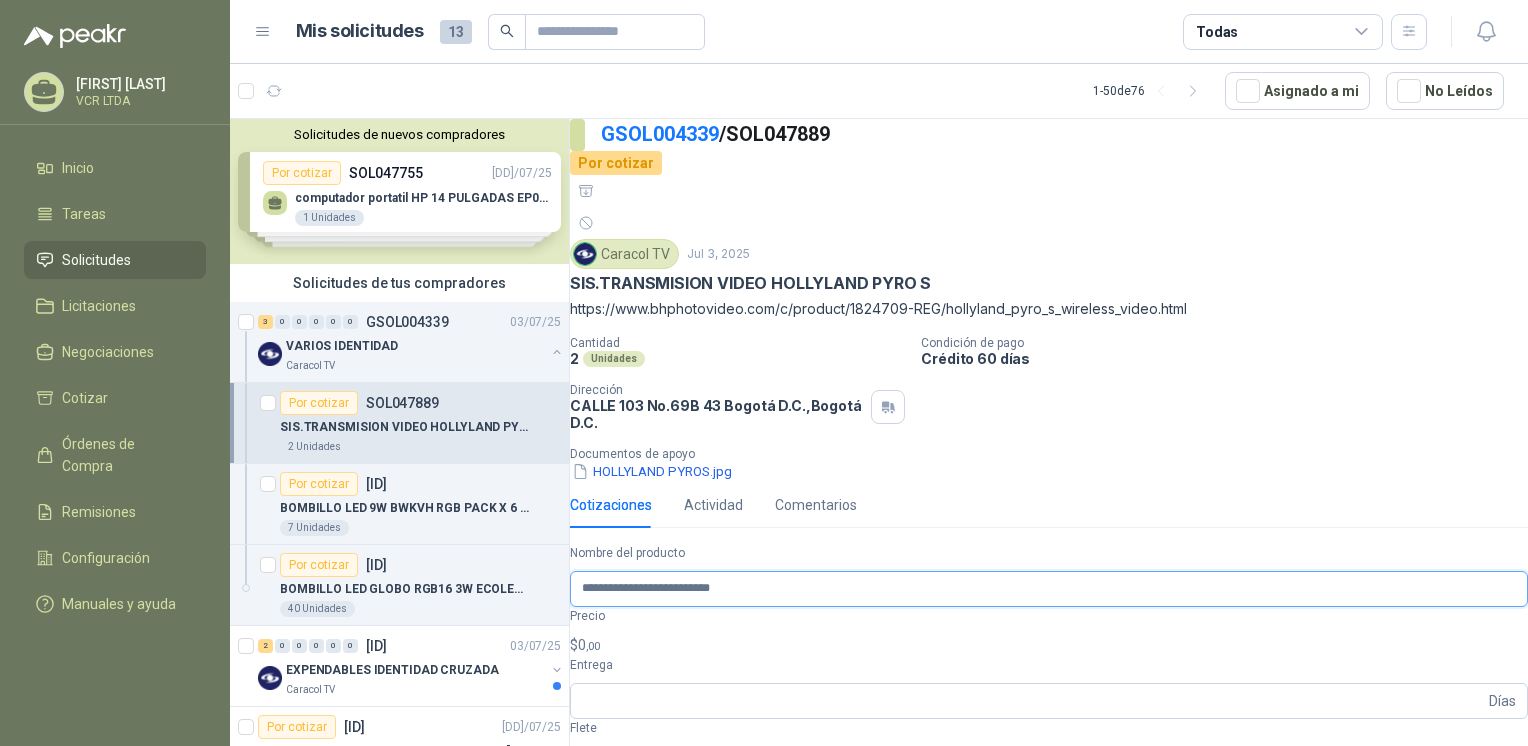 type on "**********" 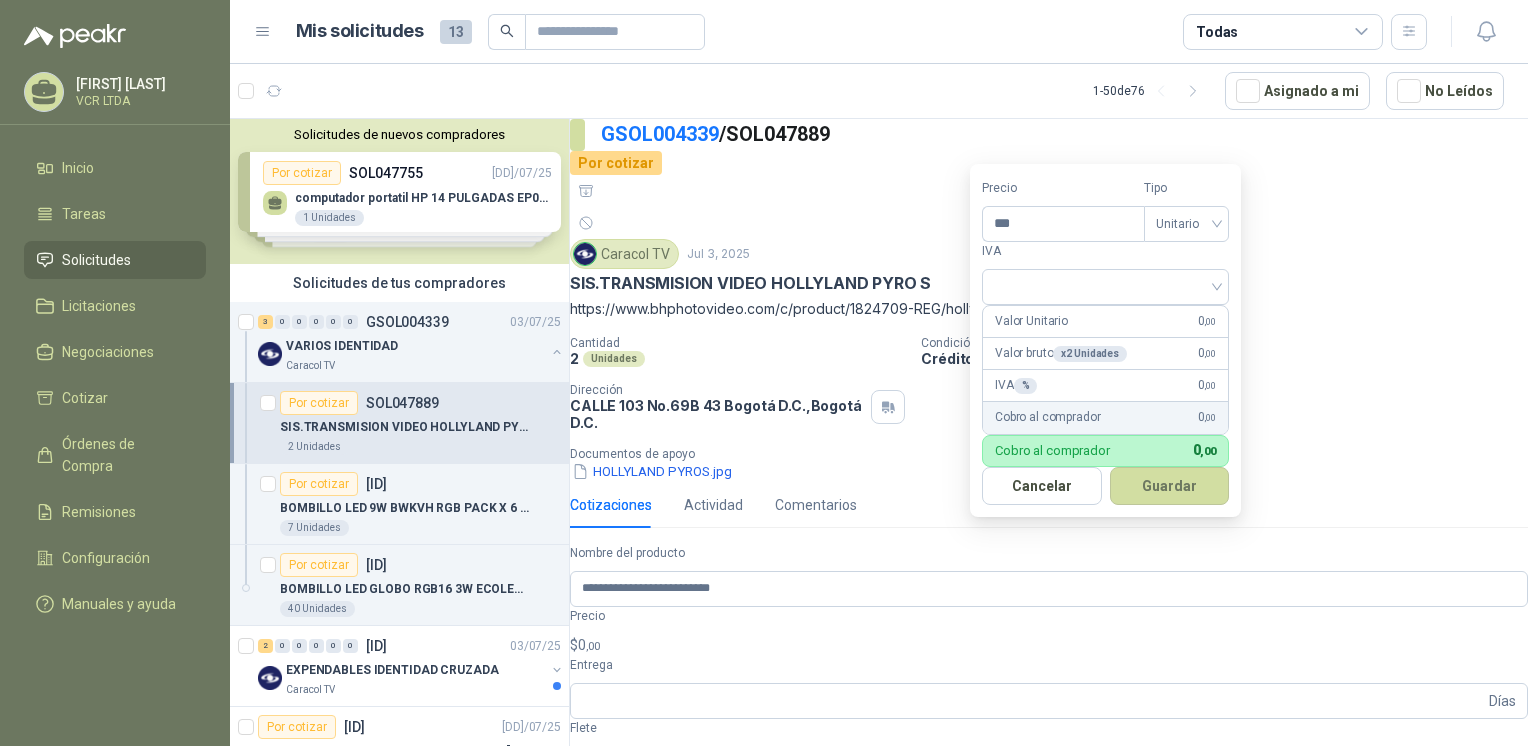 drag, startPoint x: 1167, startPoint y: 577, endPoint x: 1116, endPoint y: 576, distance: 51.009804 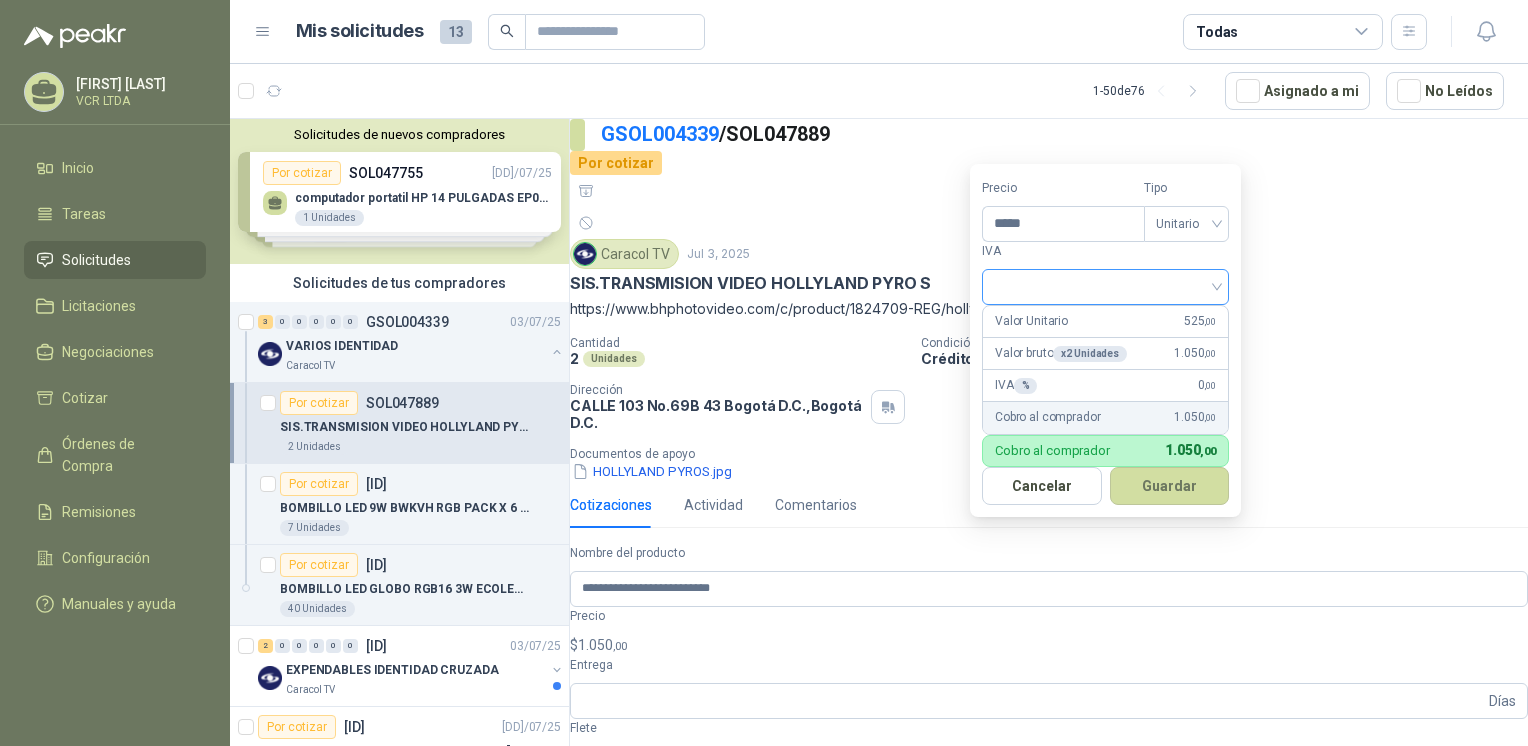 type on "*****" 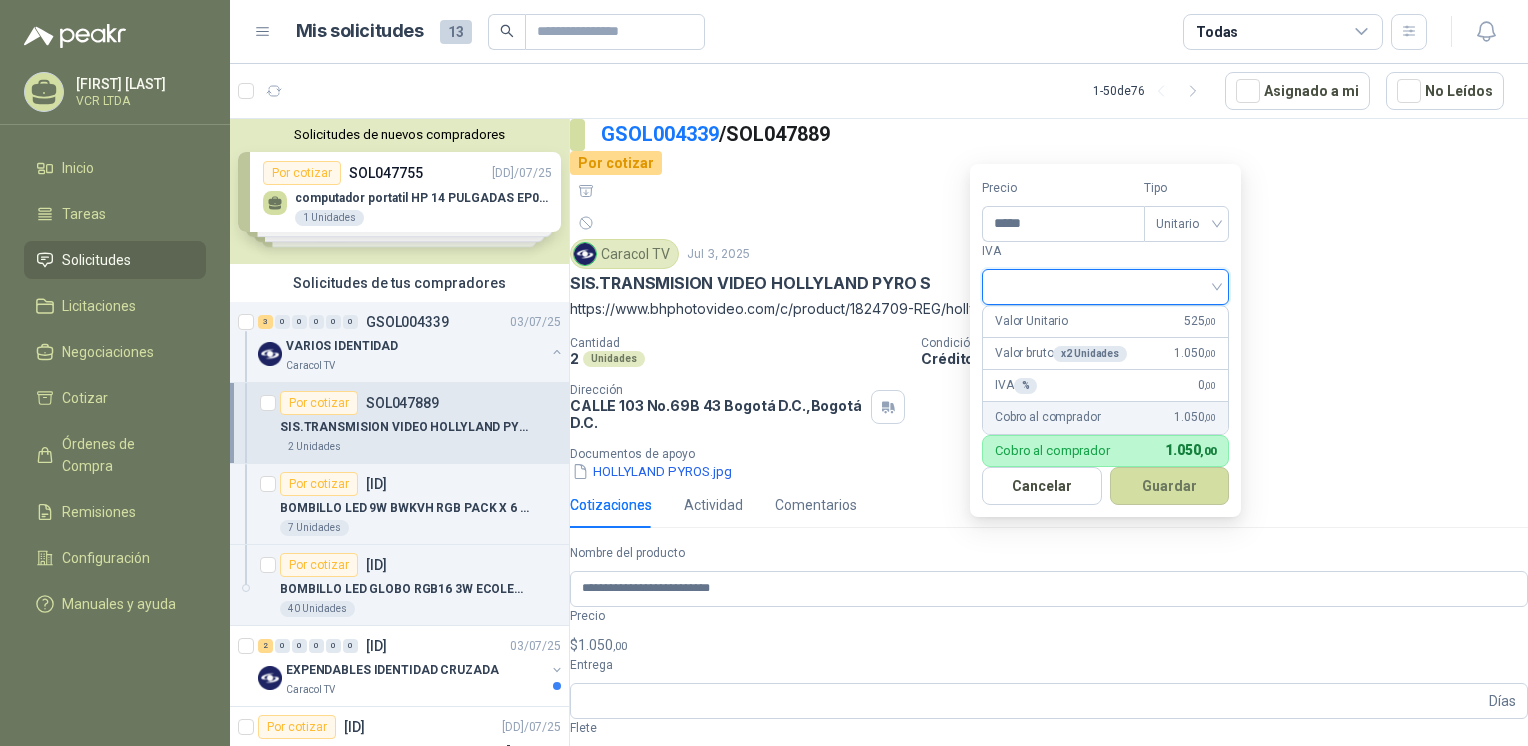 click at bounding box center [1105, 285] 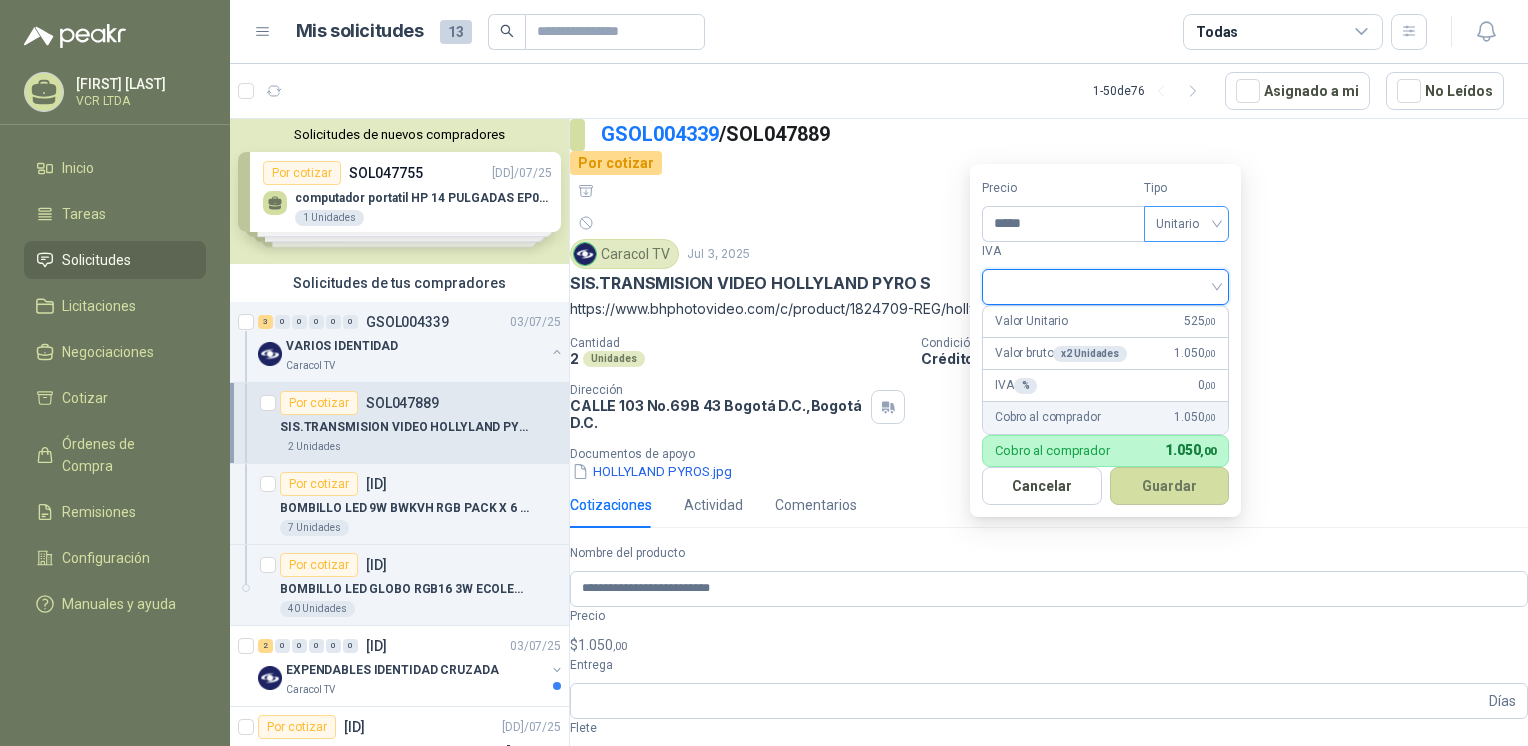 click on "Unitario" at bounding box center [1186, 224] 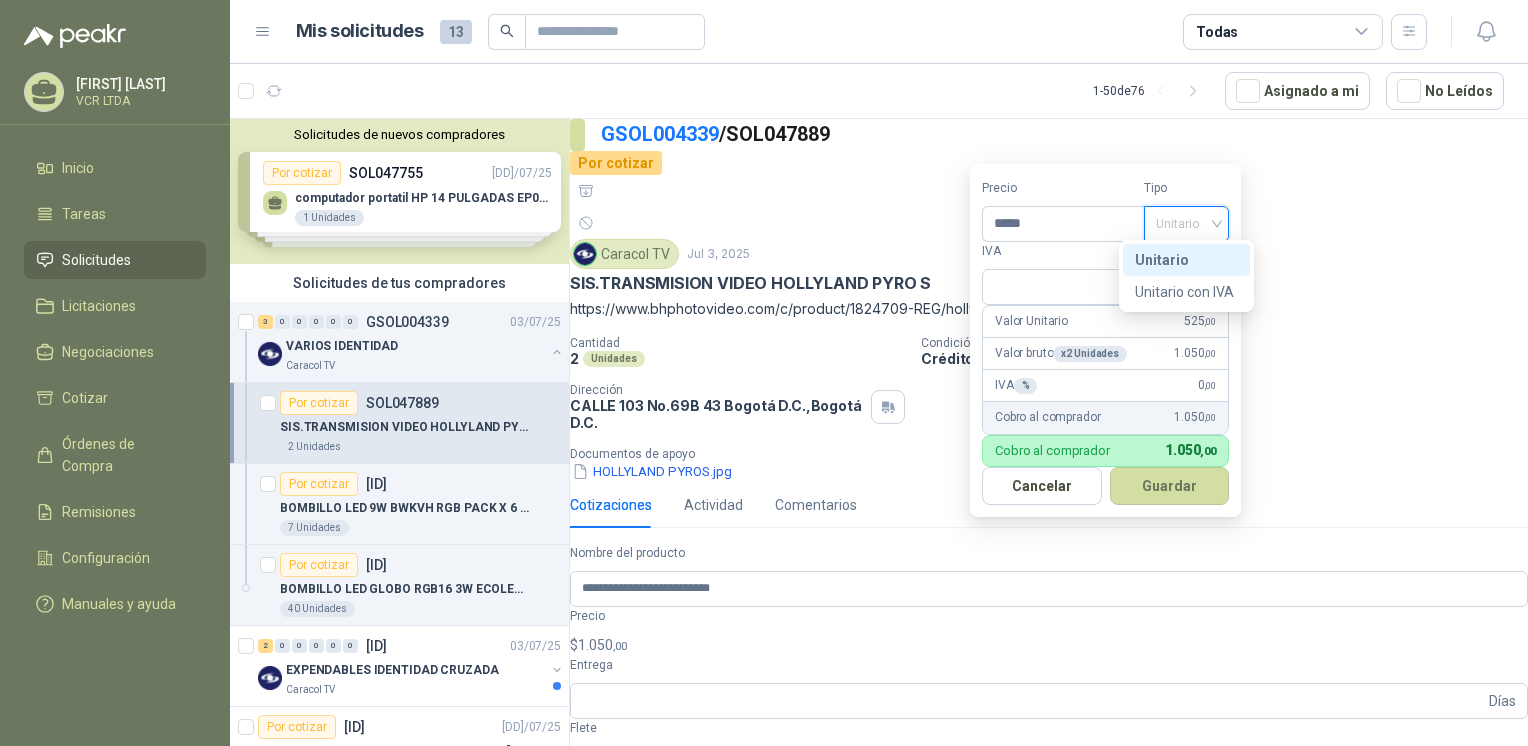click on "Unitario" at bounding box center (1186, 224) 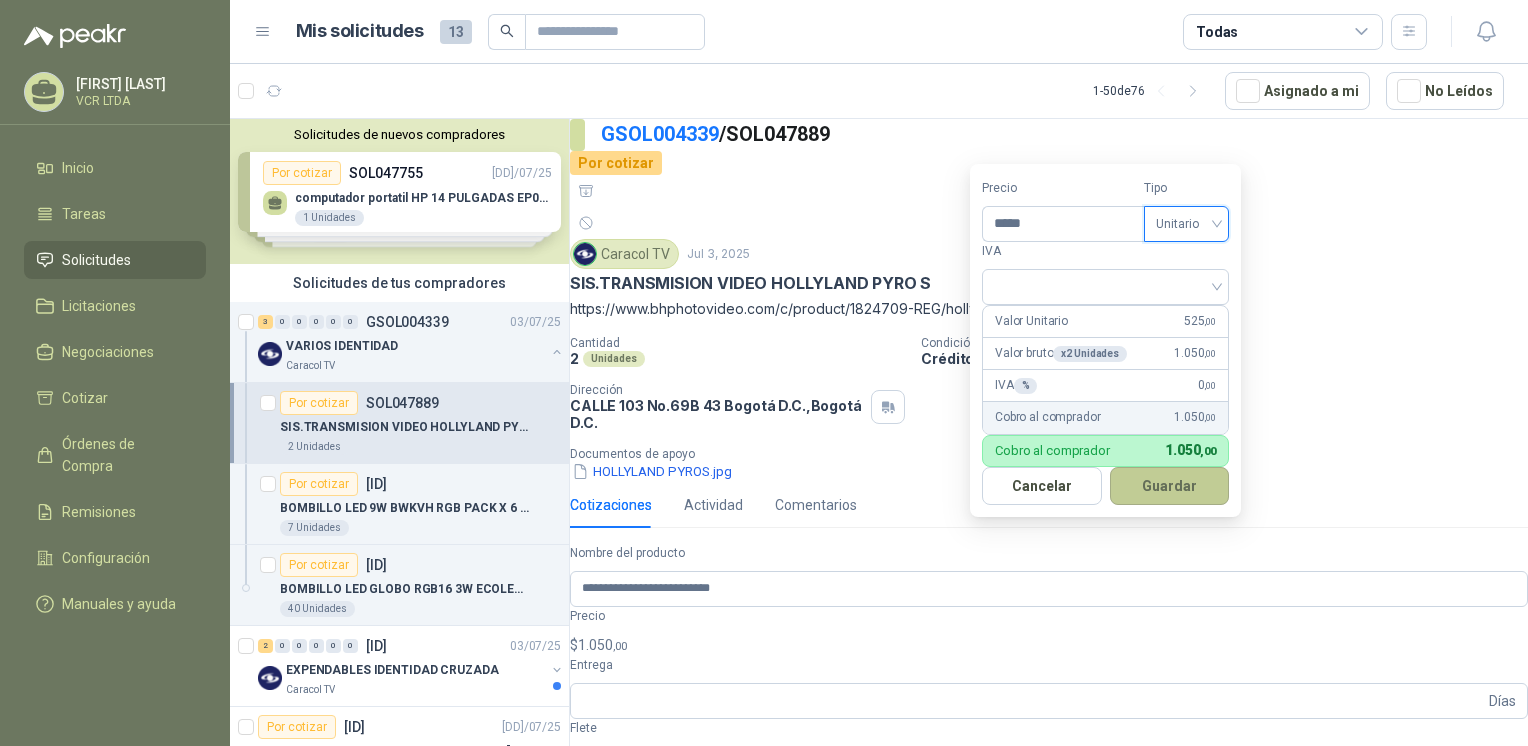 click on "Guardar" at bounding box center (1170, 486) 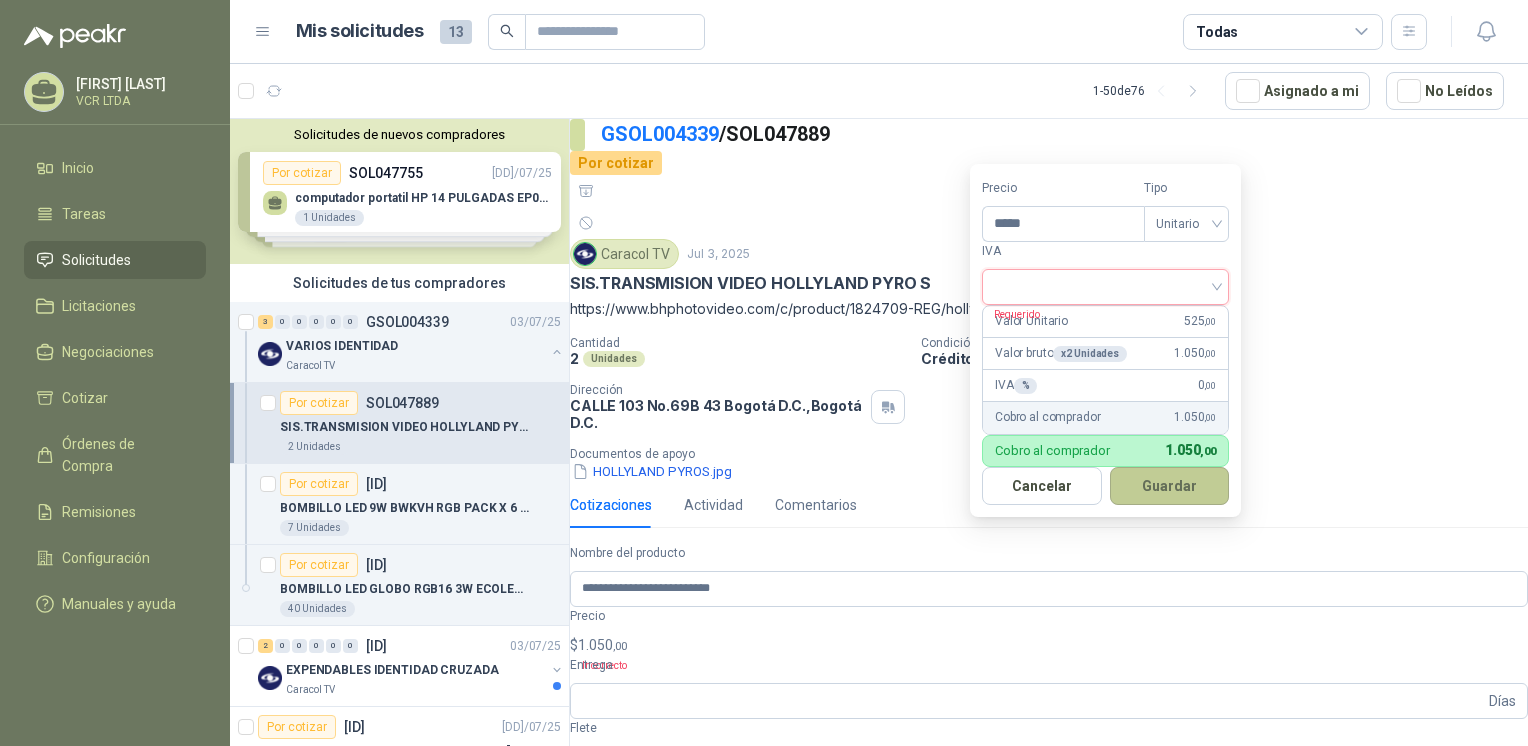 click on "Guardar" at bounding box center [1170, 486] 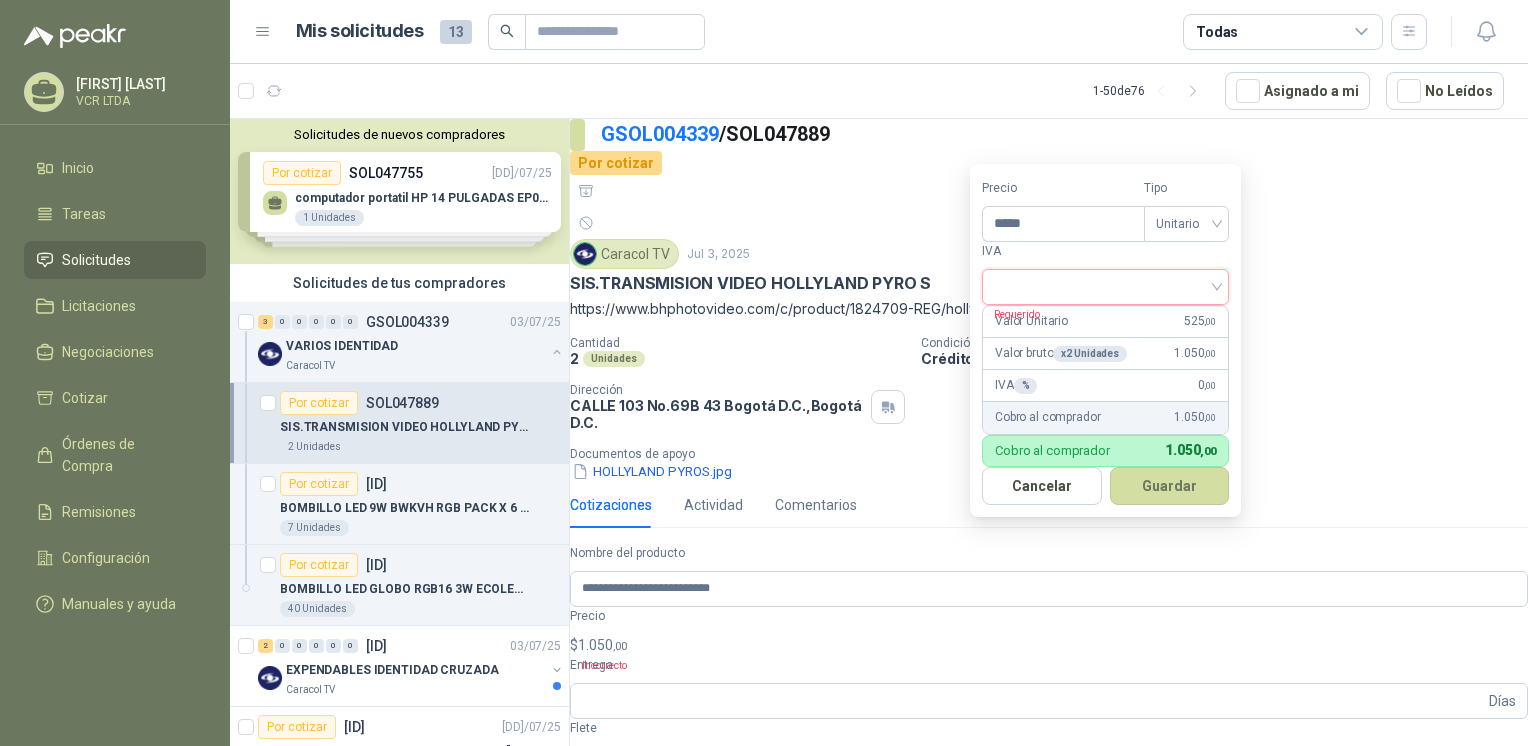 click at bounding box center (1105, 285) 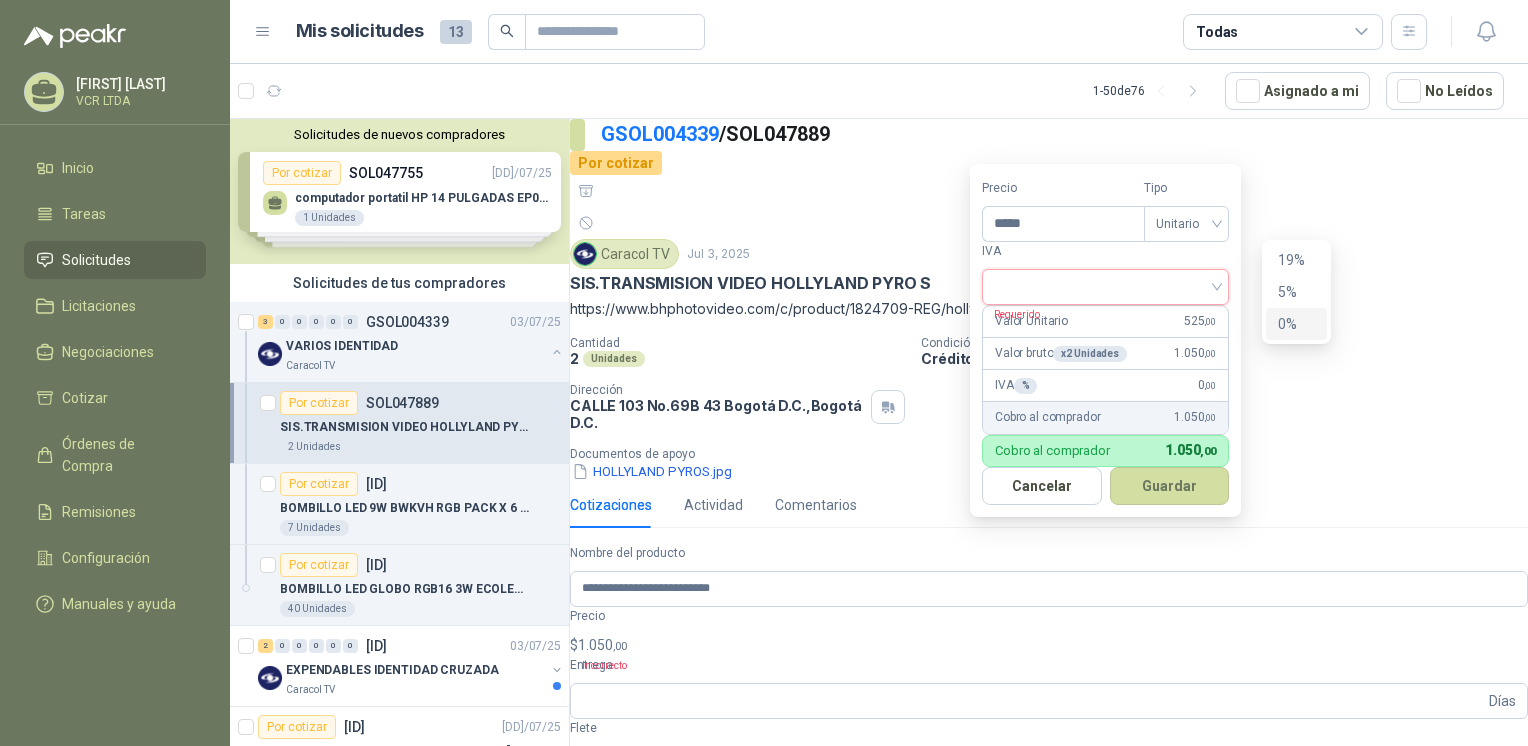 click on "0%" at bounding box center (1296, 324) 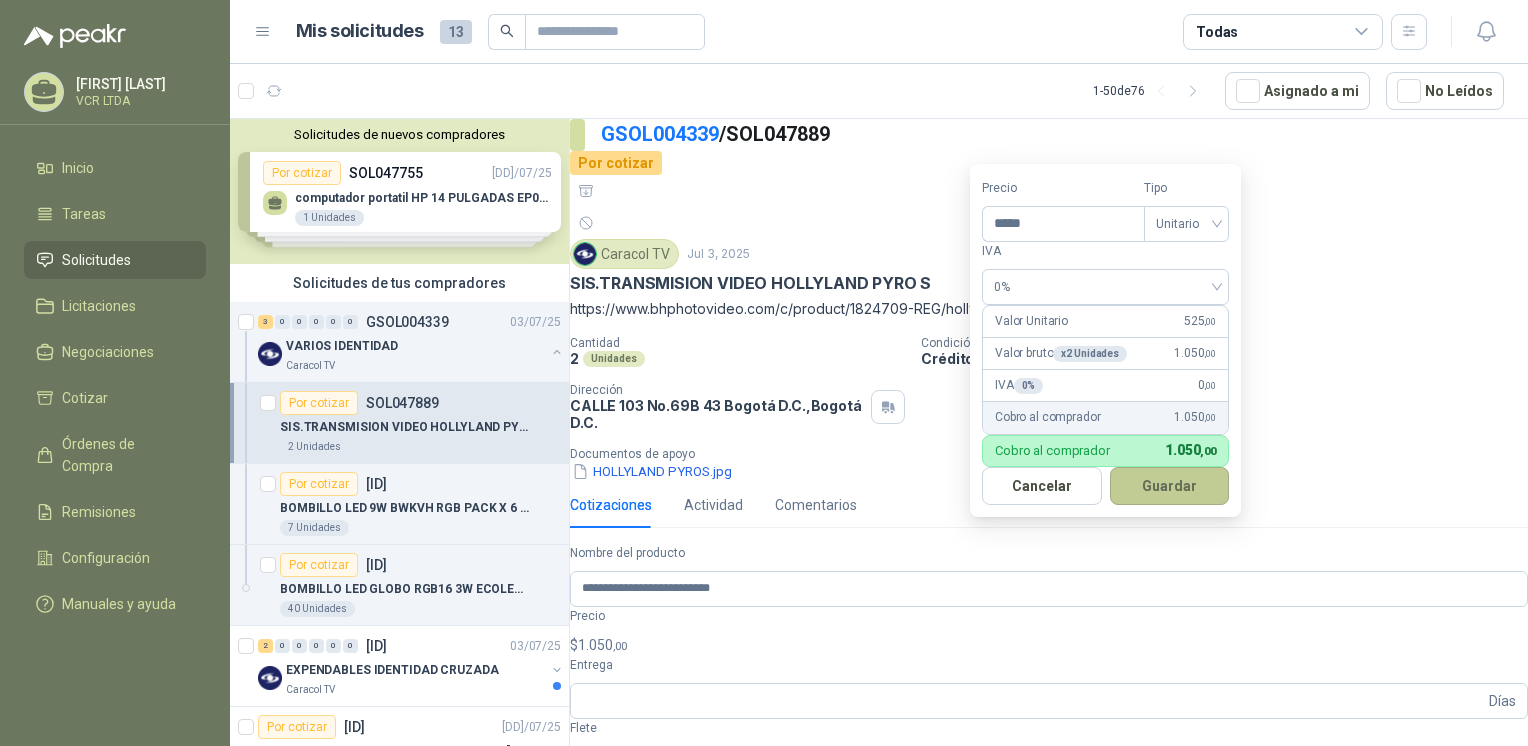 click on "Guardar" at bounding box center [1170, 486] 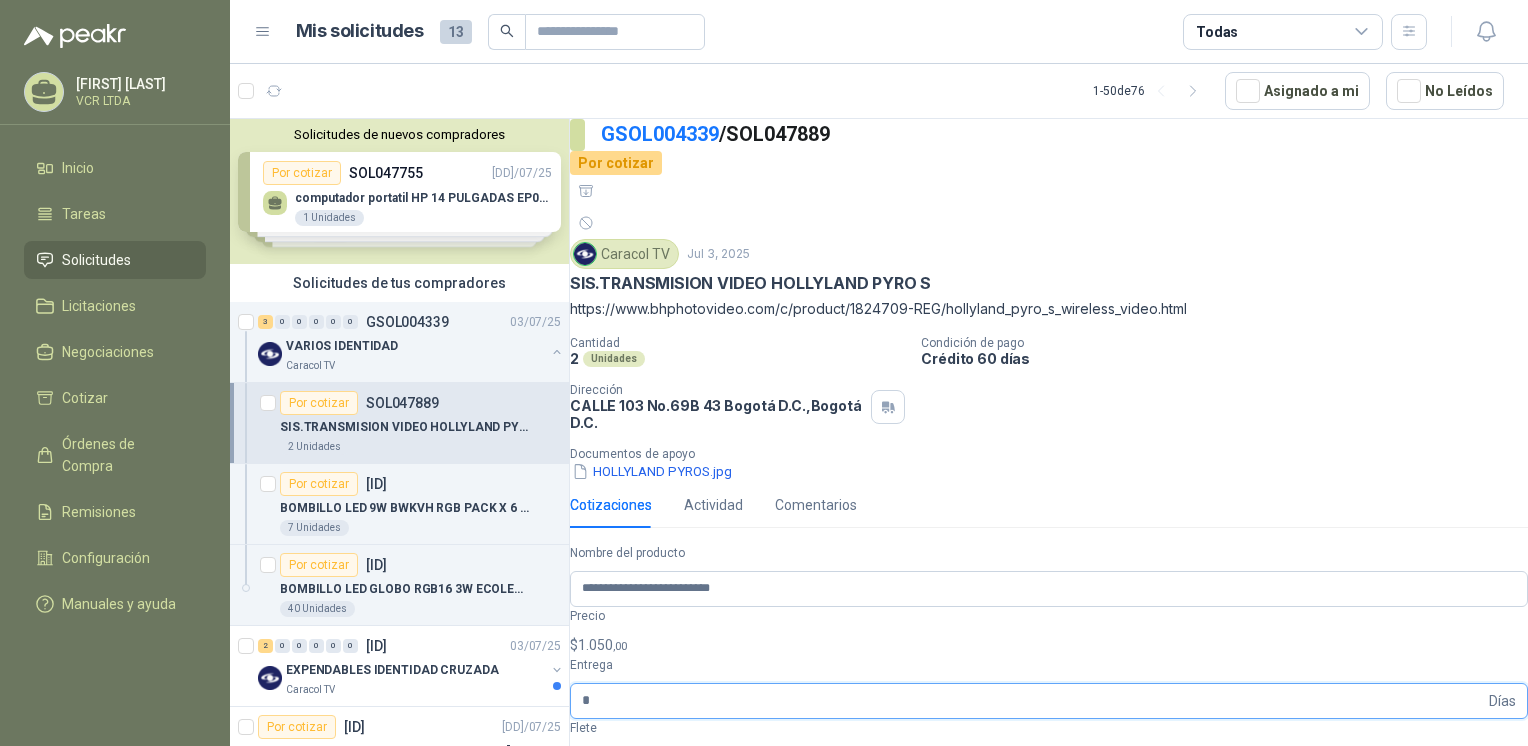 type on "*" 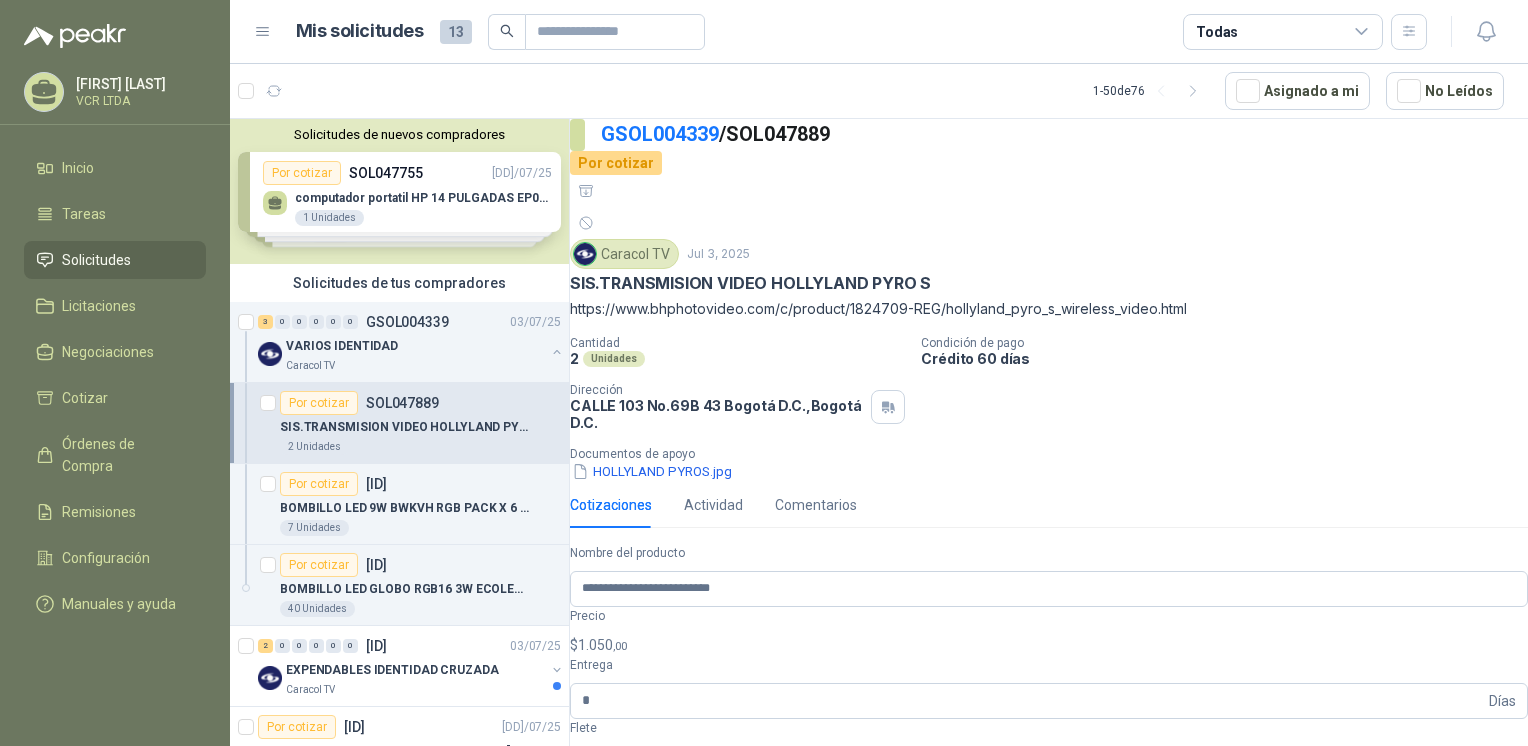 click at bounding box center [1049, 840] 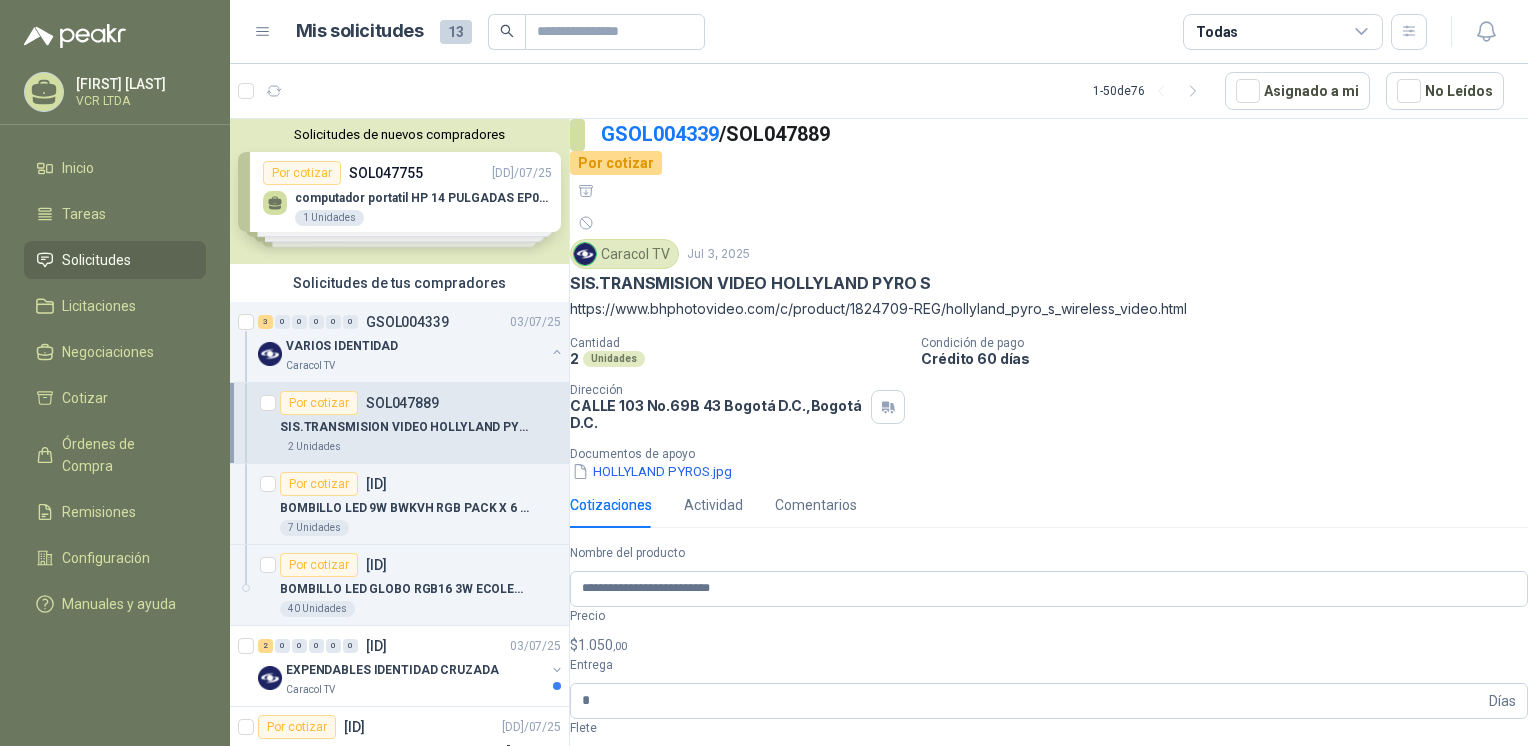 click on "**********" at bounding box center (1049, 766) 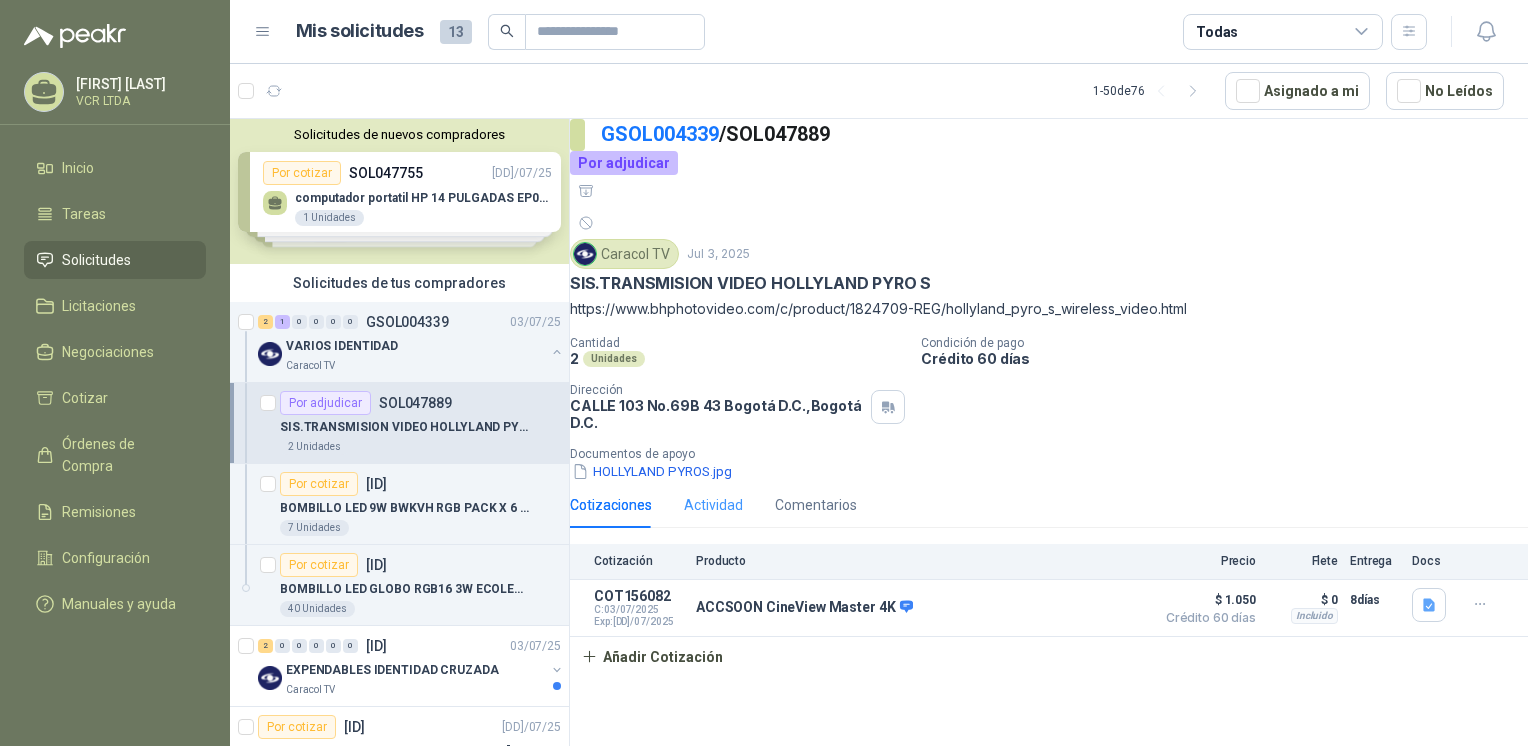 click on "Actividad" at bounding box center (713, 505) 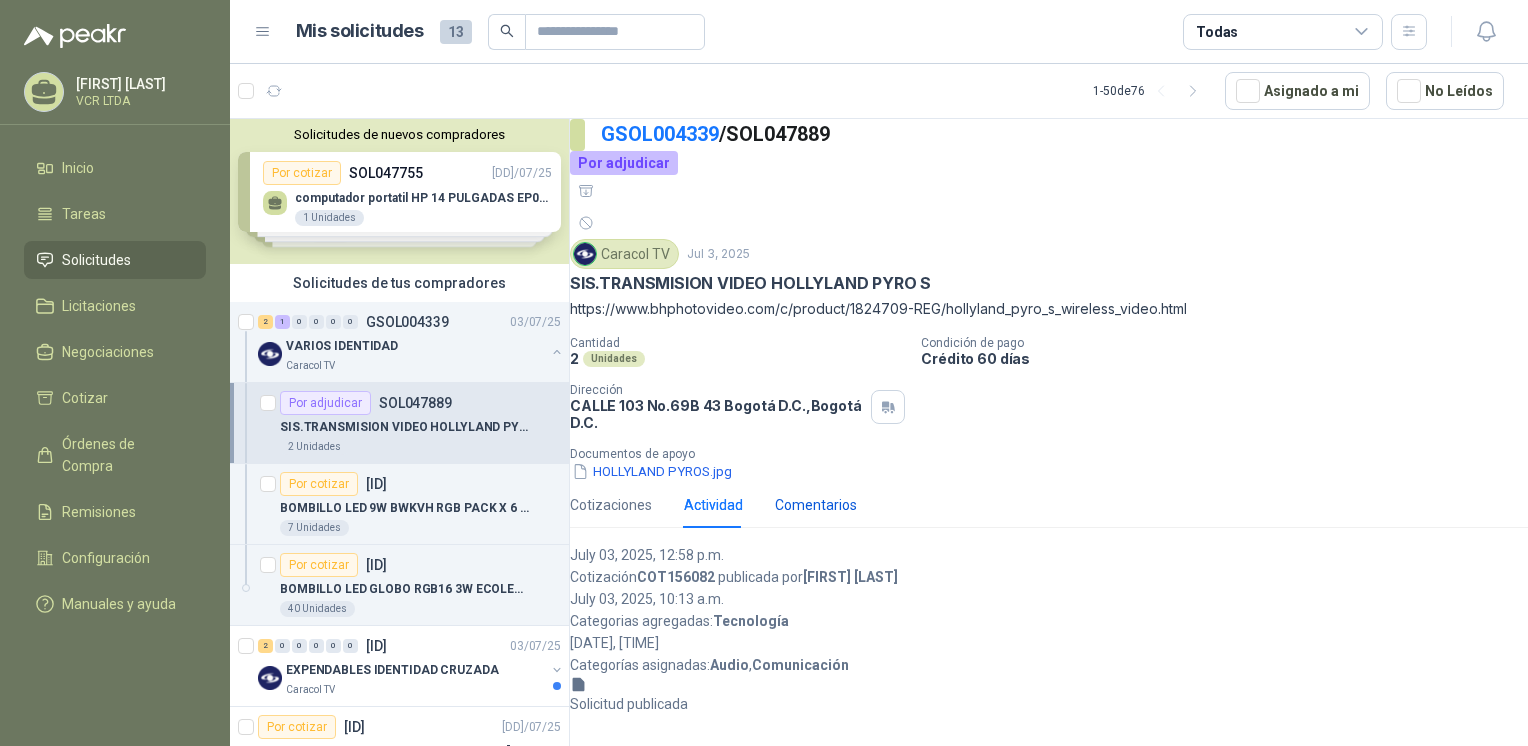 click on "Comentarios" at bounding box center [816, 505] 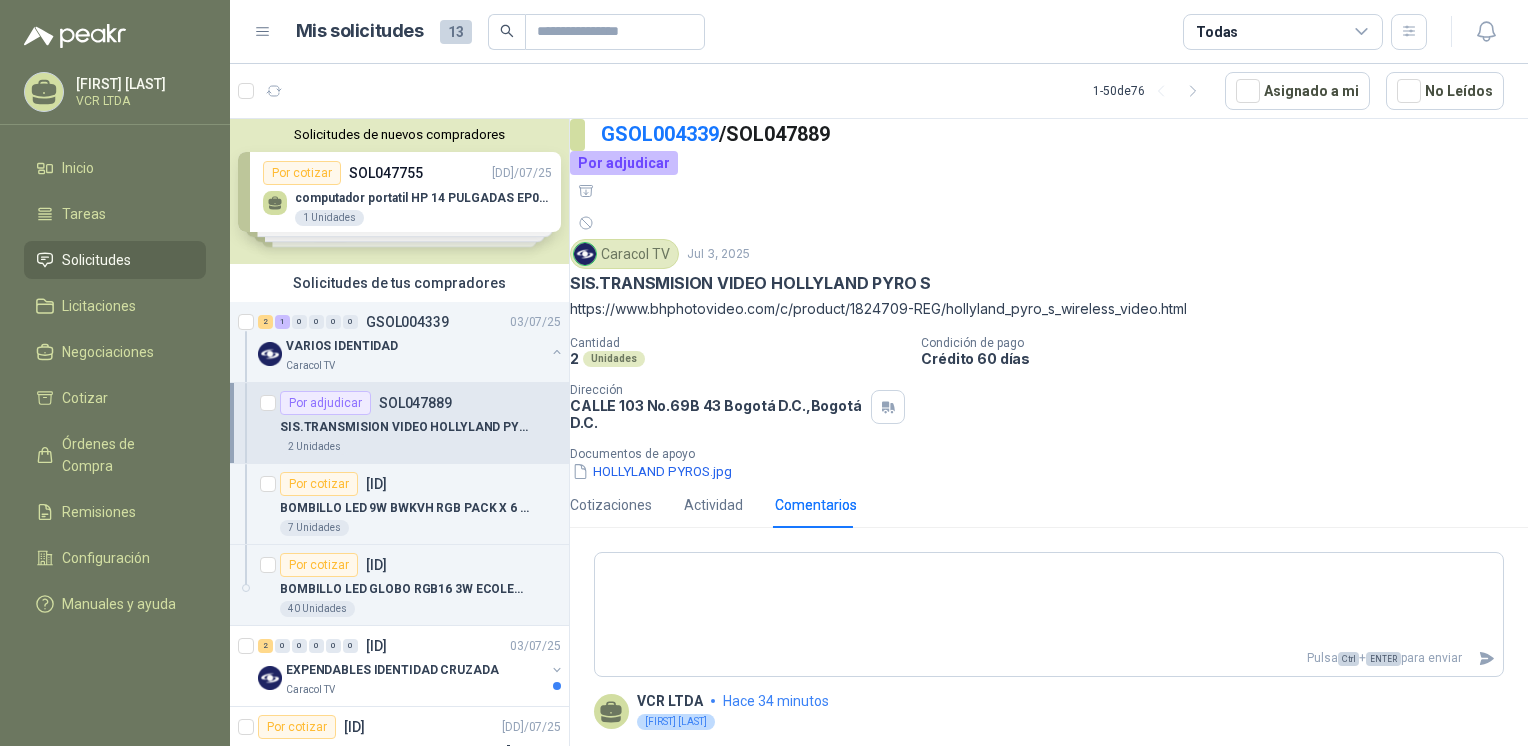 scroll, scrollTop: 12, scrollLeft: 0, axis: vertical 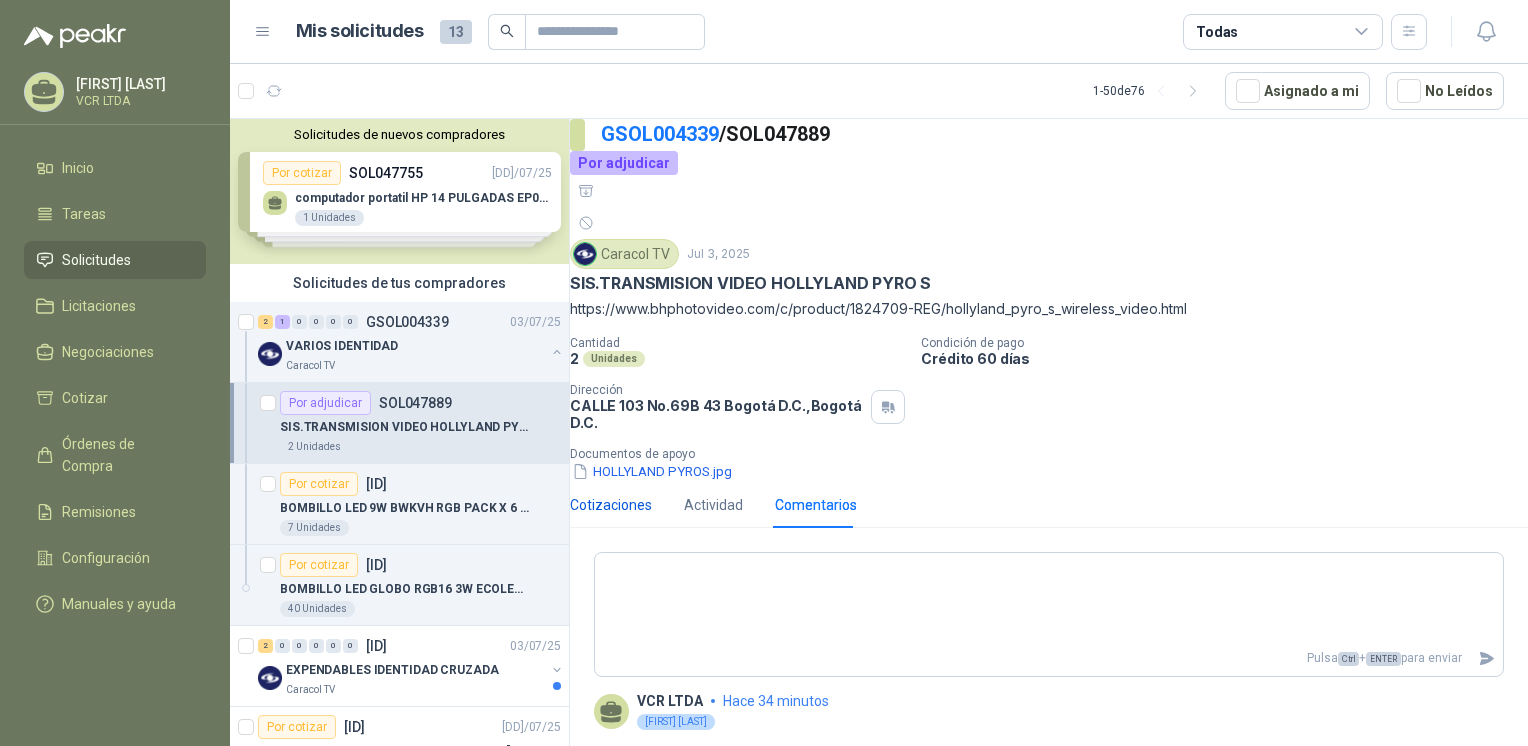click on "Cotizaciones" at bounding box center [611, 505] 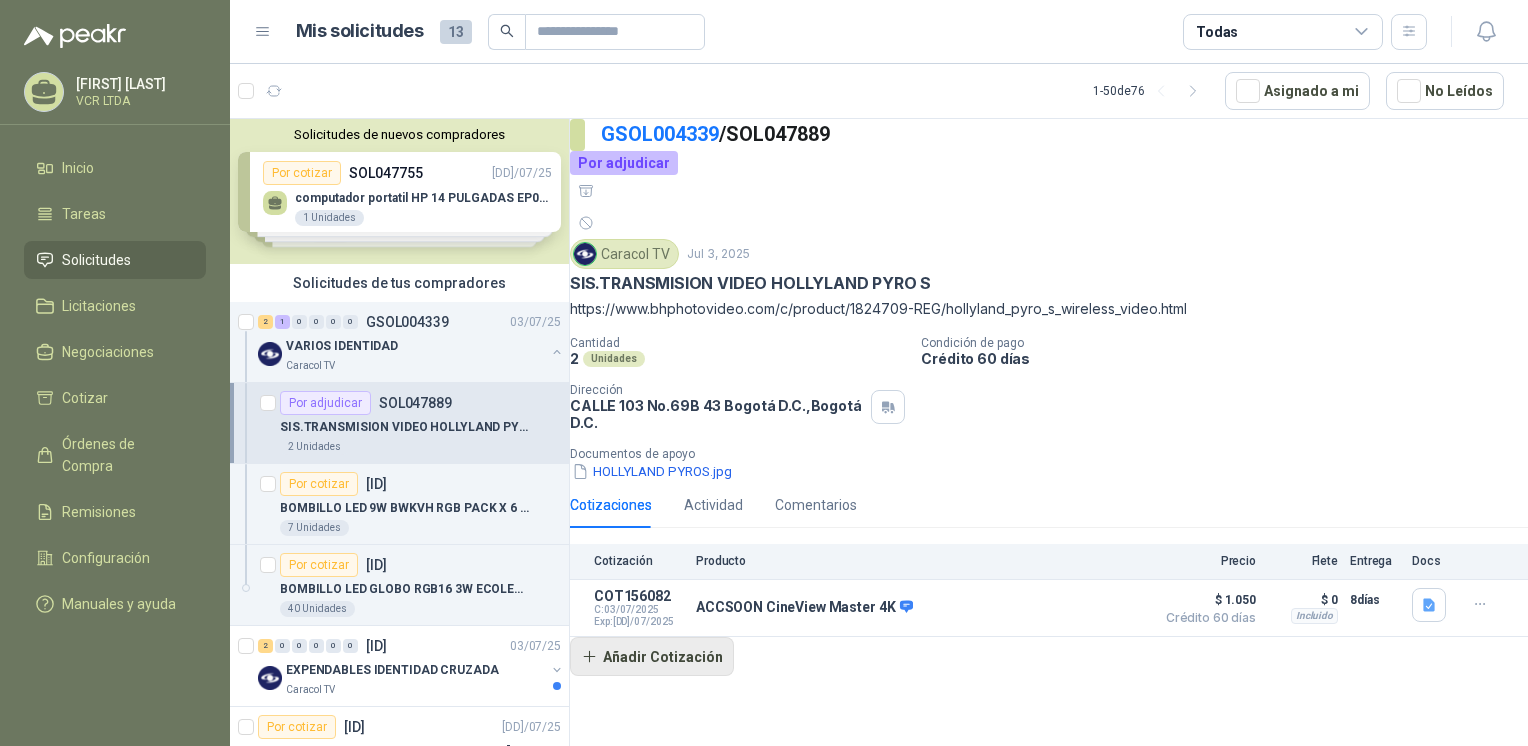 click on "Añadir Cotización" at bounding box center (652, 657) 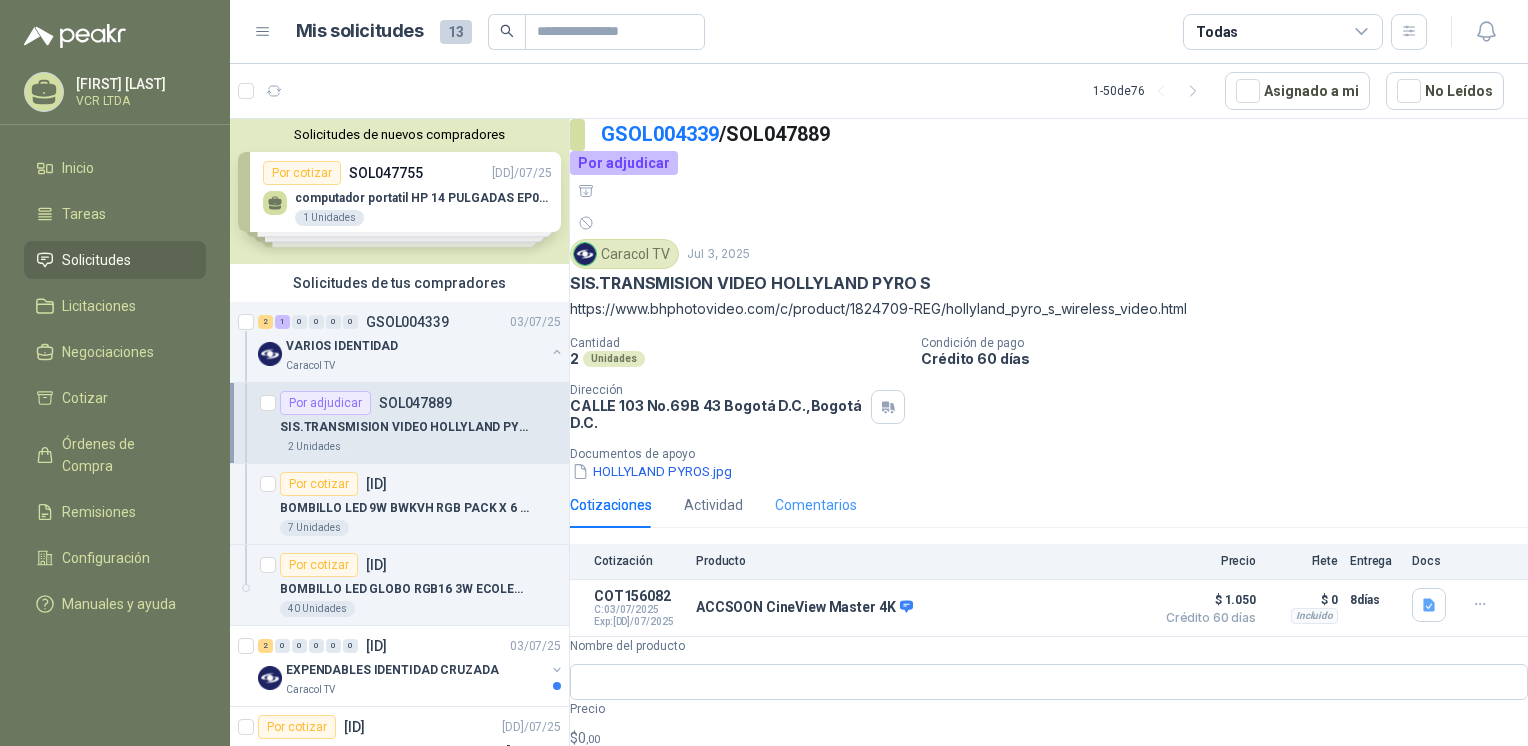 scroll, scrollTop: 78, scrollLeft: 0, axis: vertical 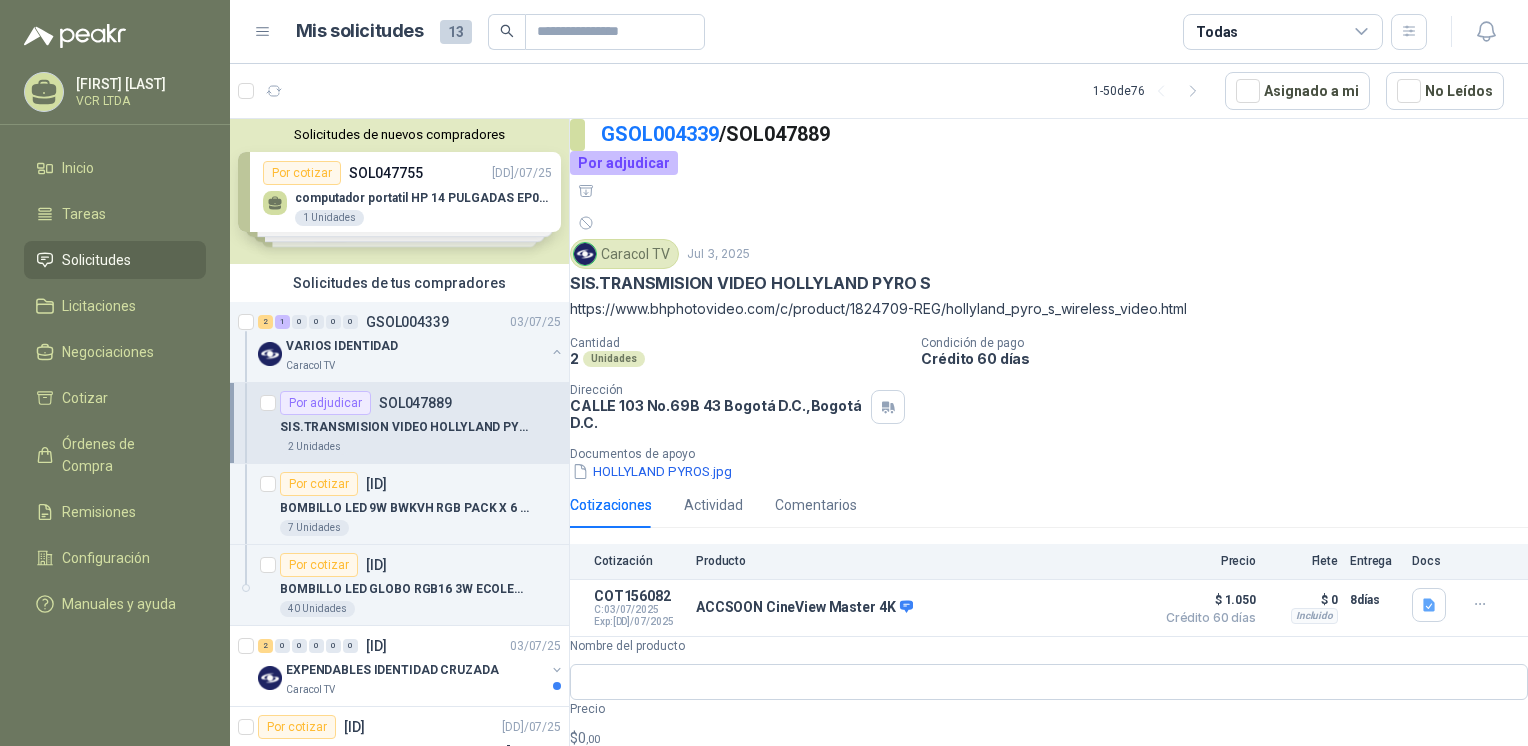 click on "Cancelar" at bounding box center (611, 1024) 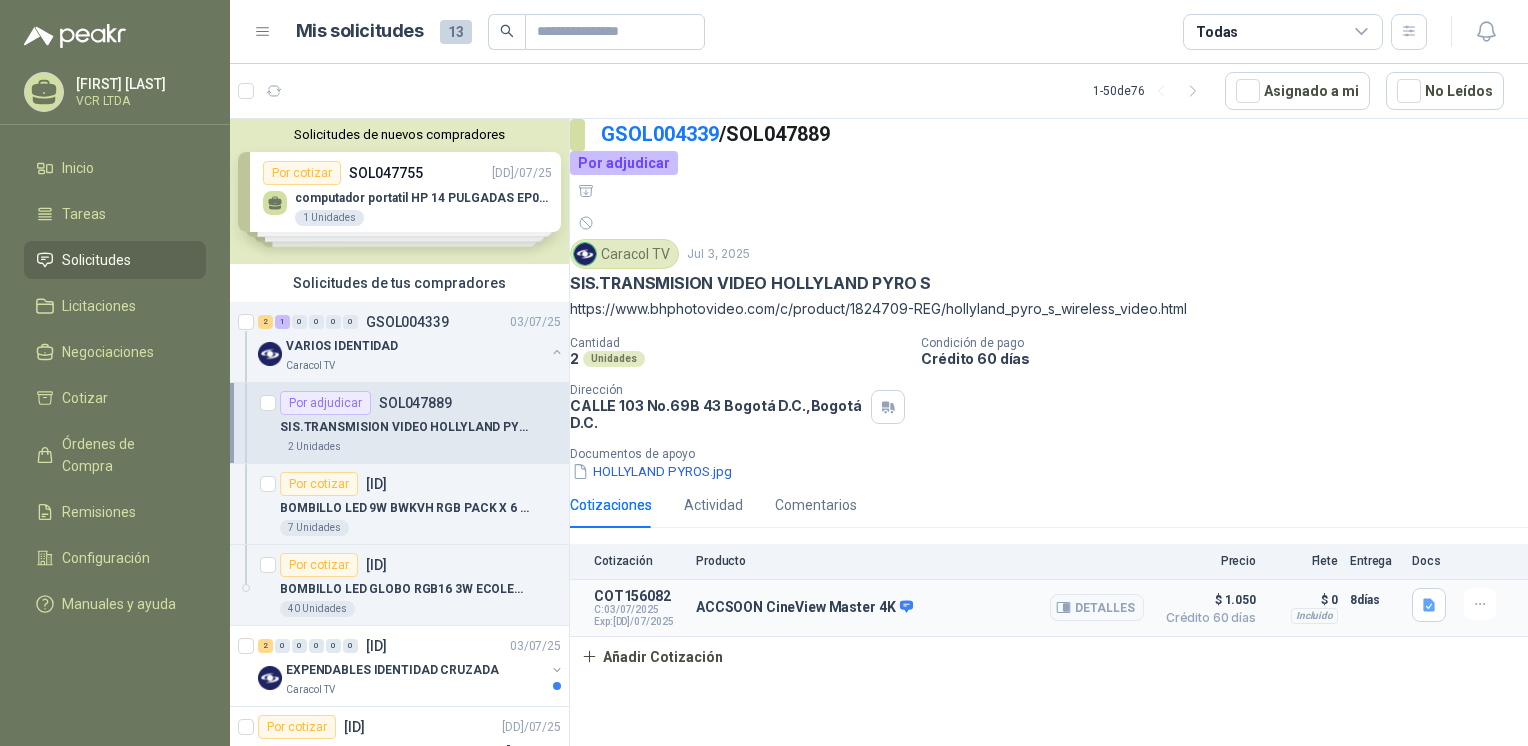 click on "ACCSOON CineView Master 4K   Detalles" at bounding box center (920, 608) 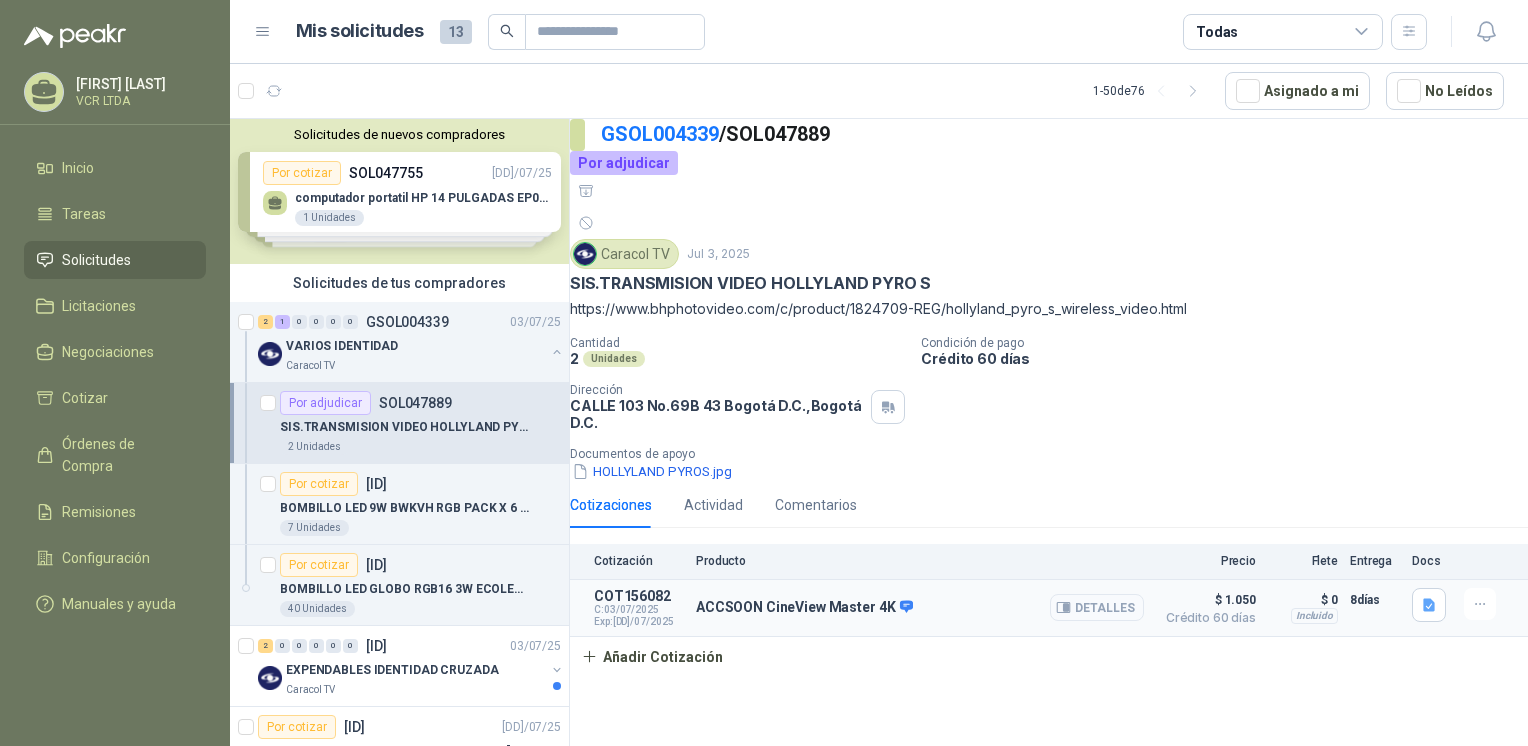 click on "Detalles" at bounding box center [1097, 607] 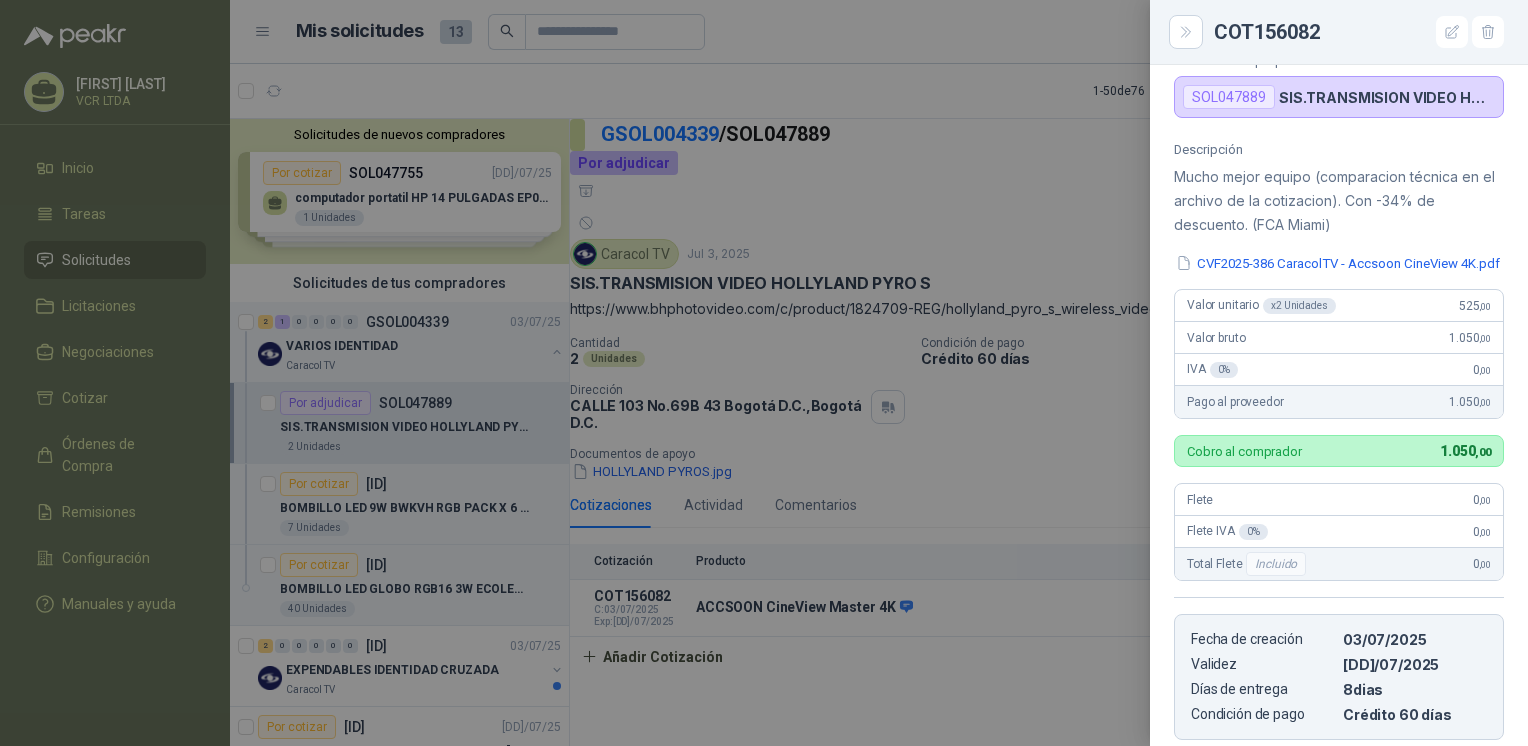 scroll, scrollTop: 51, scrollLeft: 0, axis: vertical 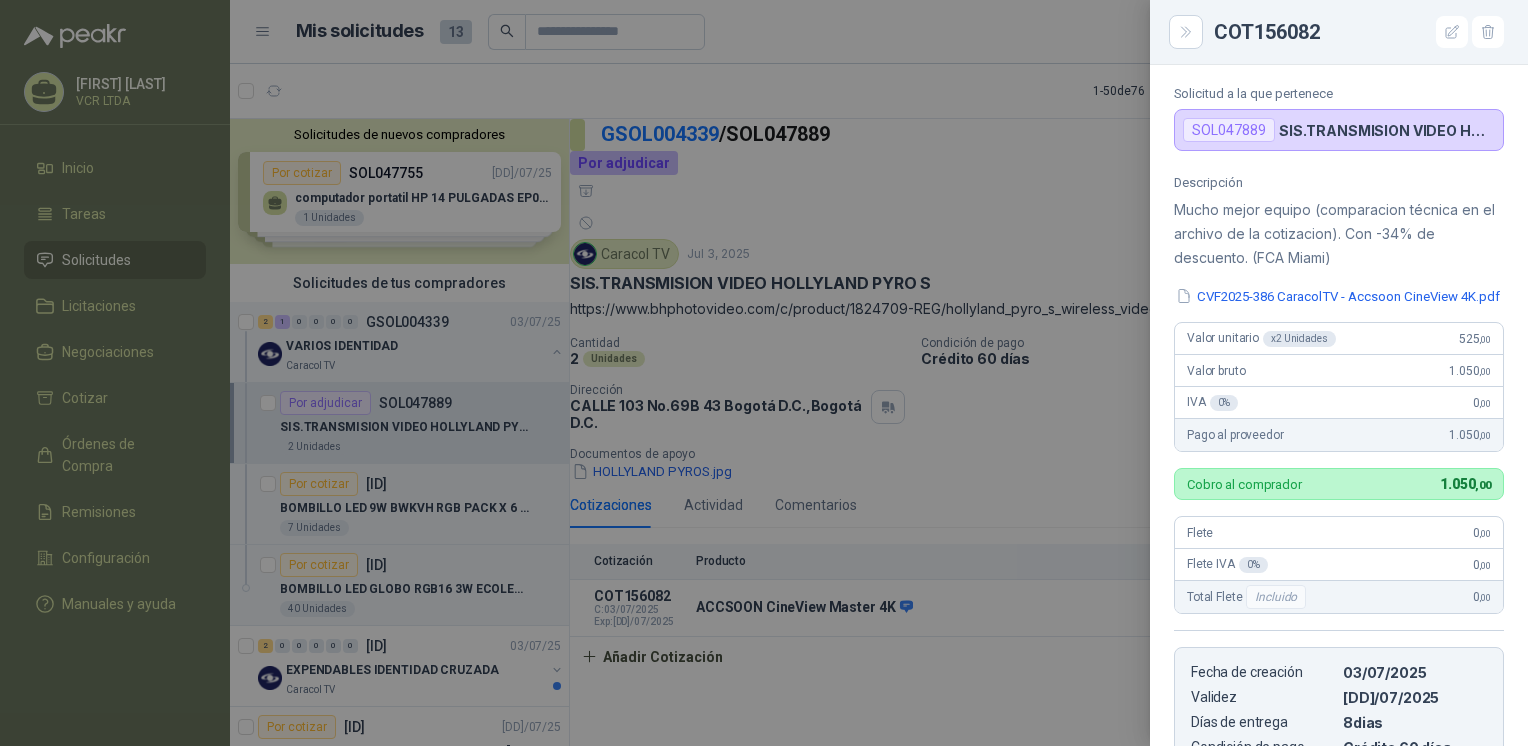 click at bounding box center (764, 373) 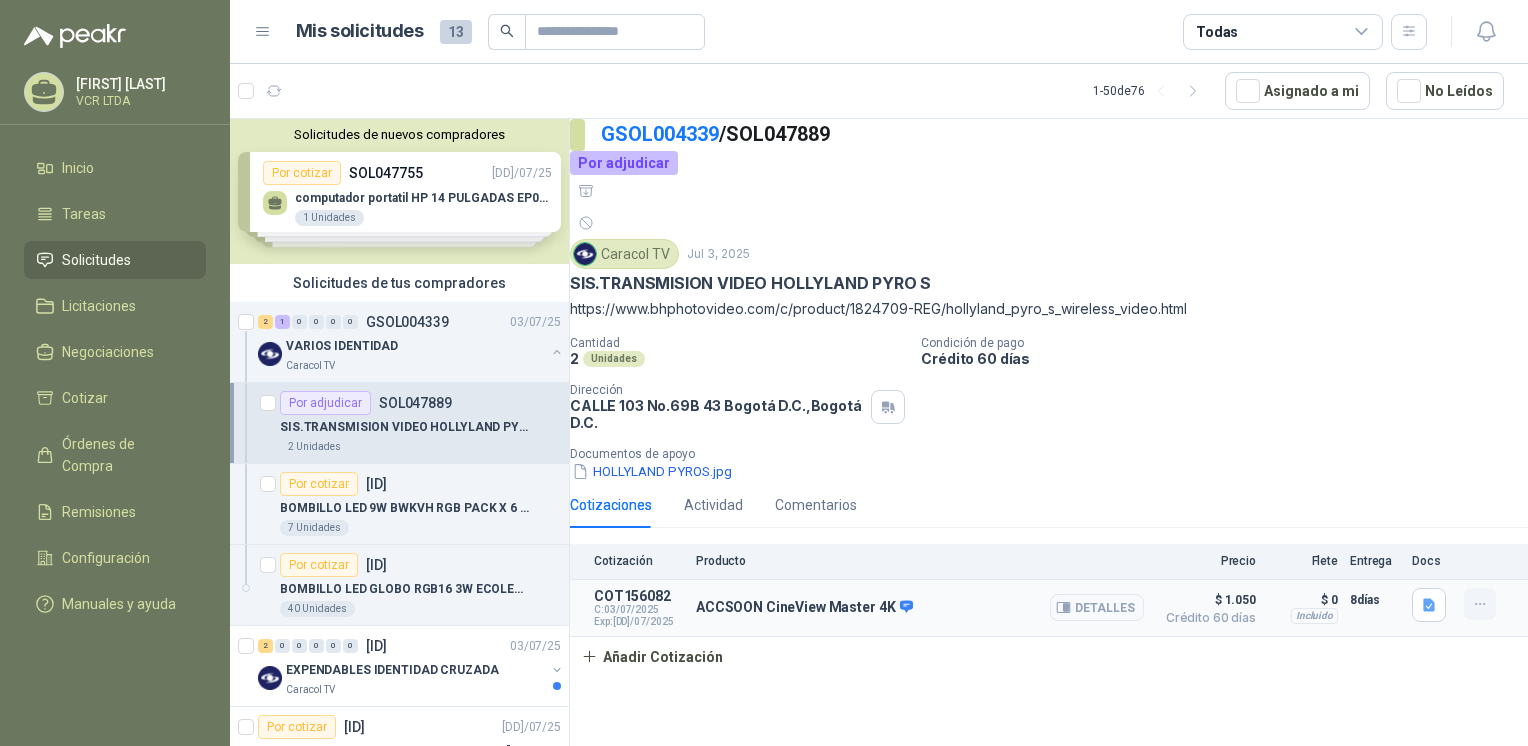 click at bounding box center [1480, 604] 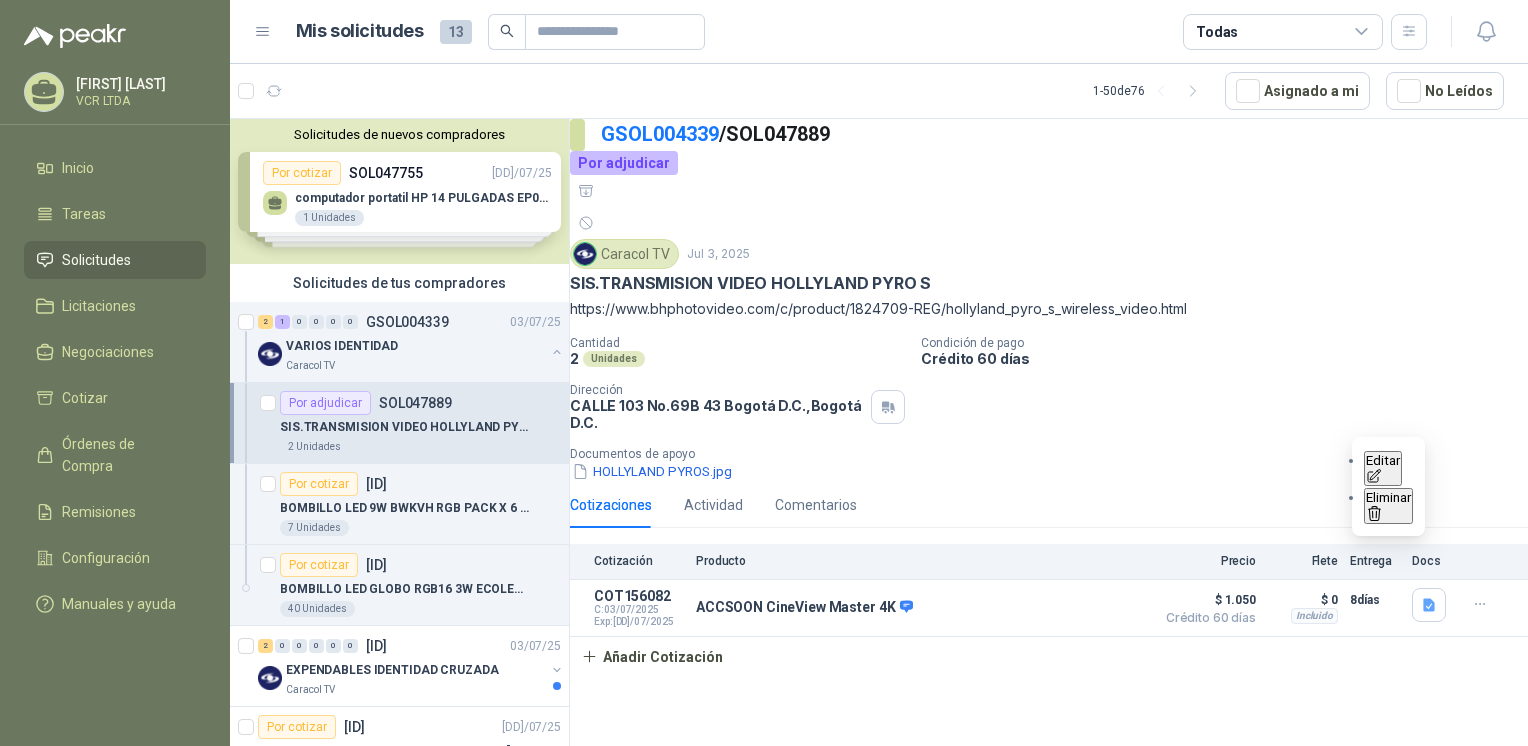 click on "Eliminar" at bounding box center [1388, 506] 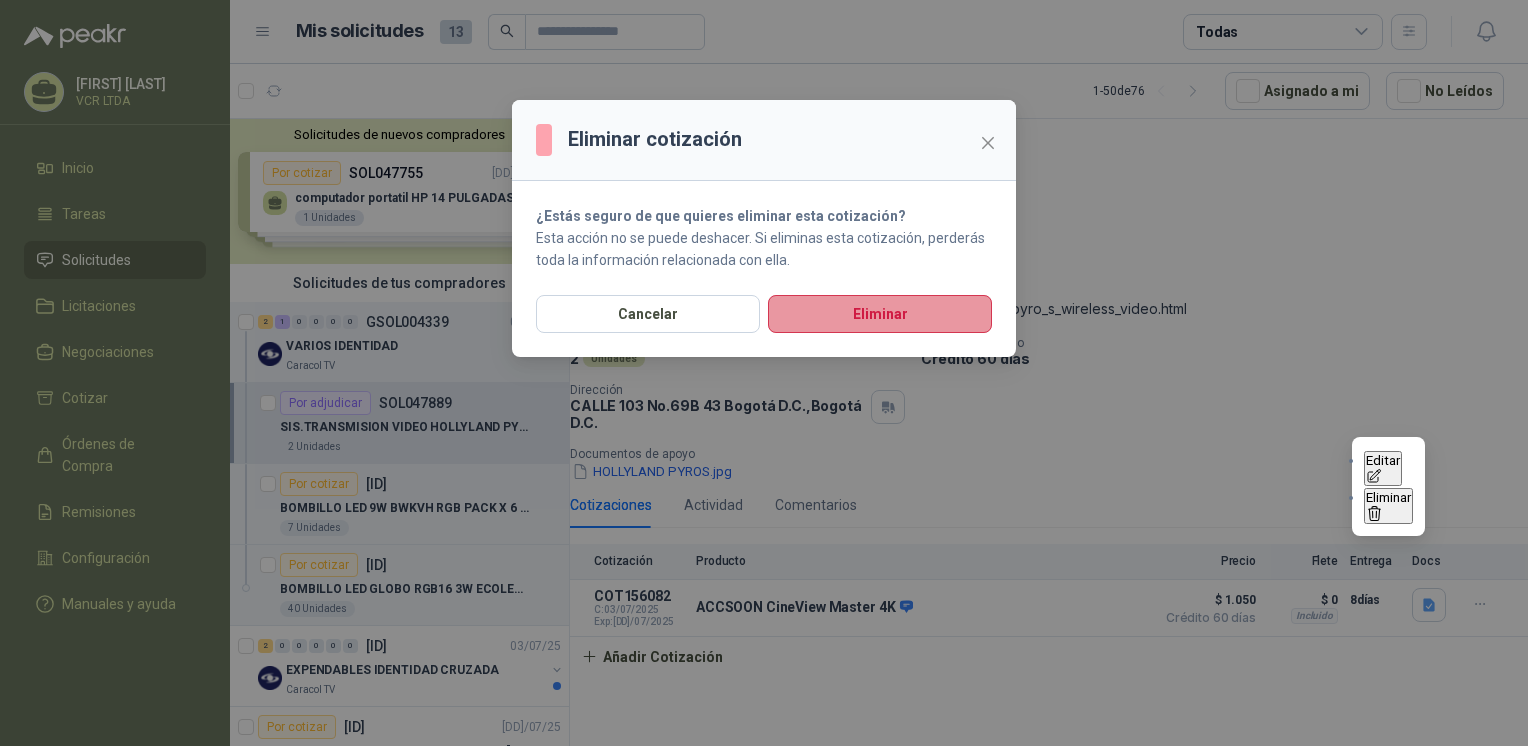 click on "Eliminar" at bounding box center [880, 314] 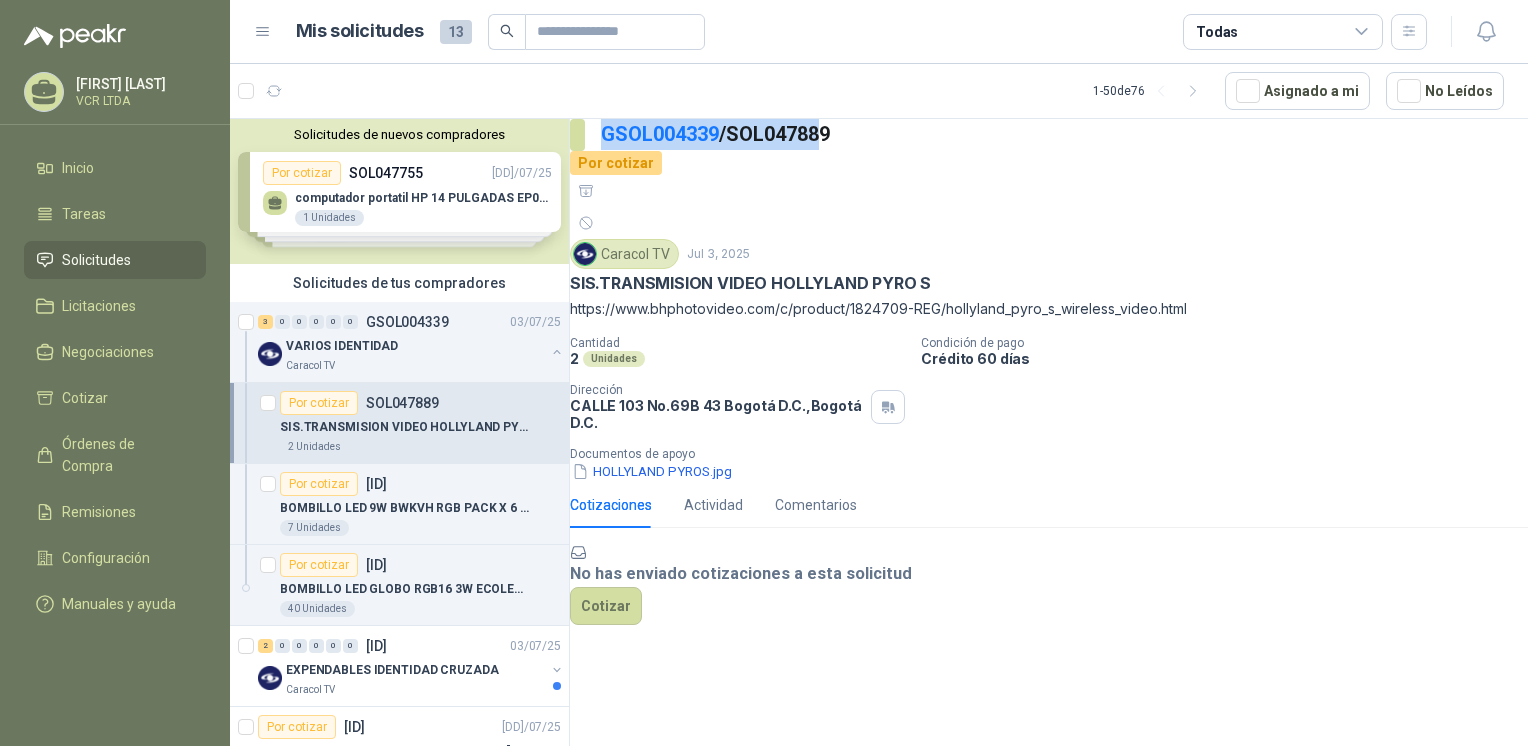 drag, startPoint x: 860, startPoint y: 143, endPoint x: 620, endPoint y: 138, distance: 240.05208 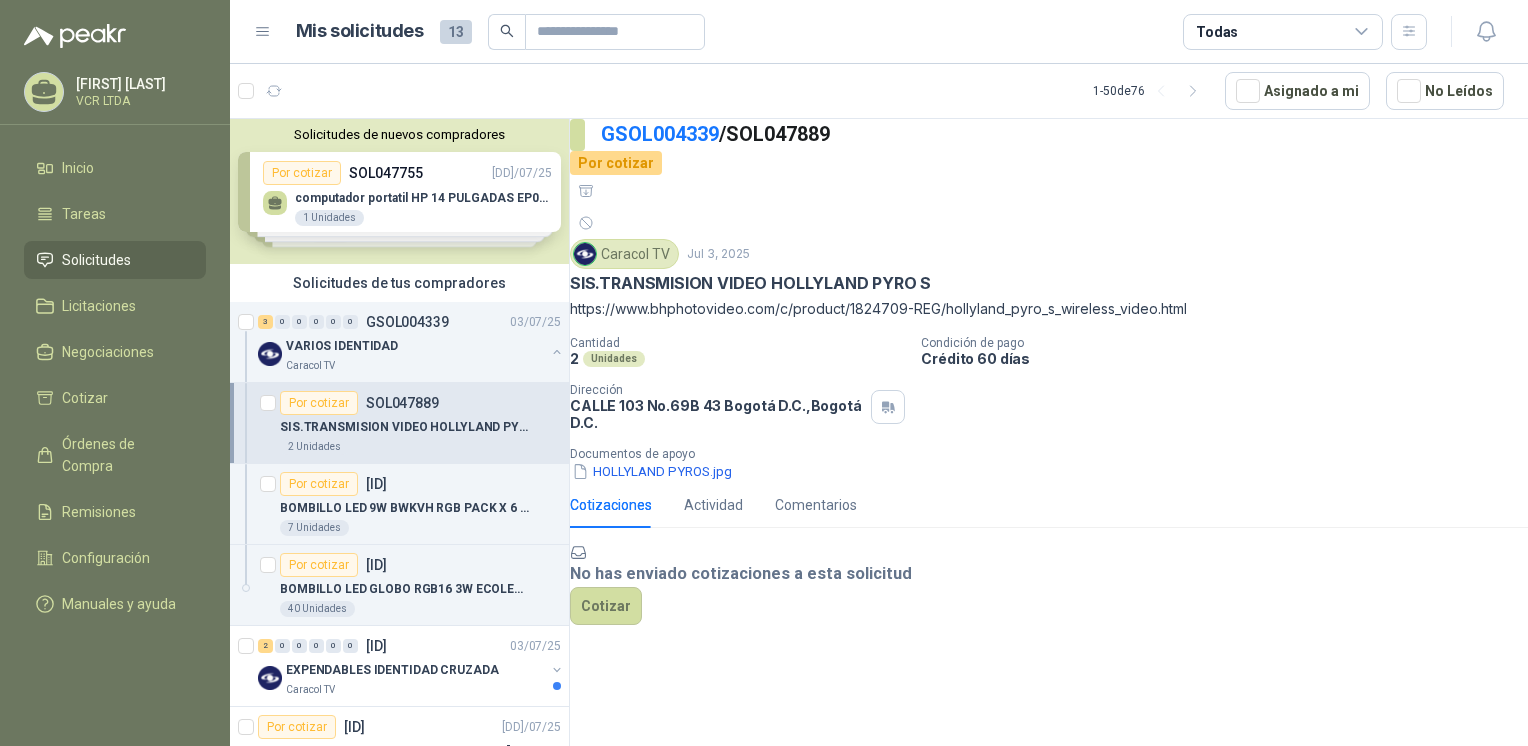 drag, startPoint x: 620, startPoint y: 138, endPoint x: 865, endPoint y: 148, distance: 245.204 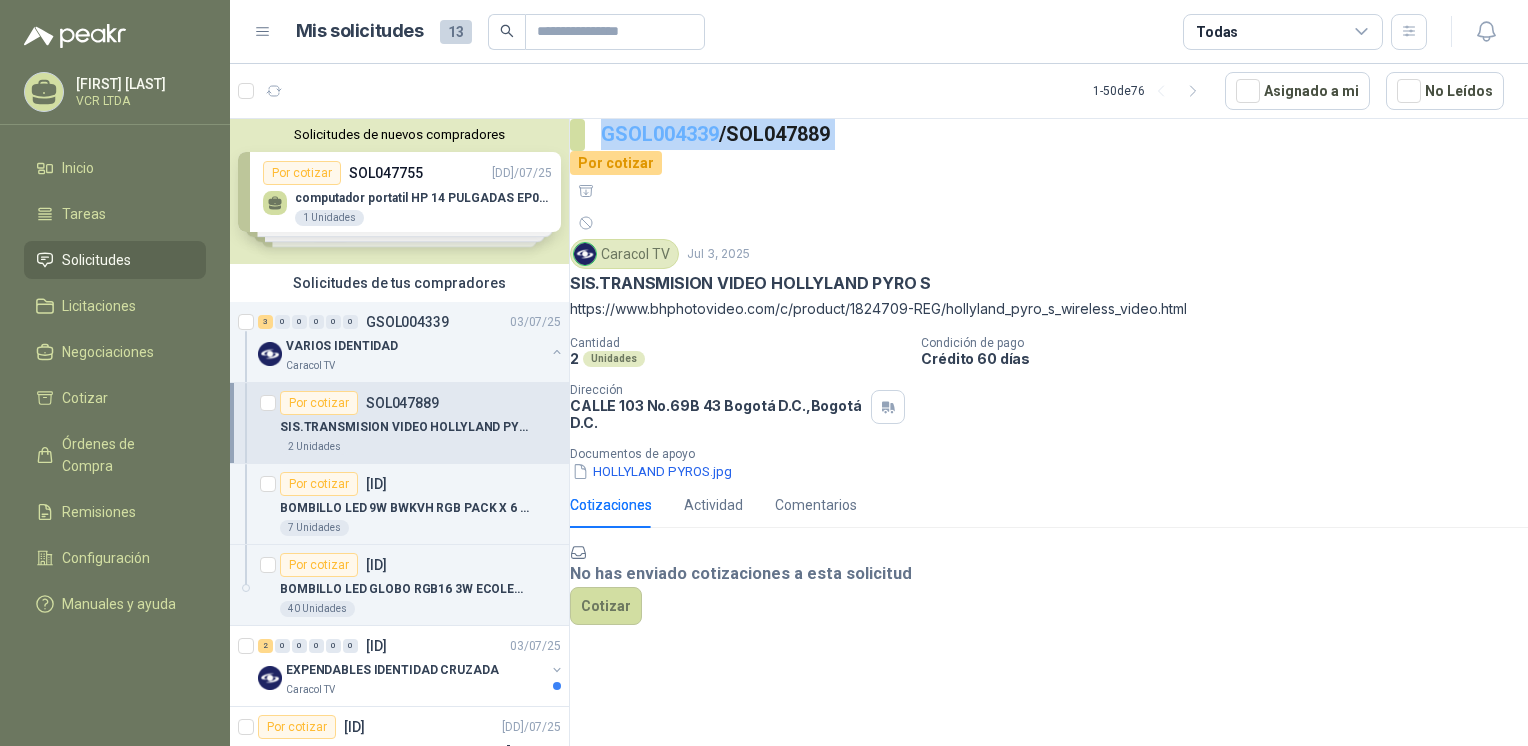 drag, startPoint x: 865, startPoint y: 146, endPoint x: 661, endPoint y: 148, distance: 204.0098 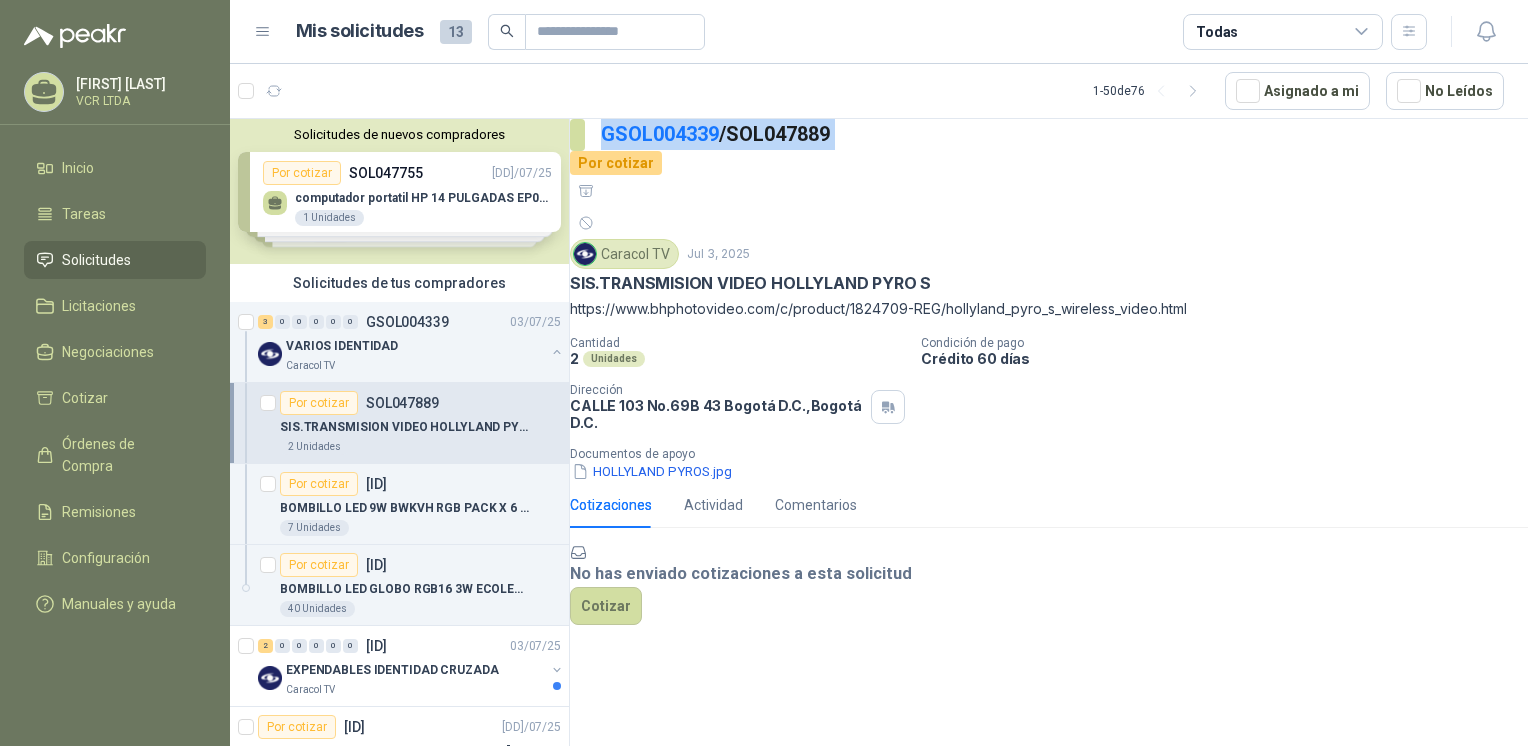copy on "GSOL004339  /  SOL047889" 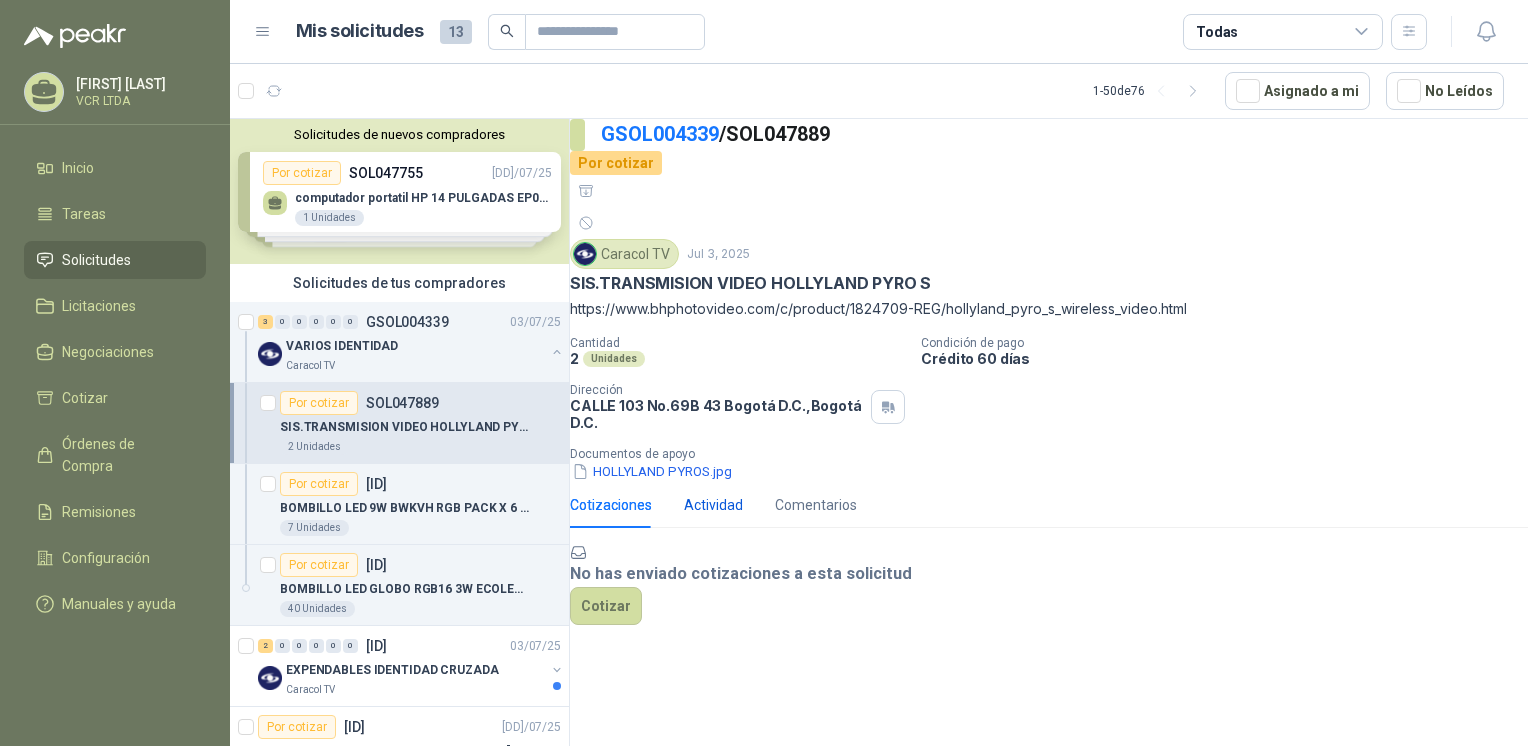 click on "Actividad" at bounding box center (713, 505) 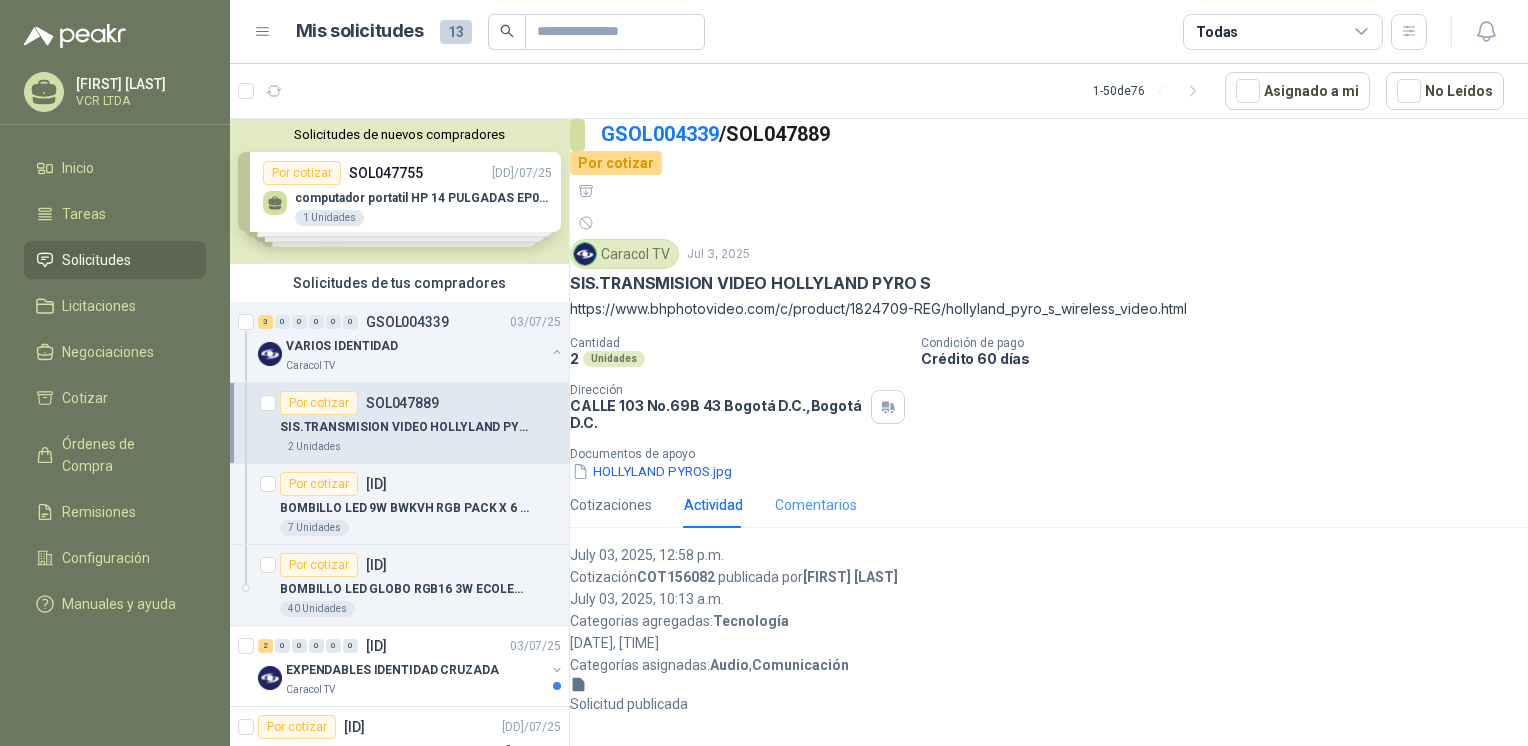 click on "Comentarios" at bounding box center (816, 505) 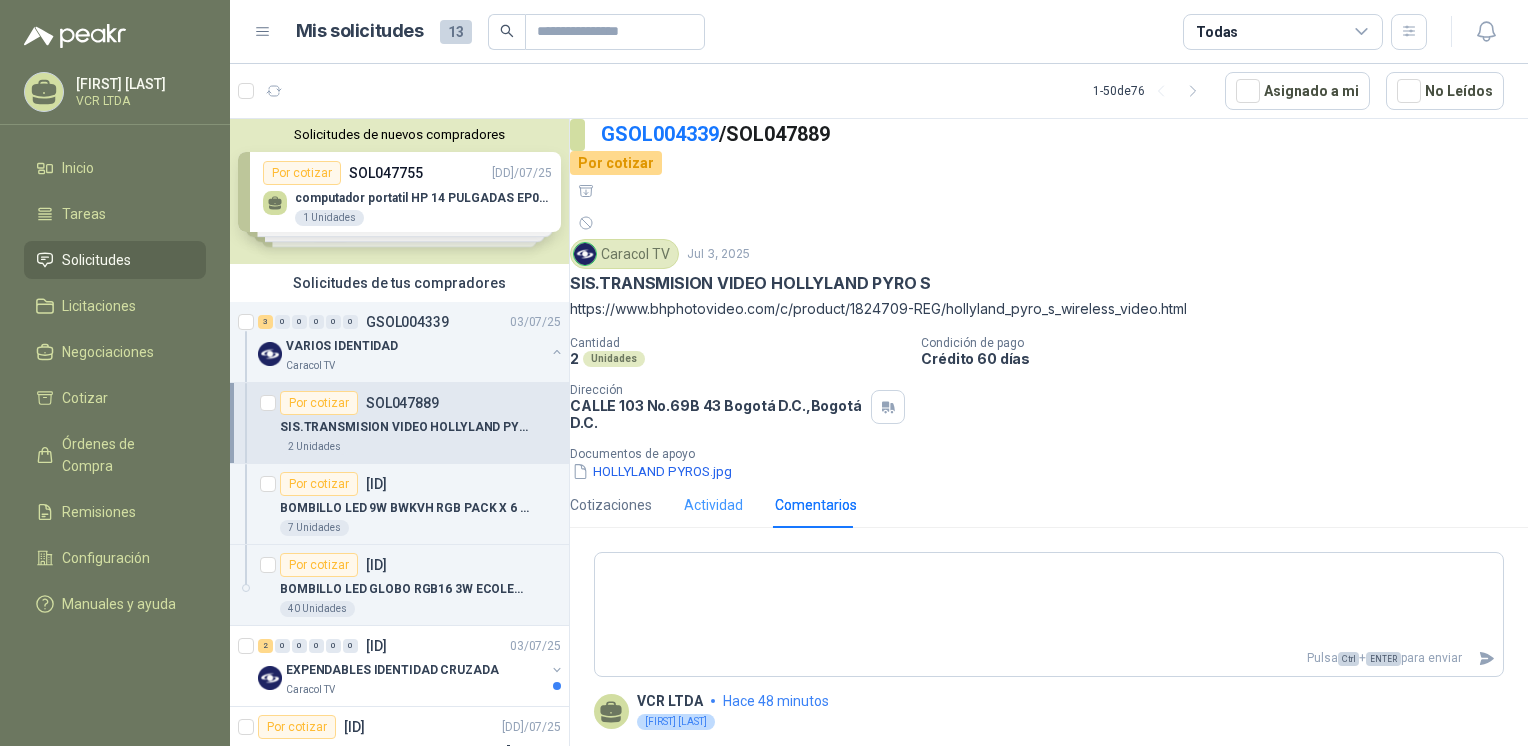 scroll, scrollTop: 12, scrollLeft: 0, axis: vertical 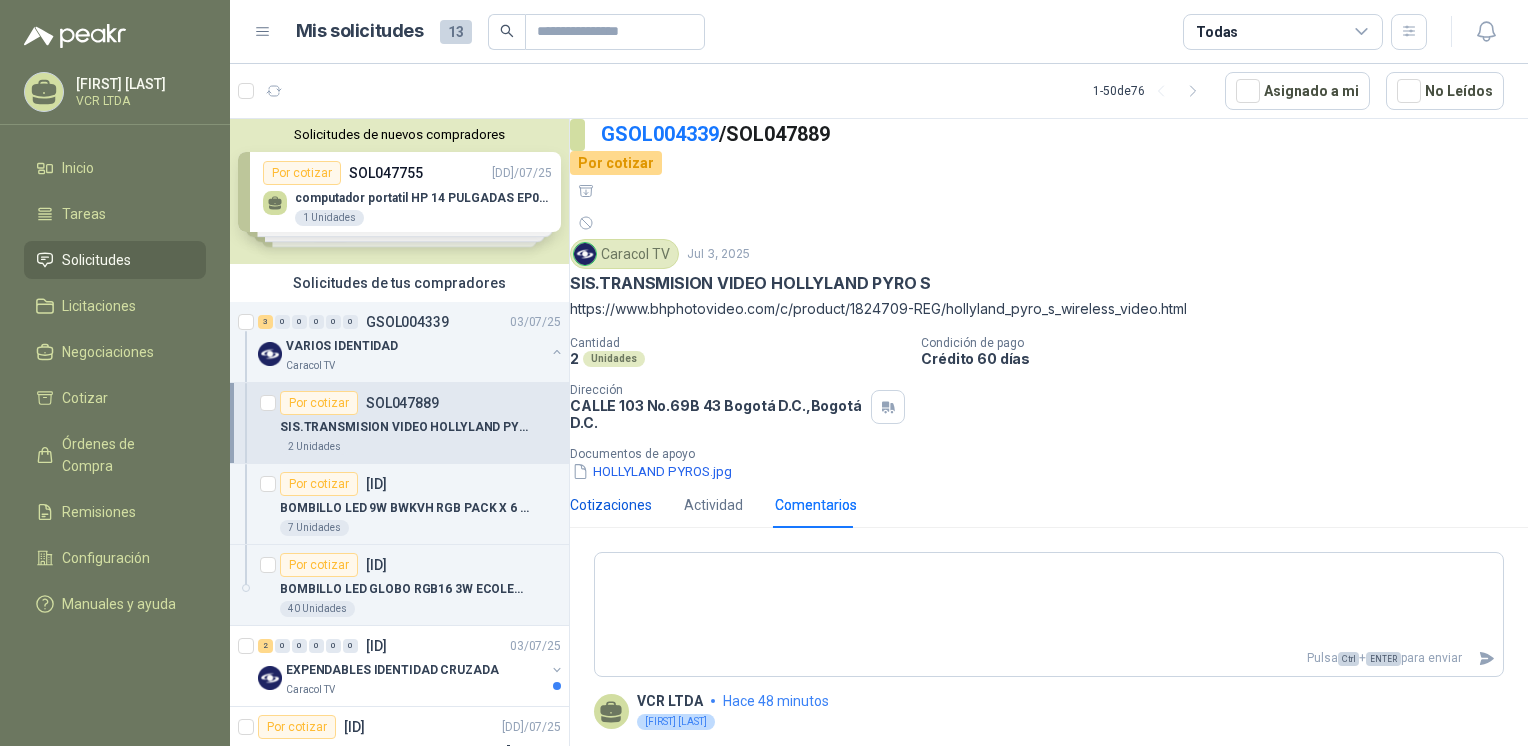 click on "Cotizaciones" at bounding box center (611, 505) 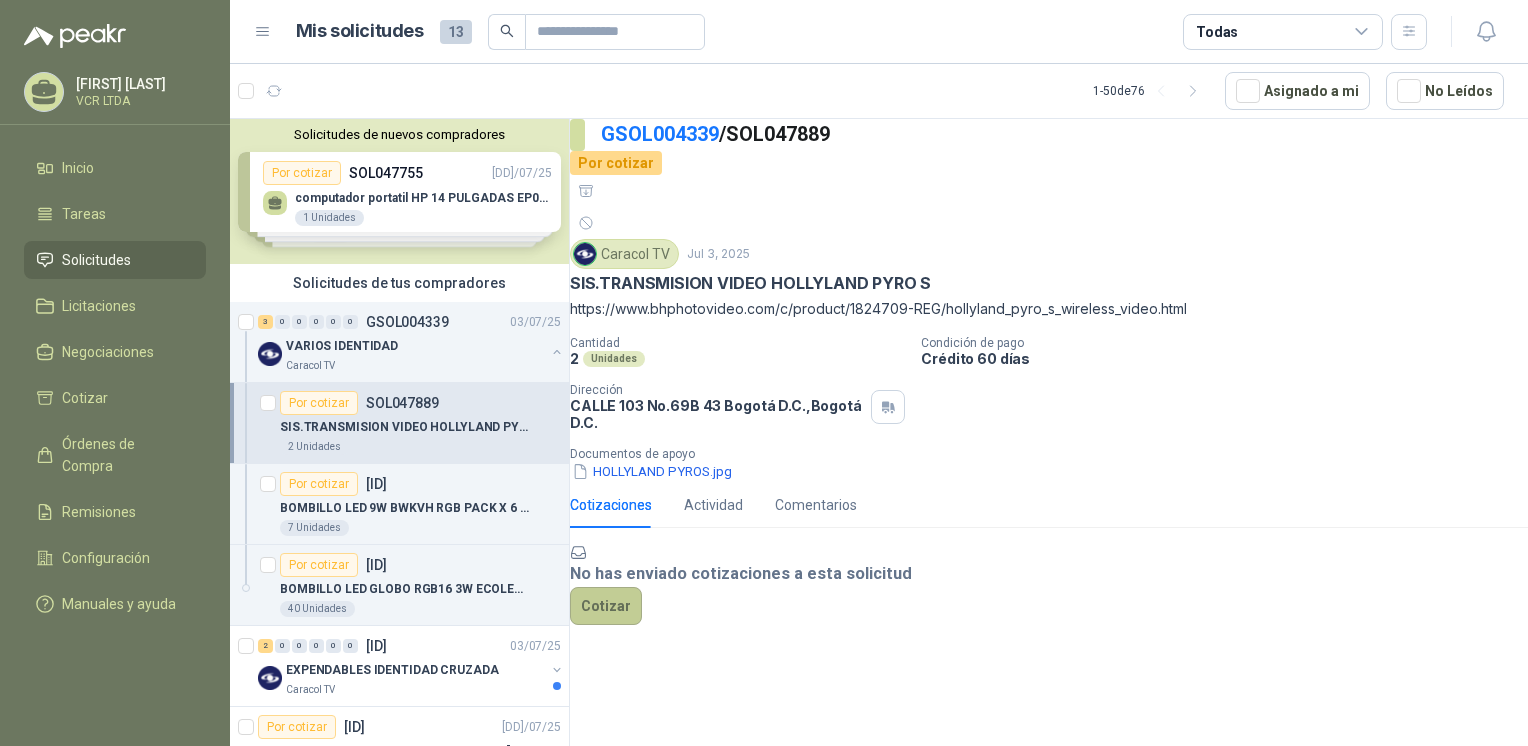 click on "Cotizar" at bounding box center [606, 606] 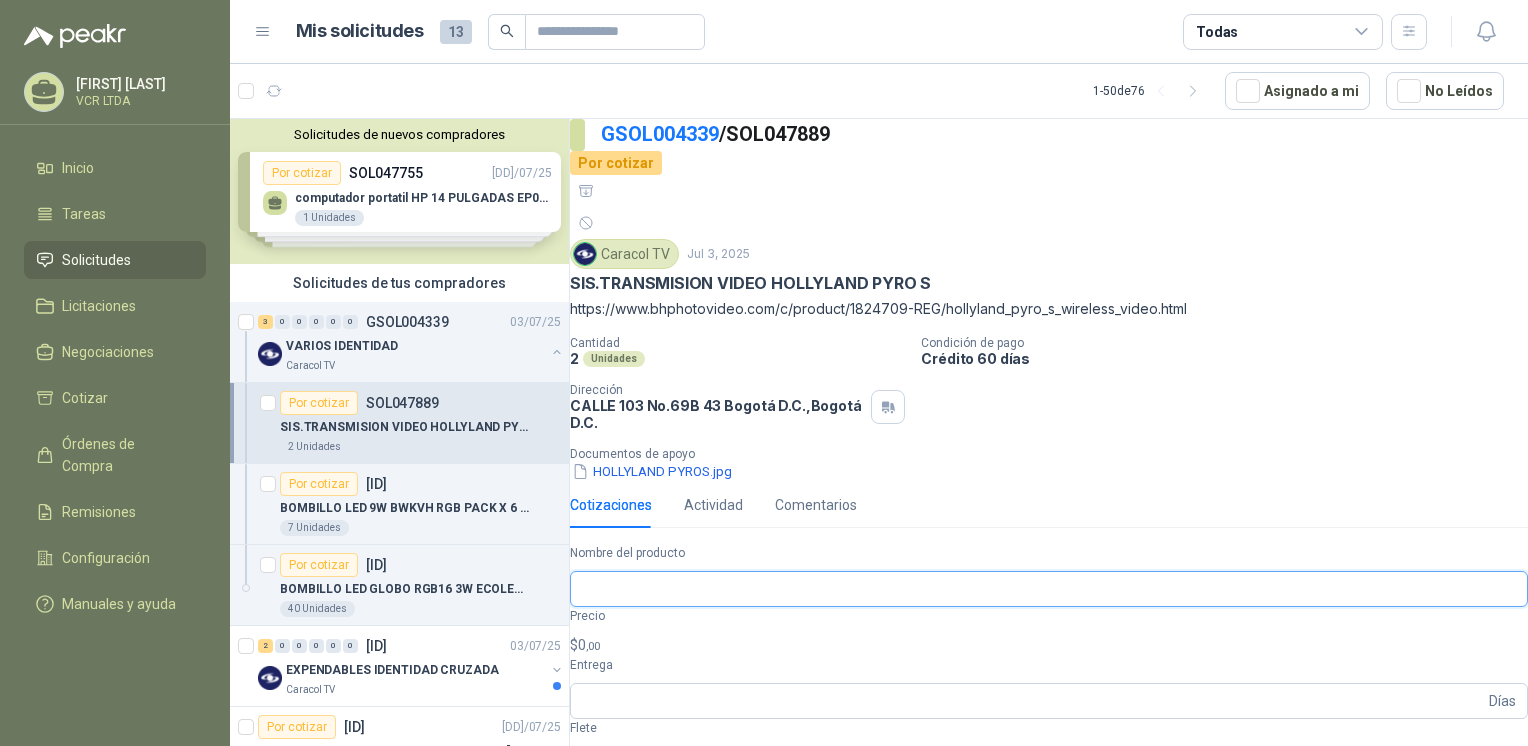 click on "Nombre del producto" at bounding box center [1049, 589] 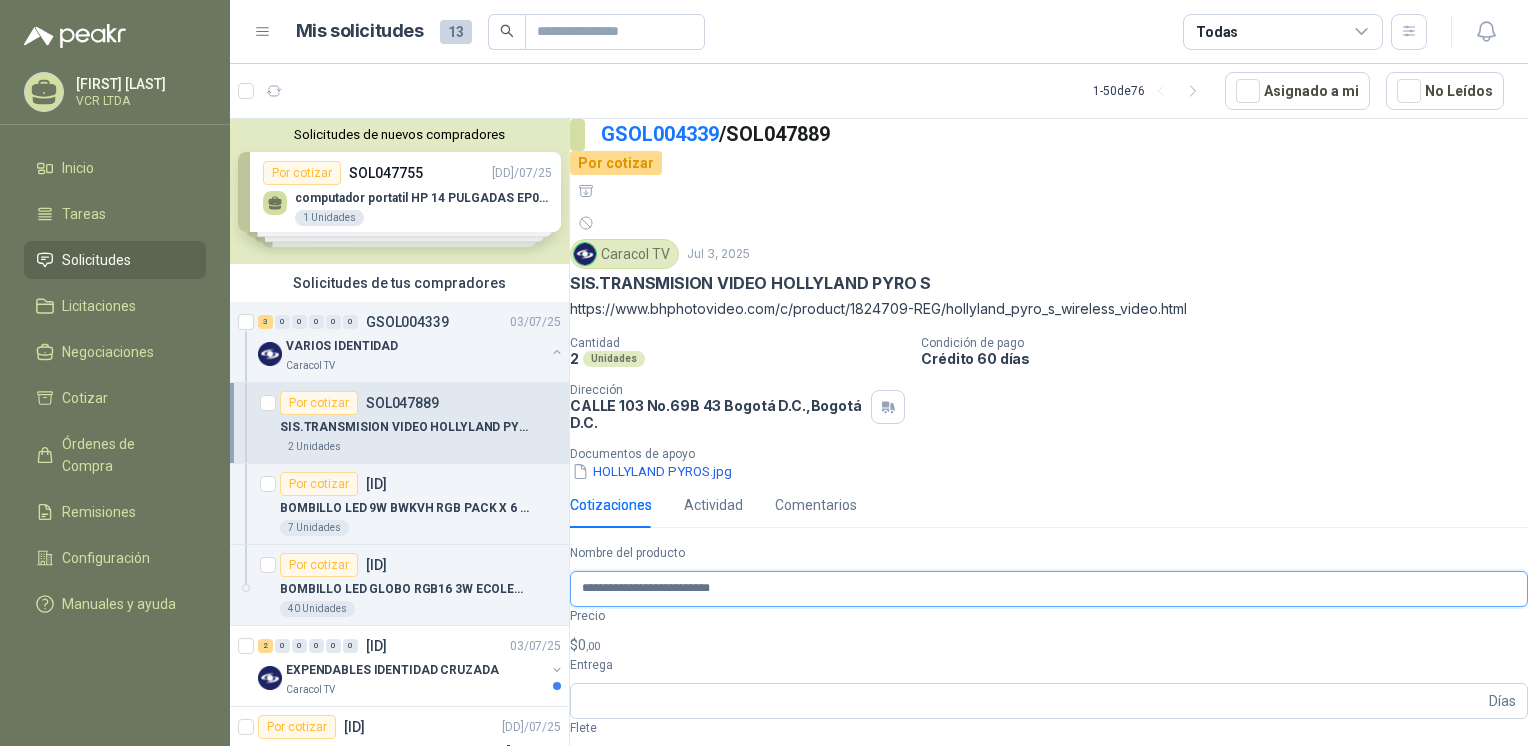 type on "**********" 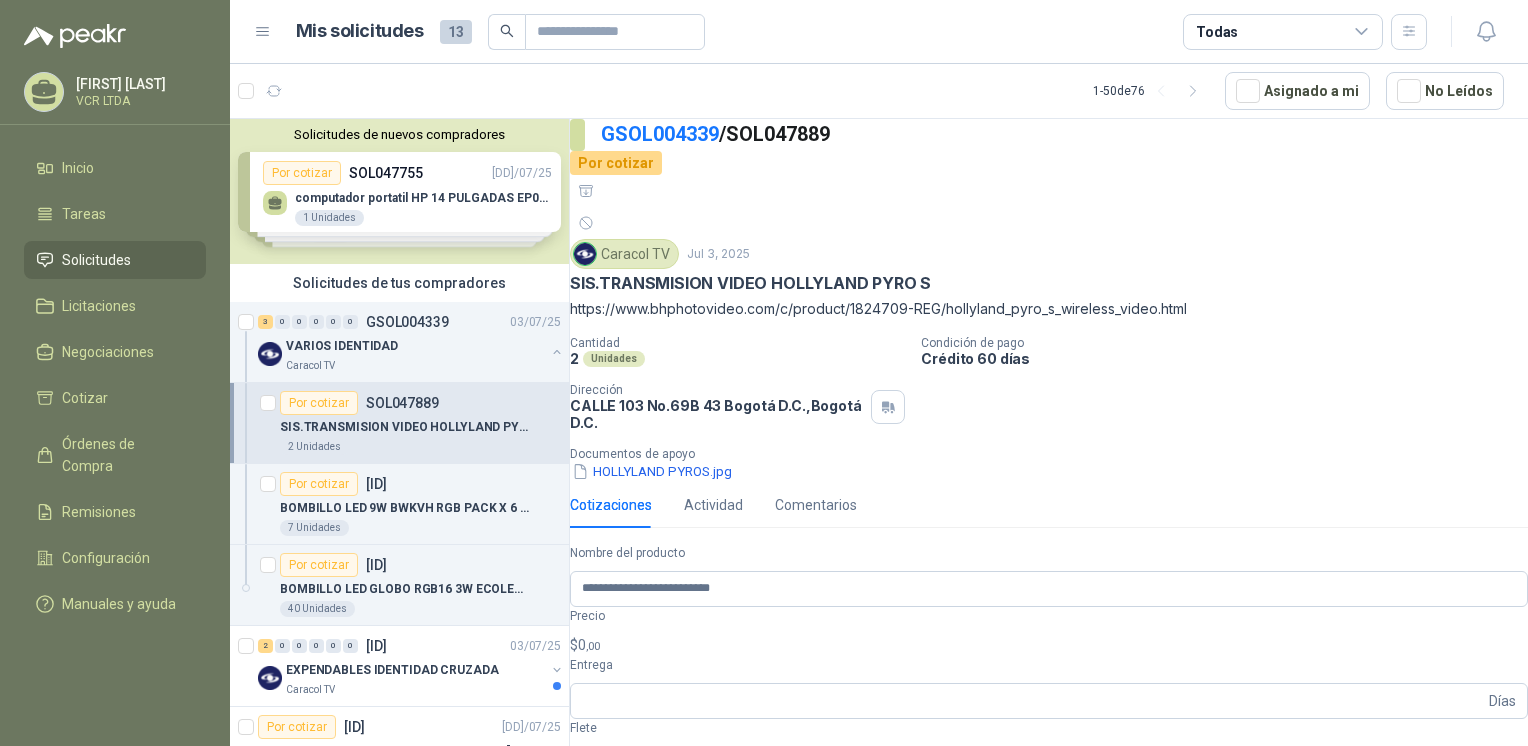 click on ",00" at bounding box center (593, 646) 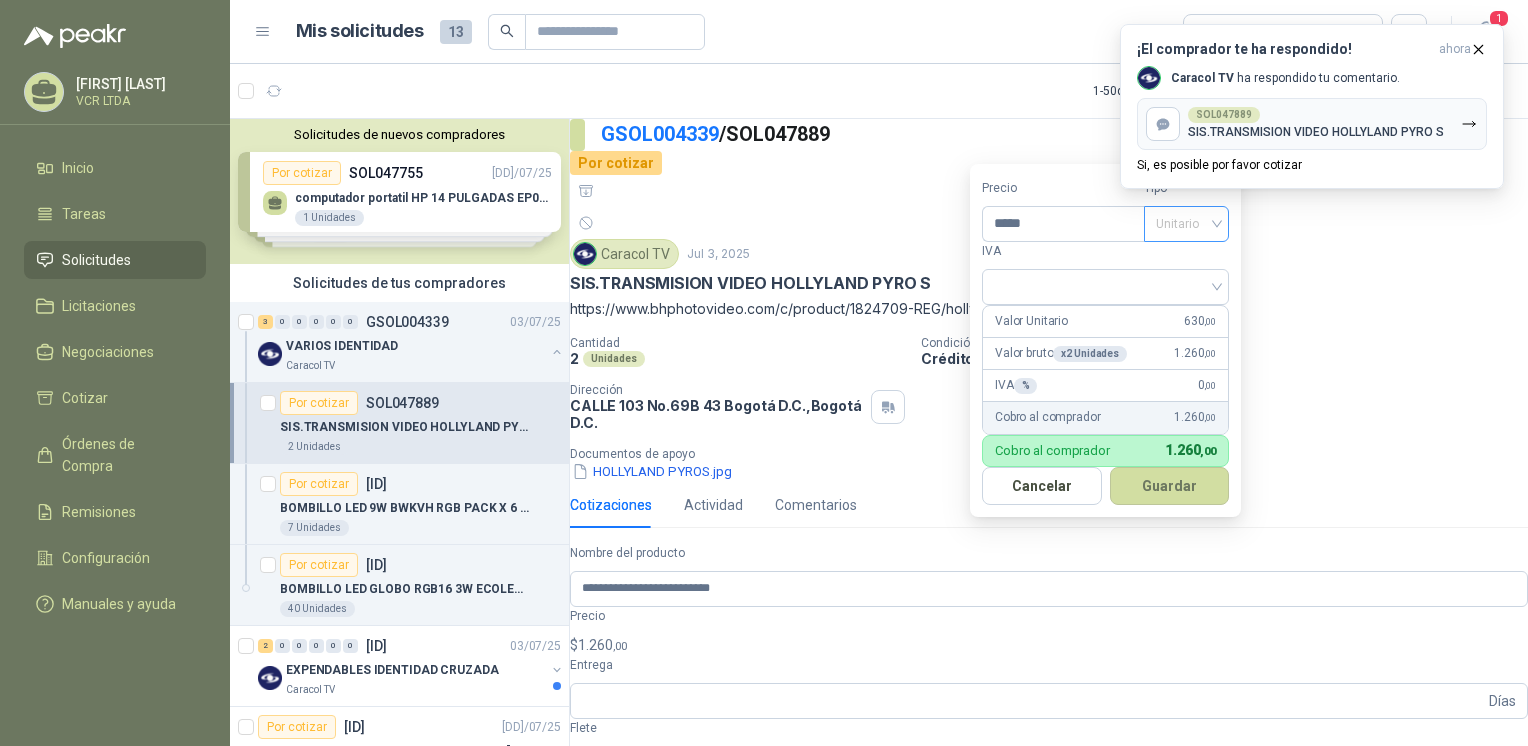 click on "Unitario" at bounding box center (1186, 224) 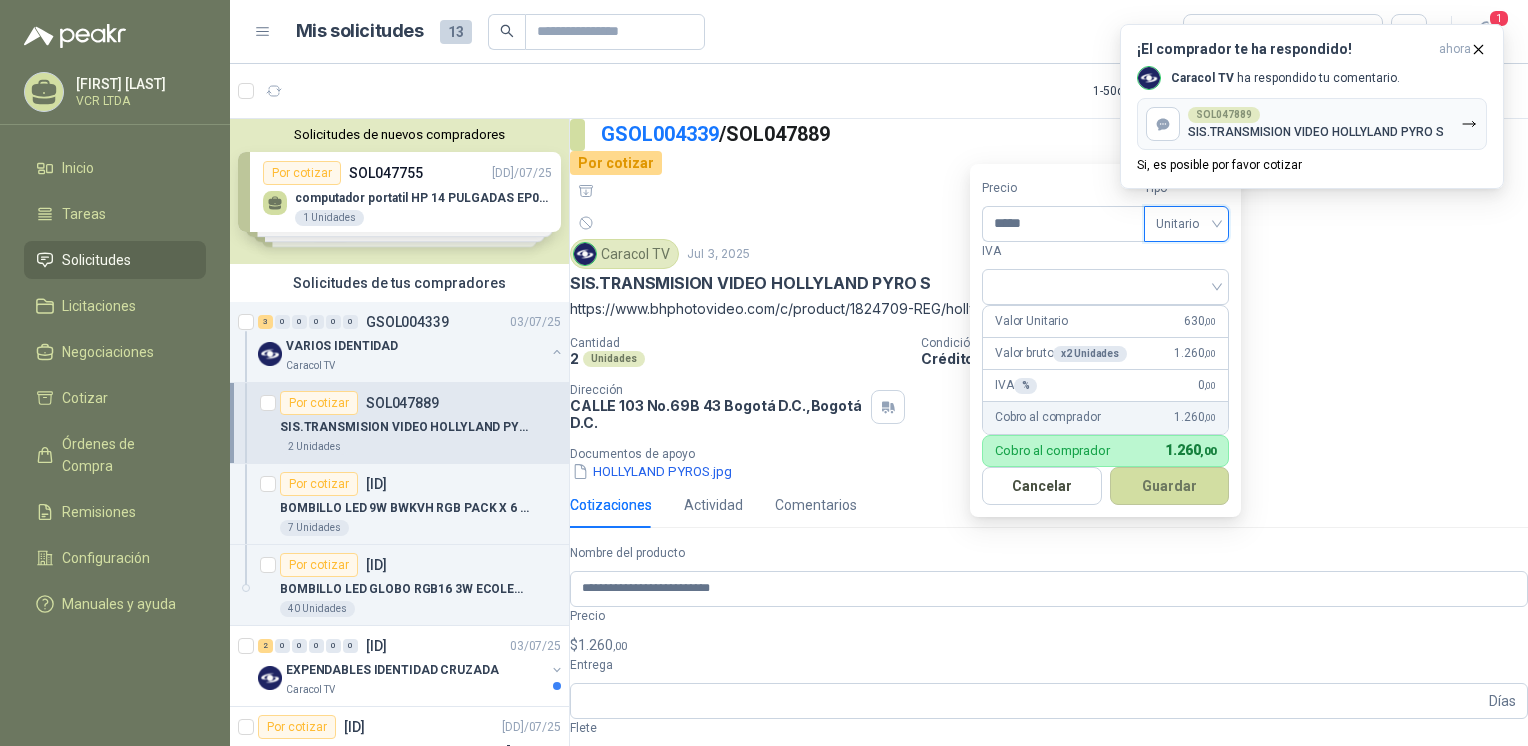 click on "Unitario" at bounding box center [1186, 224] 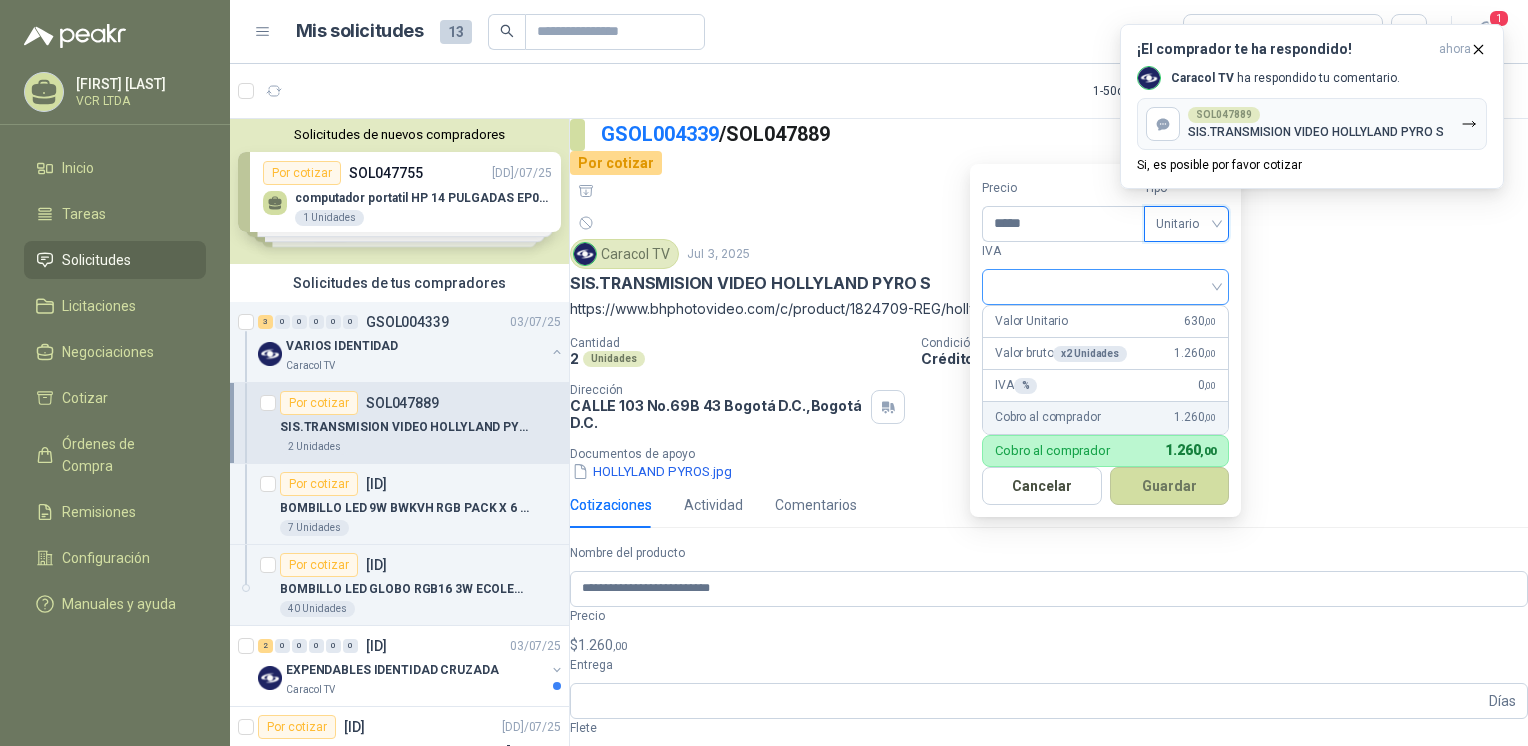 click at bounding box center [1105, 285] 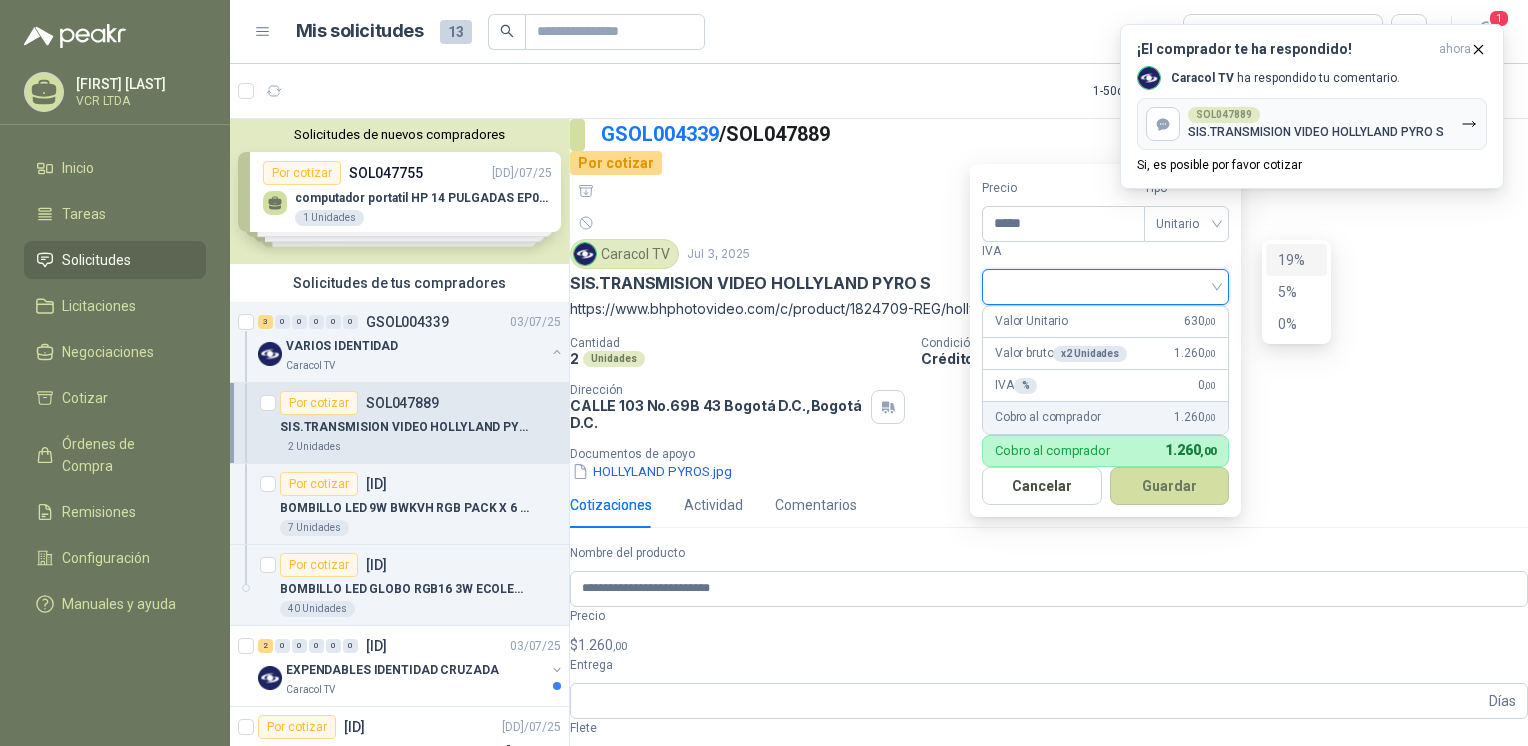 click on "19%" at bounding box center [0, 0] 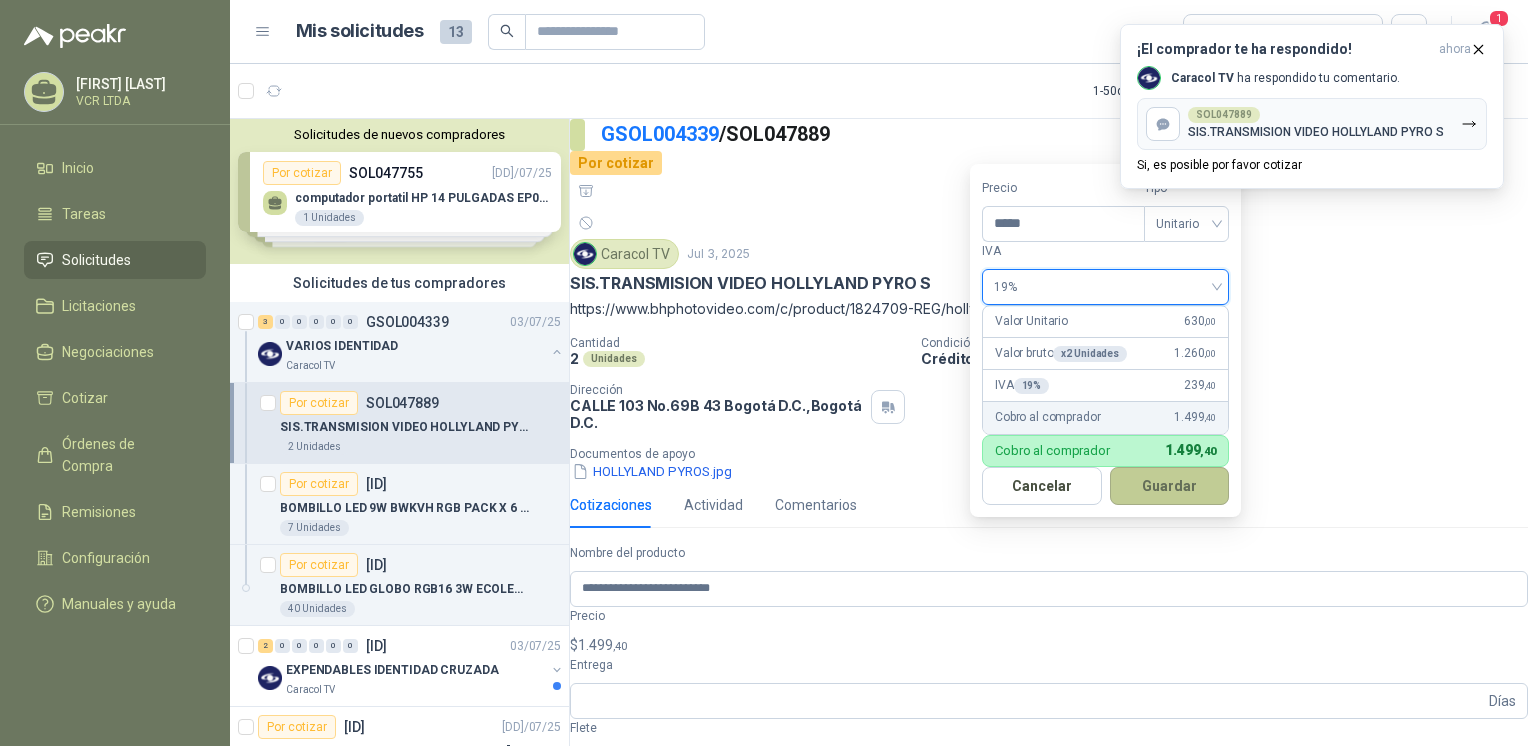 click on "Guardar" at bounding box center (1170, 486) 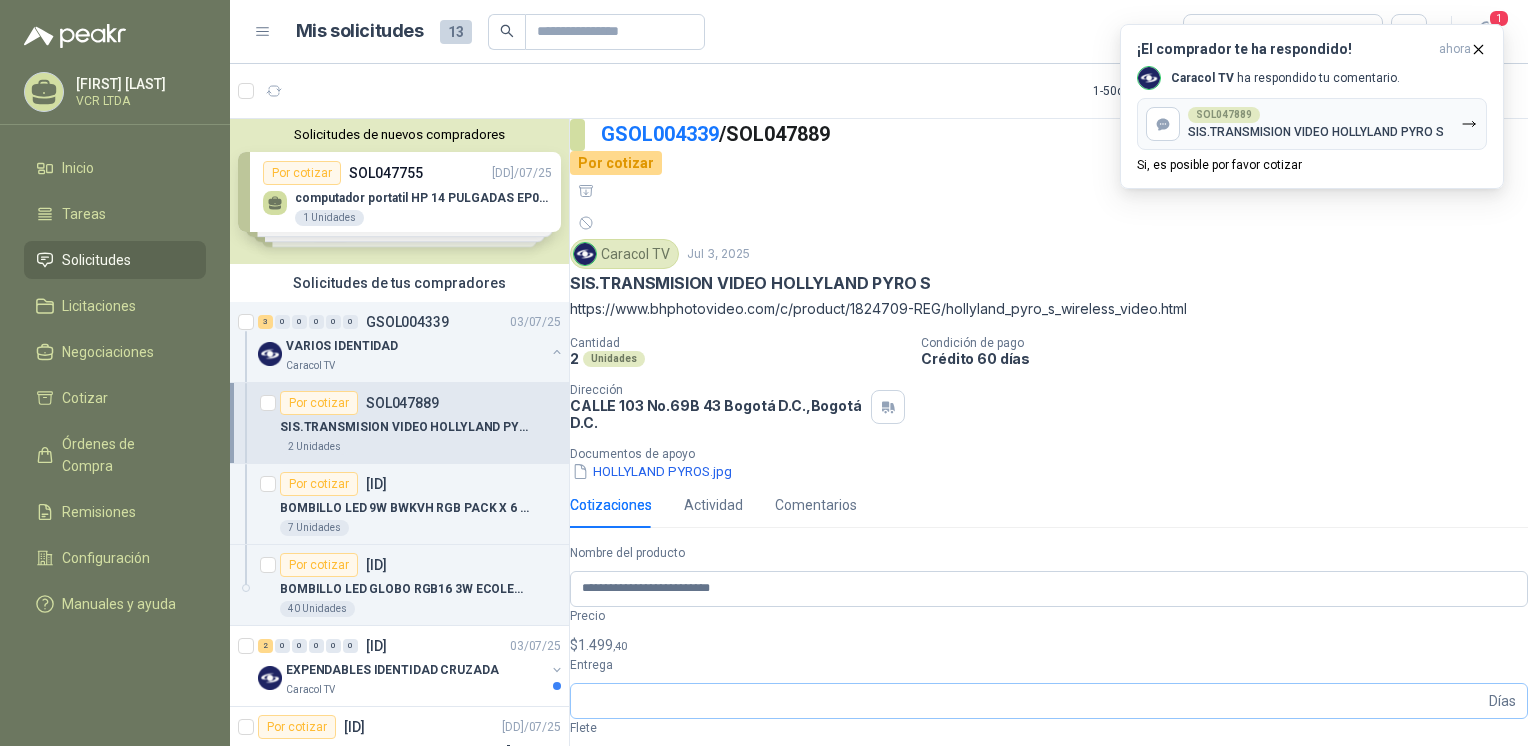 click on "Días" at bounding box center (1502, 701) 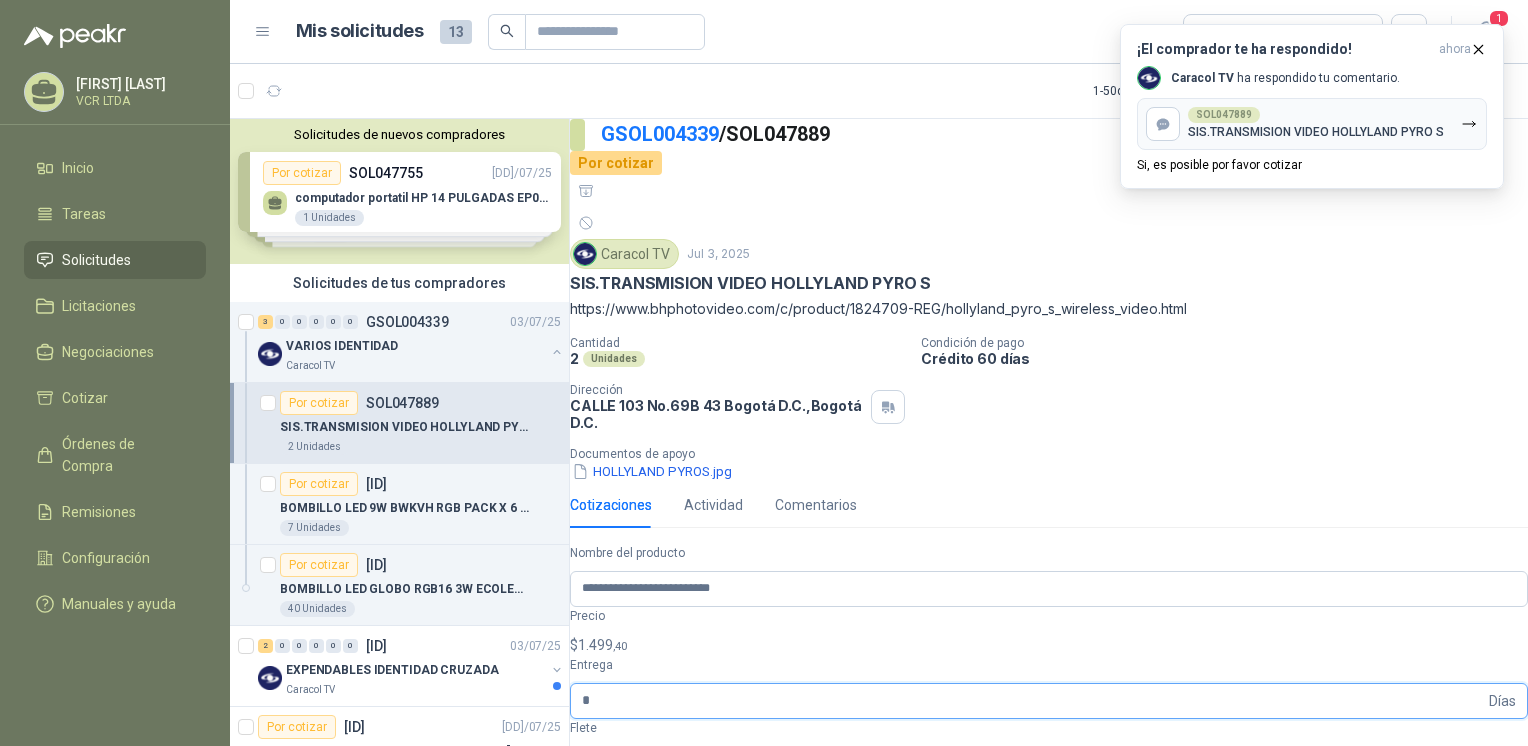 type on "*" 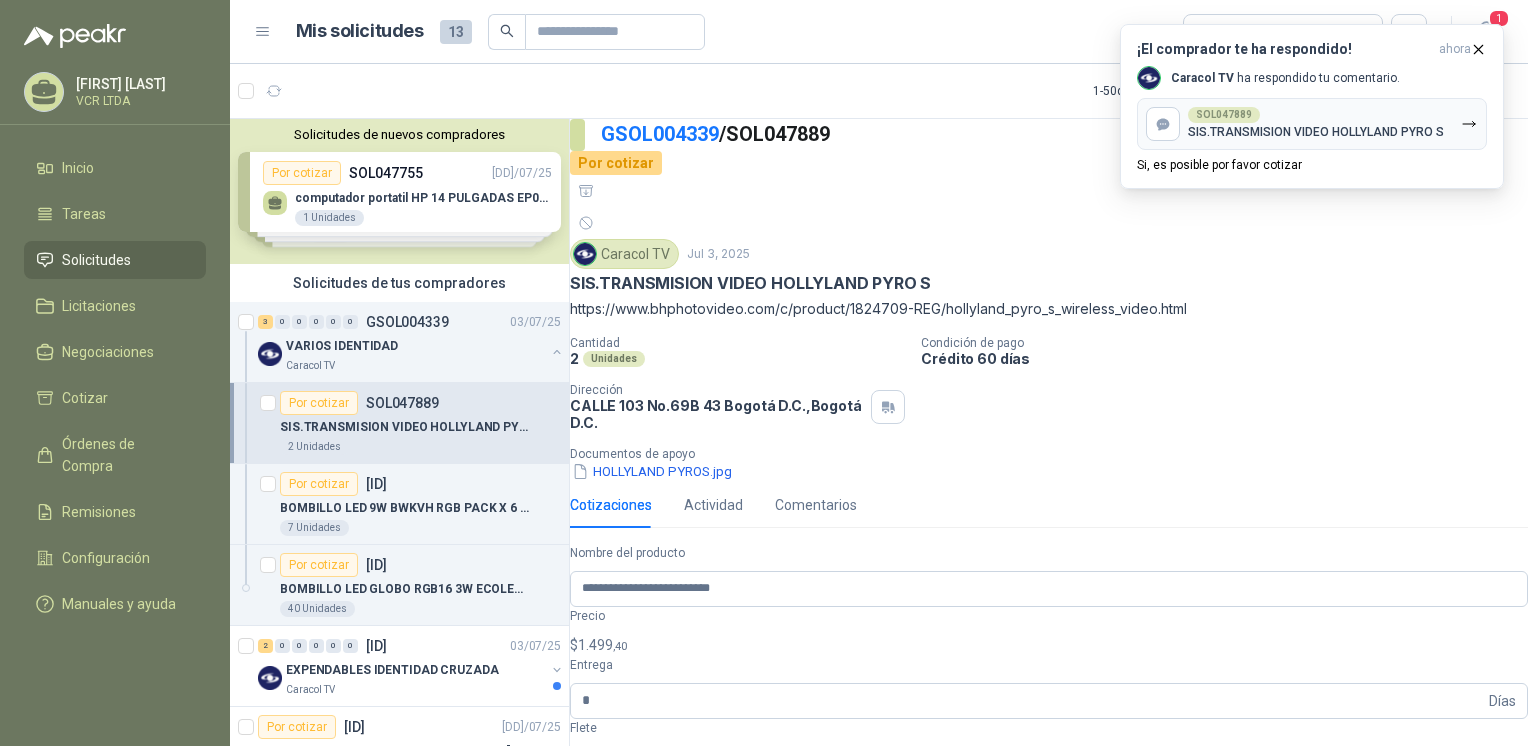 click on "**********" at bounding box center [1040, 810] 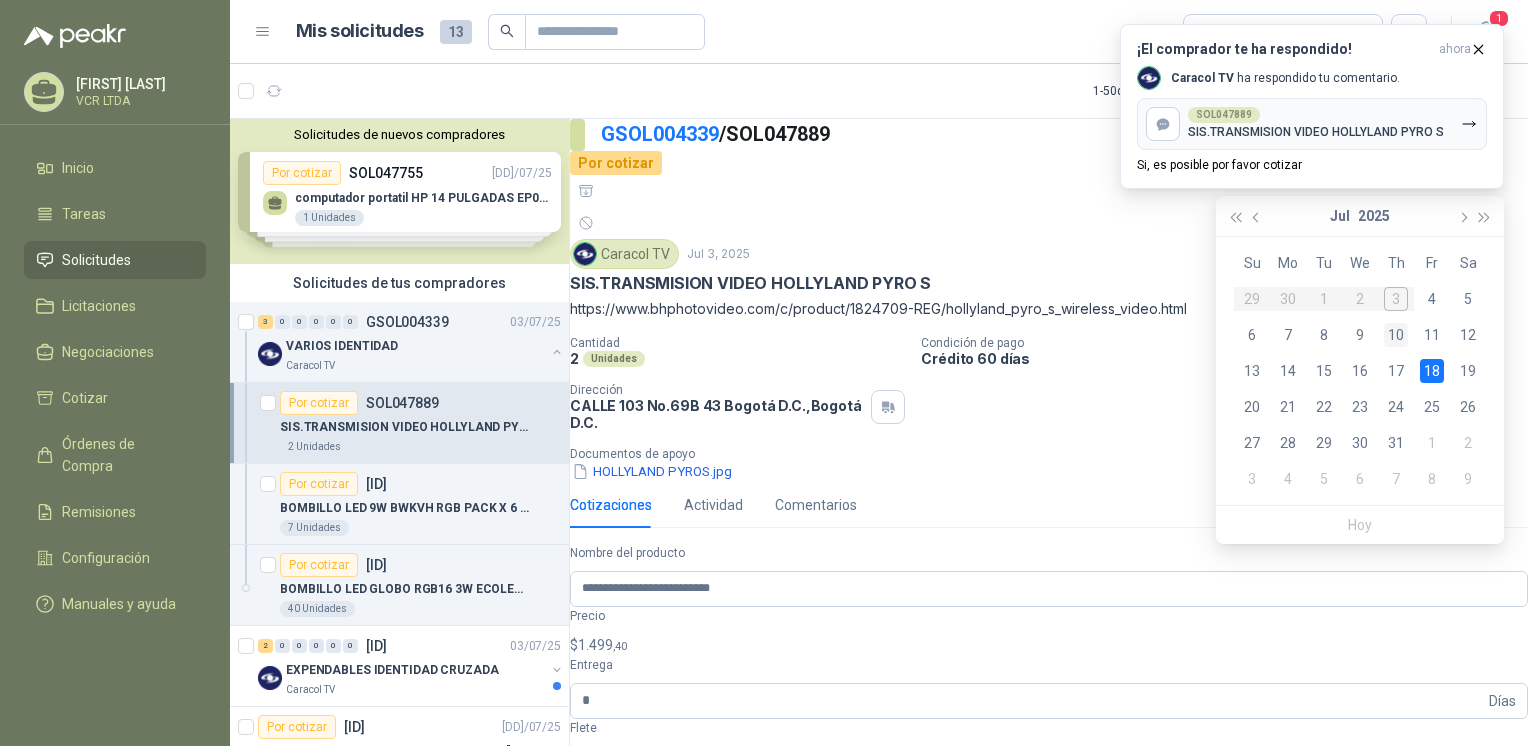 click on "10" at bounding box center [1396, 335] 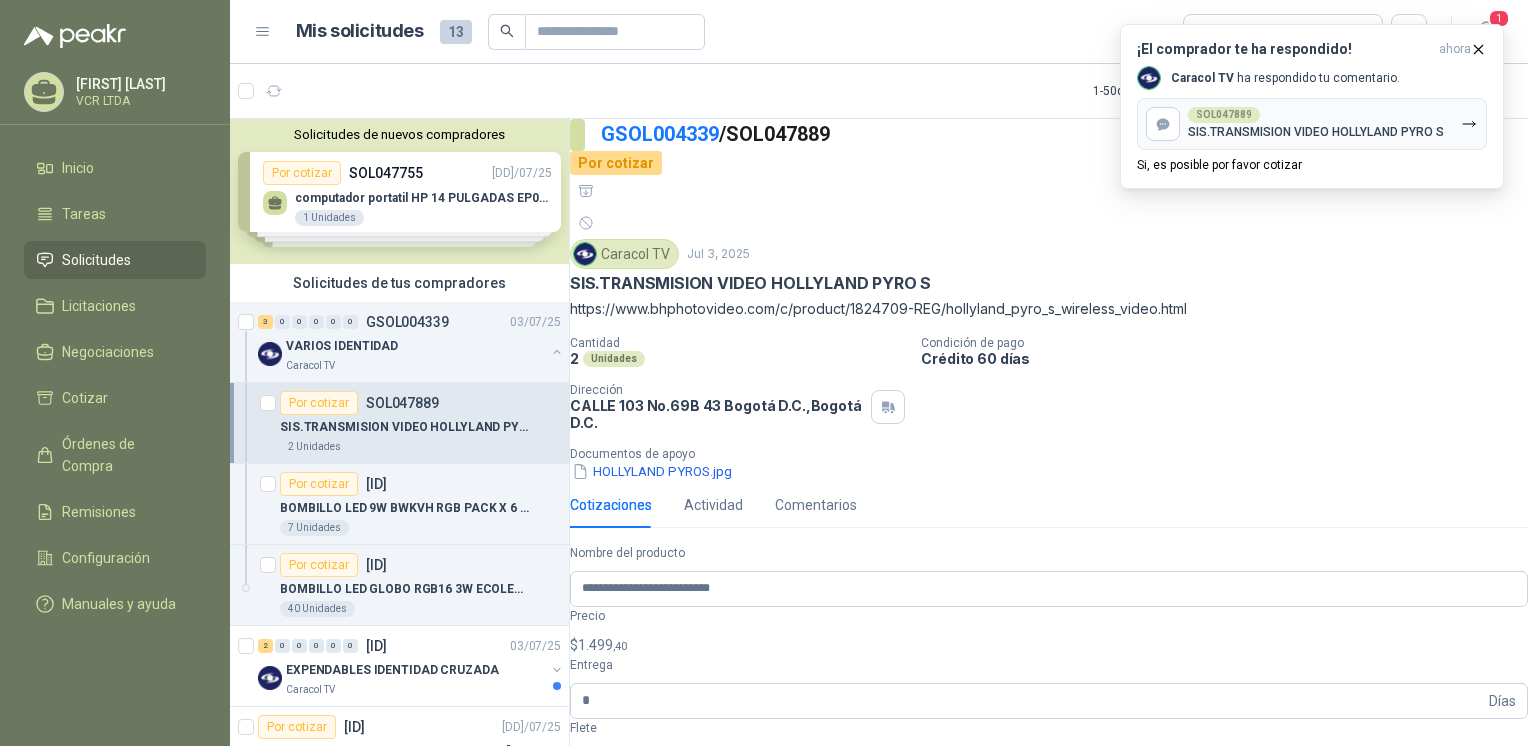 click on "Documentos de apoyo" at bounding box center (1057, 454) 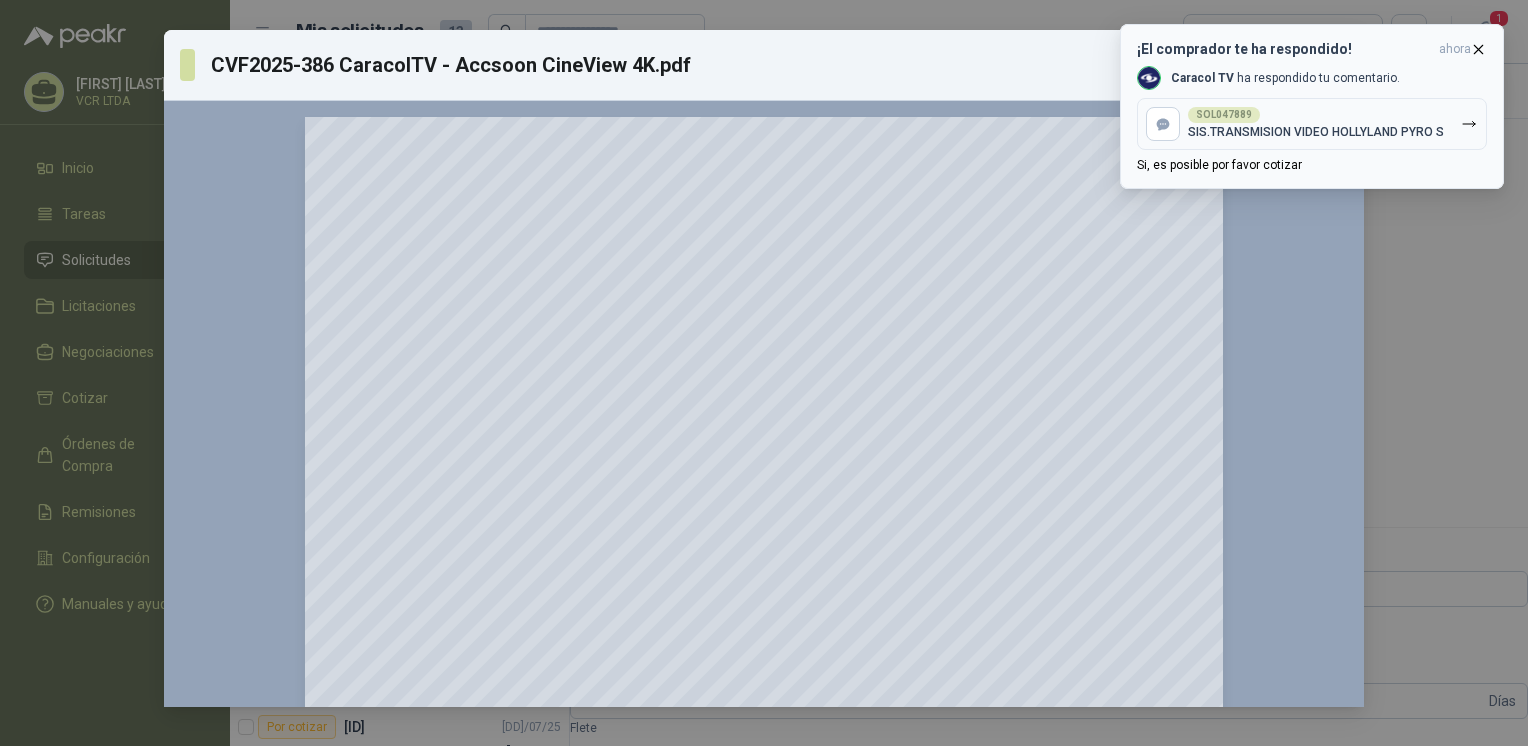 click on "ahora" at bounding box center [1455, 49] 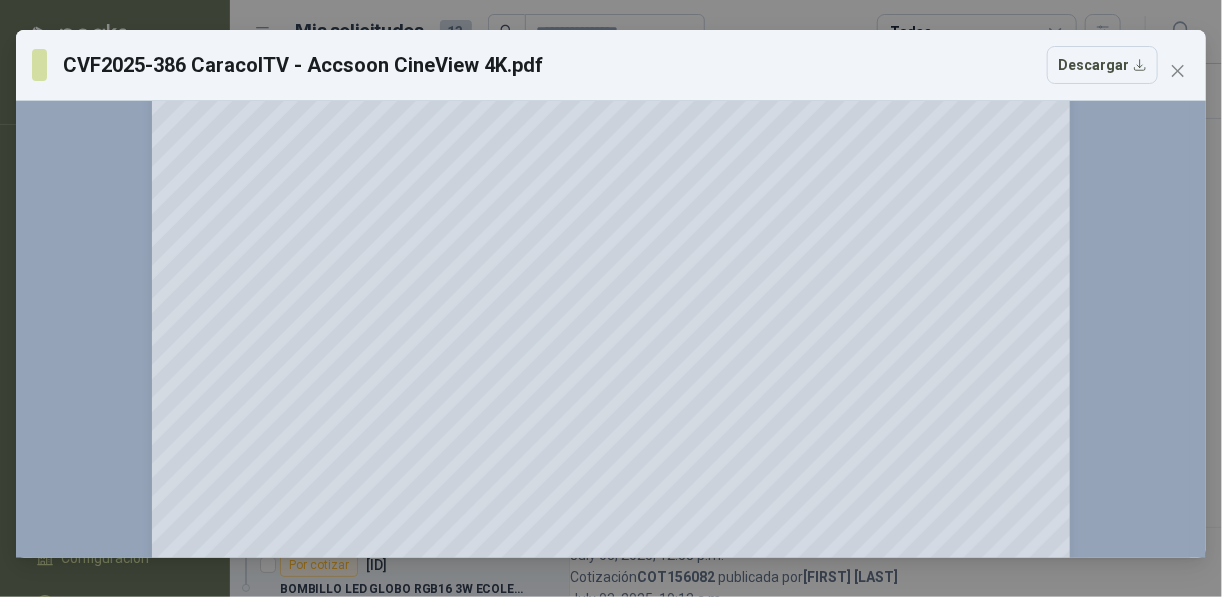 scroll, scrollTop: 1800, scrollLeft: 0, axis: vertical 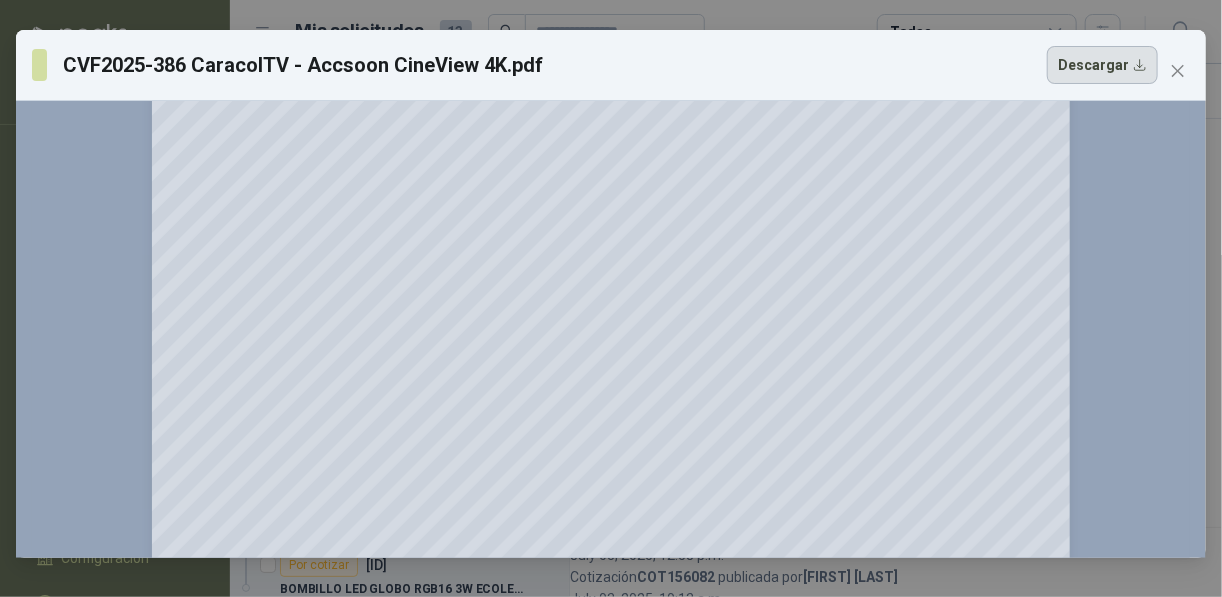 click on "Descargar" at bounding box center [1102, 65] 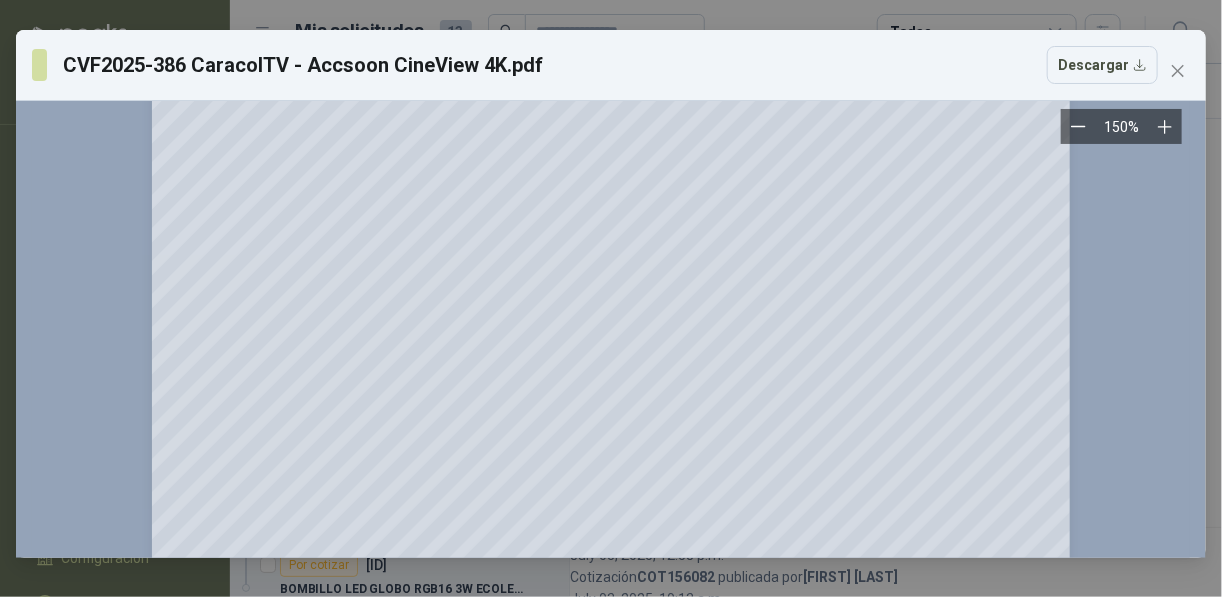 scroll, scrollTop: 1880, scrollLeft: 0, axis: vertical 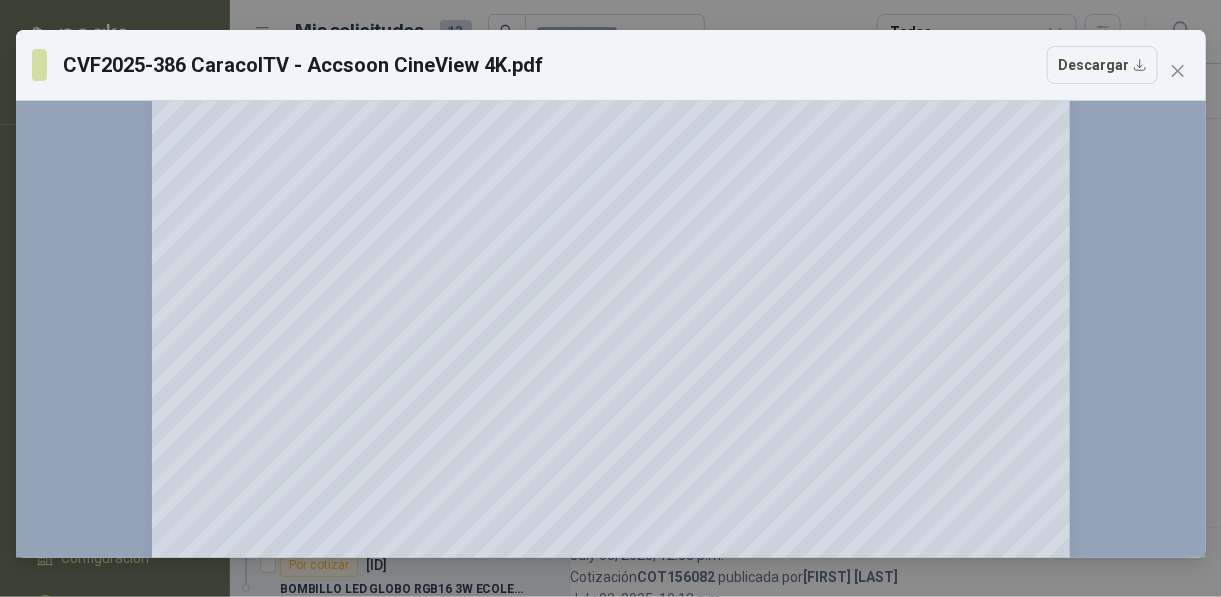 drag, startPoint x: 1175, startPoint y: 69, endPoint x: 1168, endPoint y: 79, distance: 12.206555 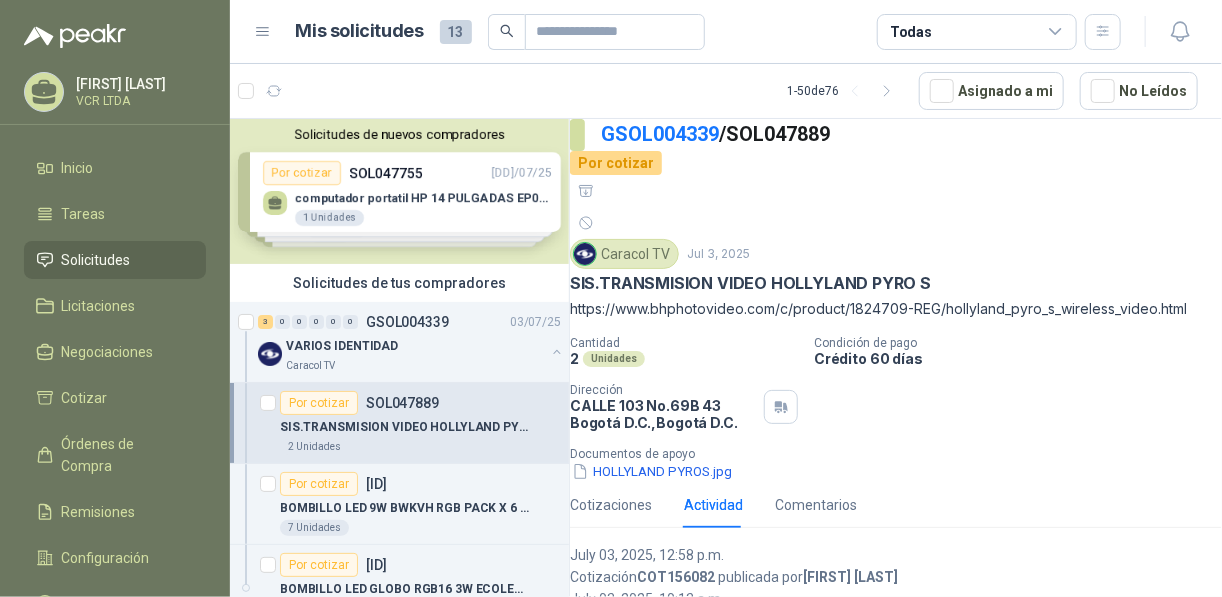 click on "Cantidad 2   Unidades Condición de pago Crédito 60 días Dirección [STREET] No.[NUMBER]   [CITY] ,  [CITY] Documentos de apoyo HOLLYLAND PYROS.jpg" at bounding box center (896, 409) 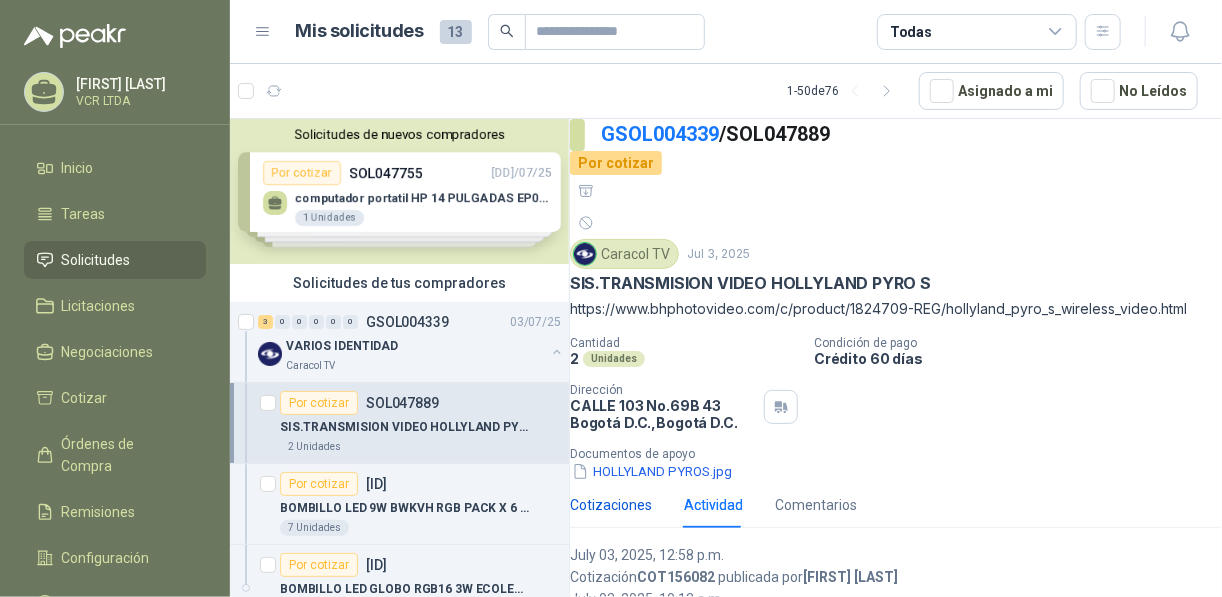 click on "Cotizaciones" at bounding box center [611, 505] 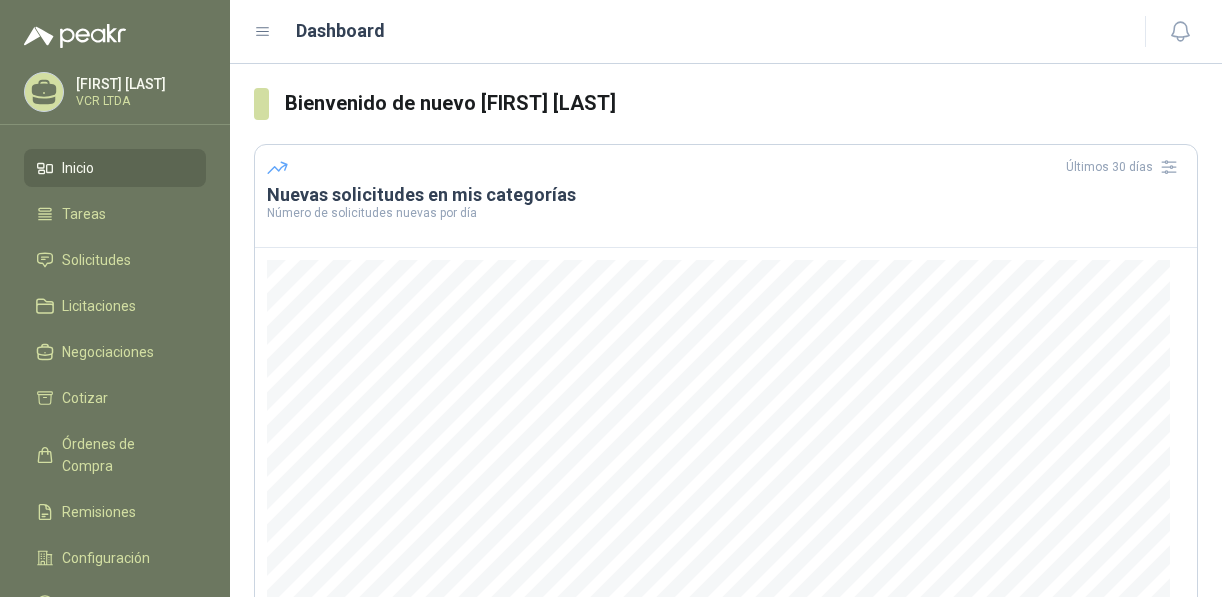 scroll, scrollTop: 0, scrollLeft: 0, axis: both 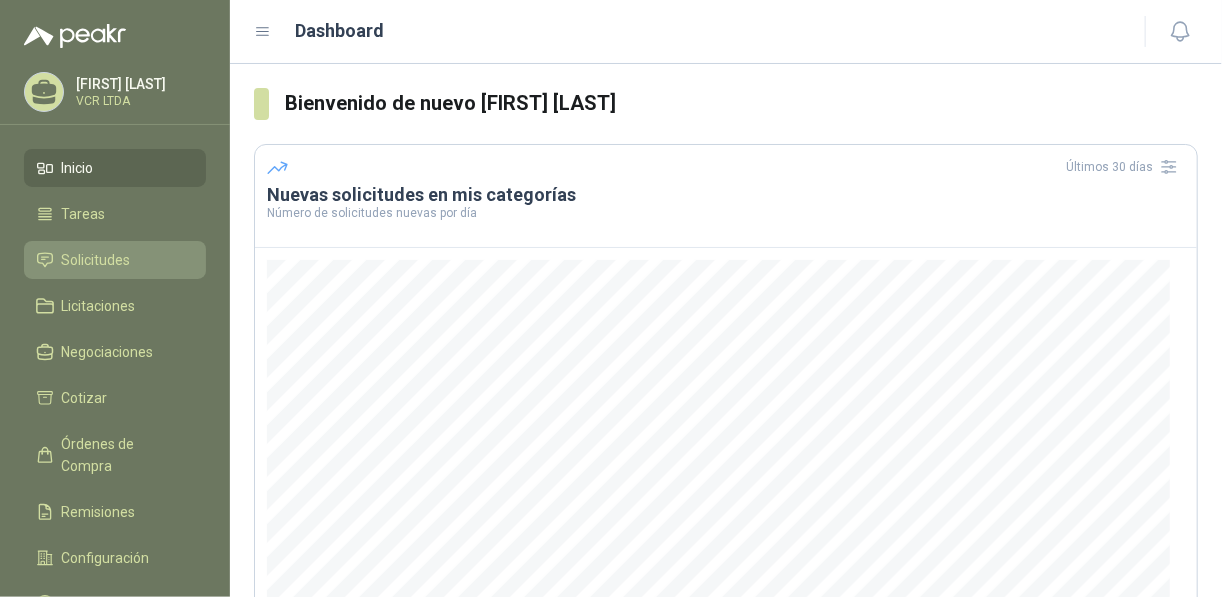 click on "Solicitudes" at bounding box center [96, 260] 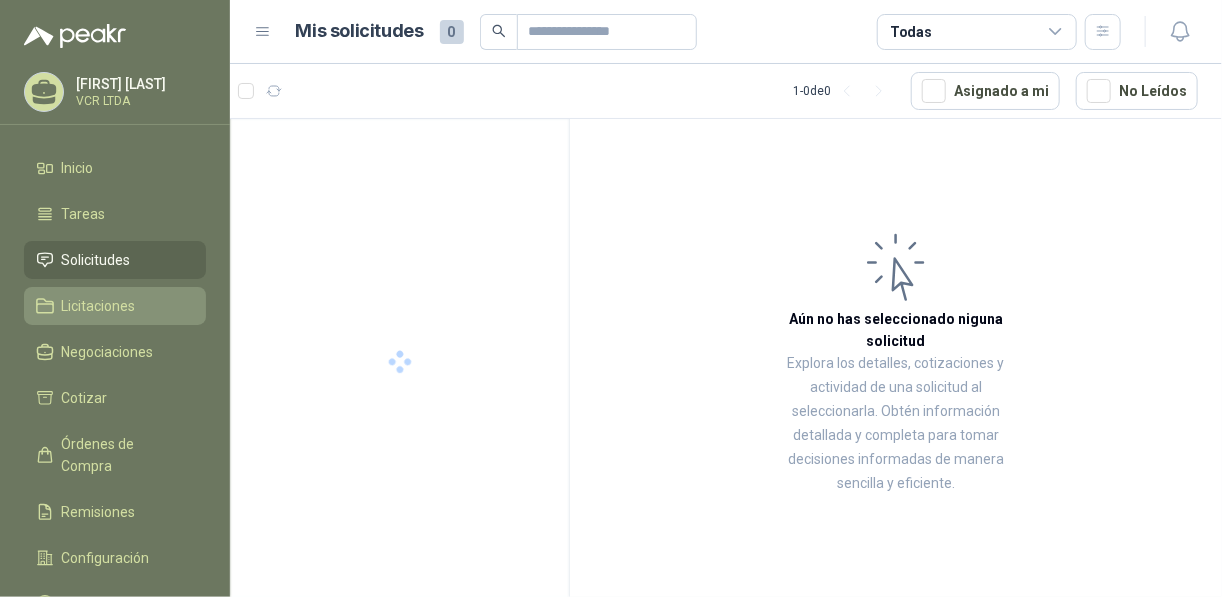 click on "Licitaciones" at bounding box center [115, 306] 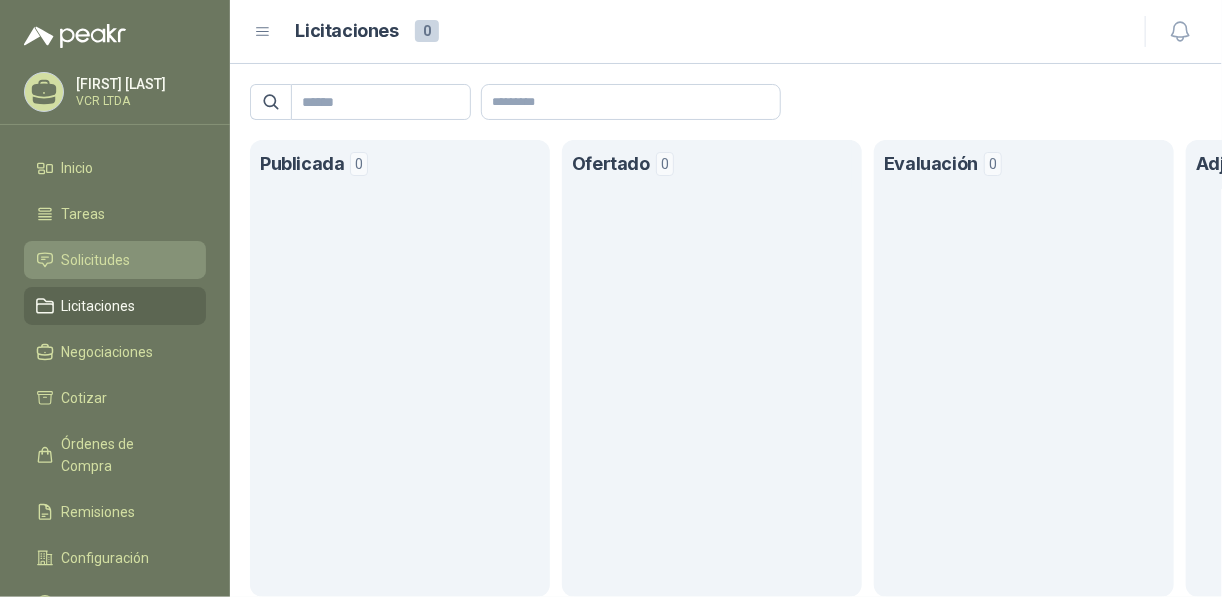 click on "Solicitudes" at bounding box center [115, 260] 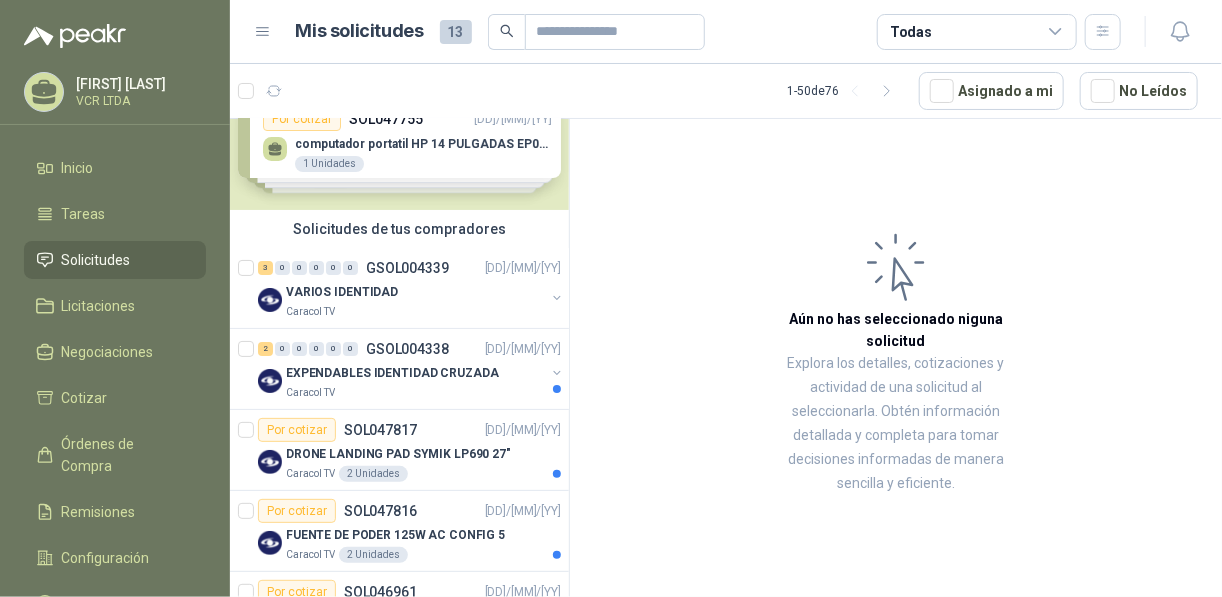 scroll, scrollTop: 0, scrollLeft: 0, axis: both 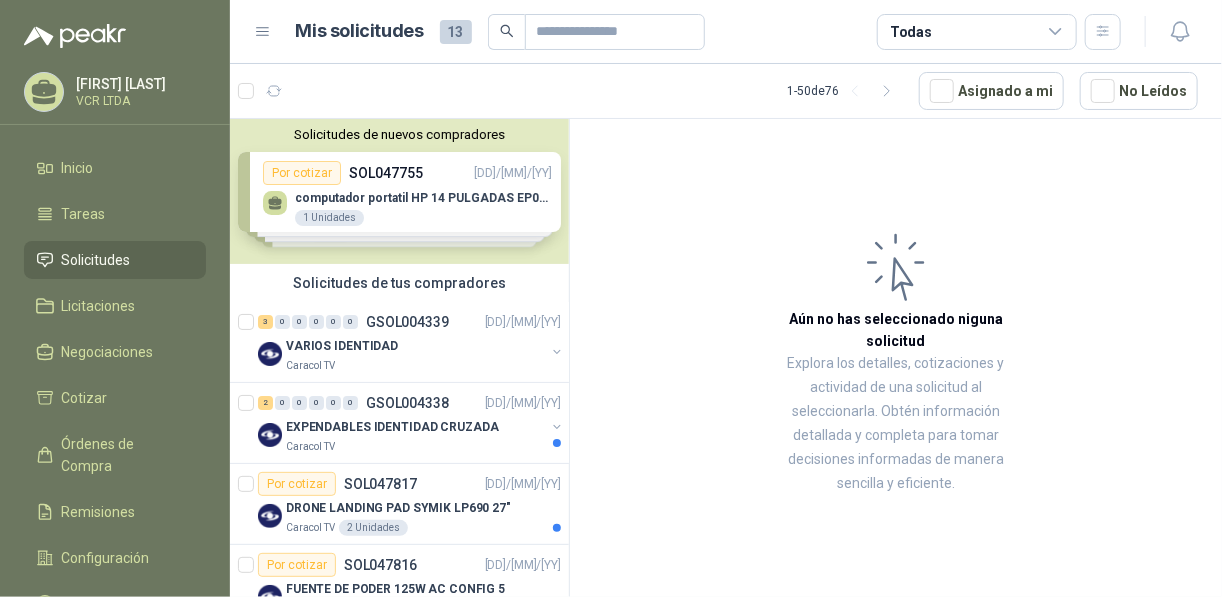 click on "Solicitudes de nuevos compradores" at bounding box center (399, 134) 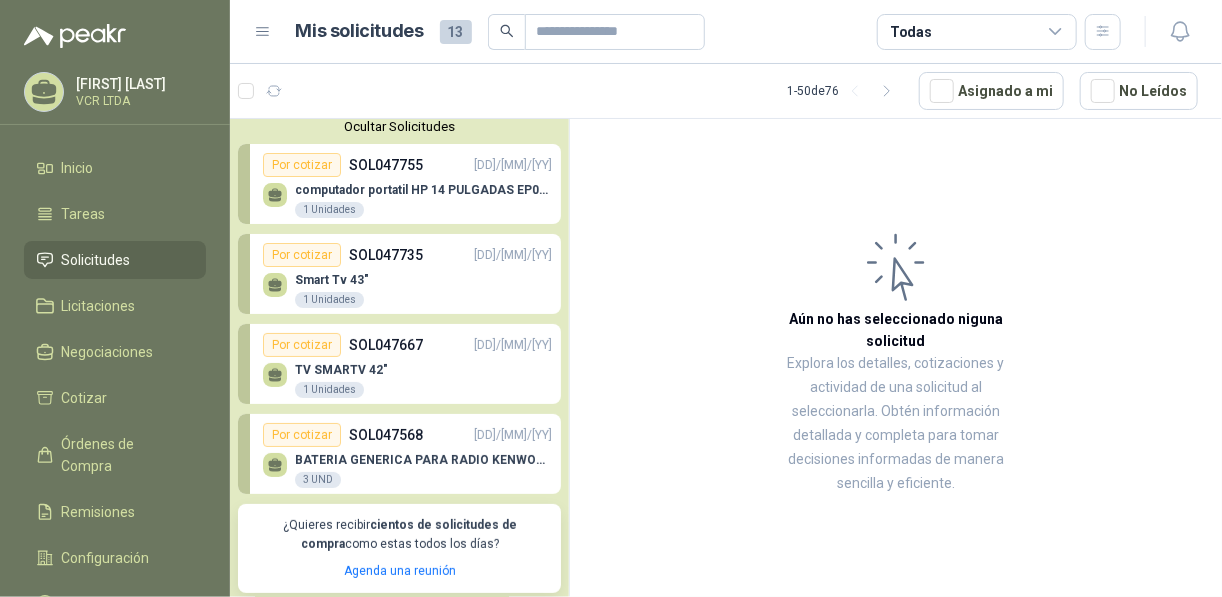scroll, scrollTop: 0, scrollLeft: 0, axis: both 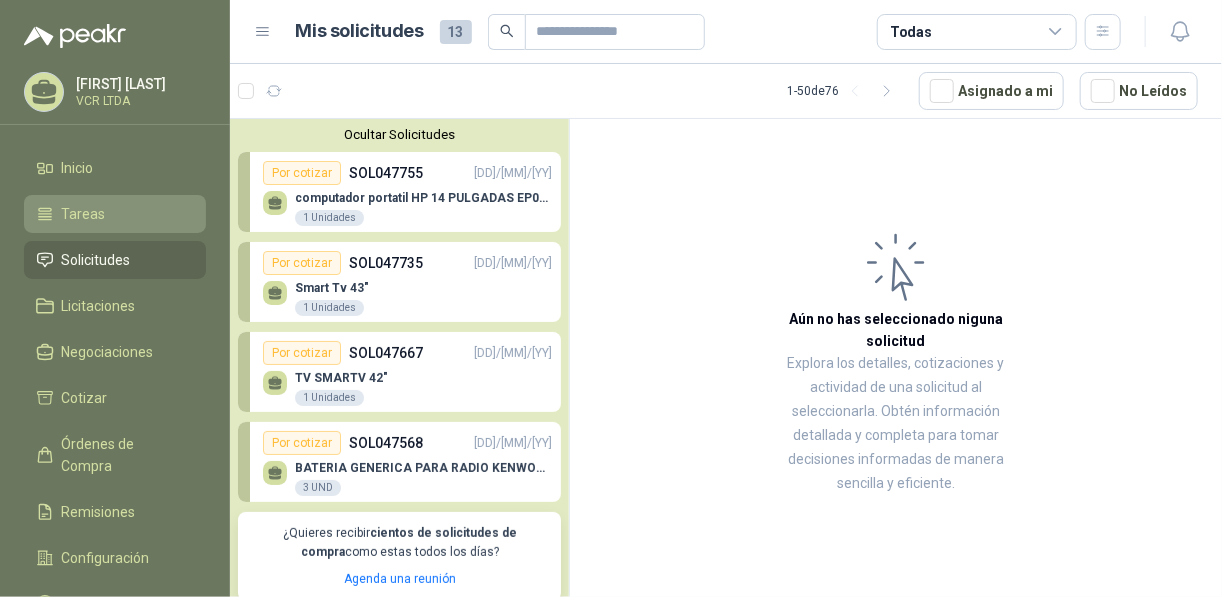 click on "Tareas" at bounding box center [115, 214] 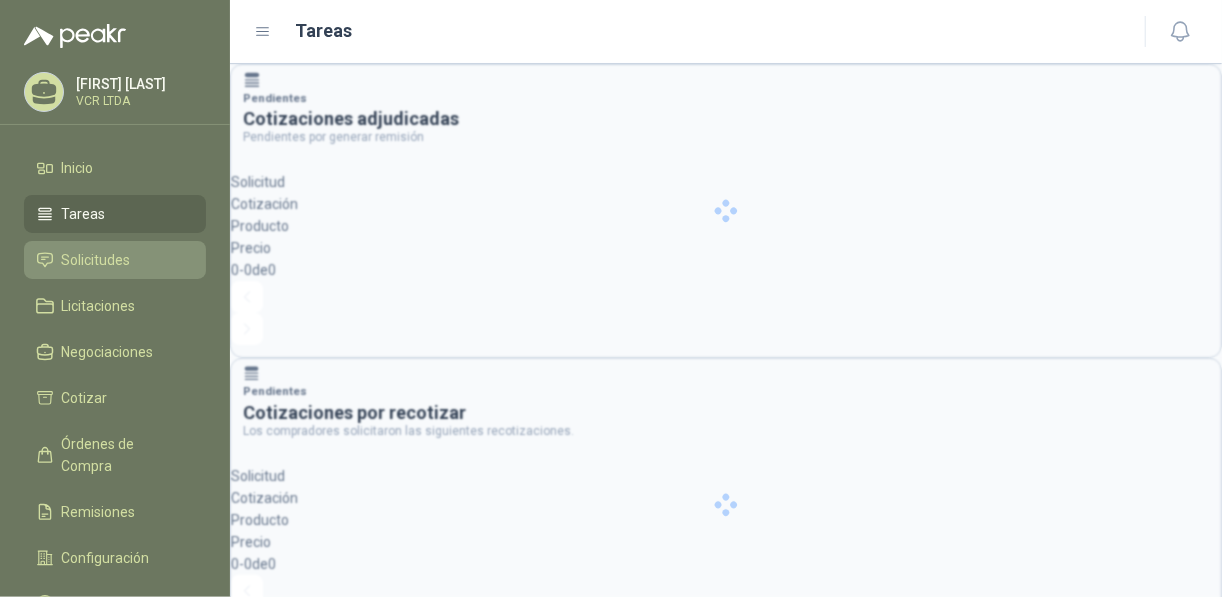 click on "Solicitudes" at bounding box center (96, 260) 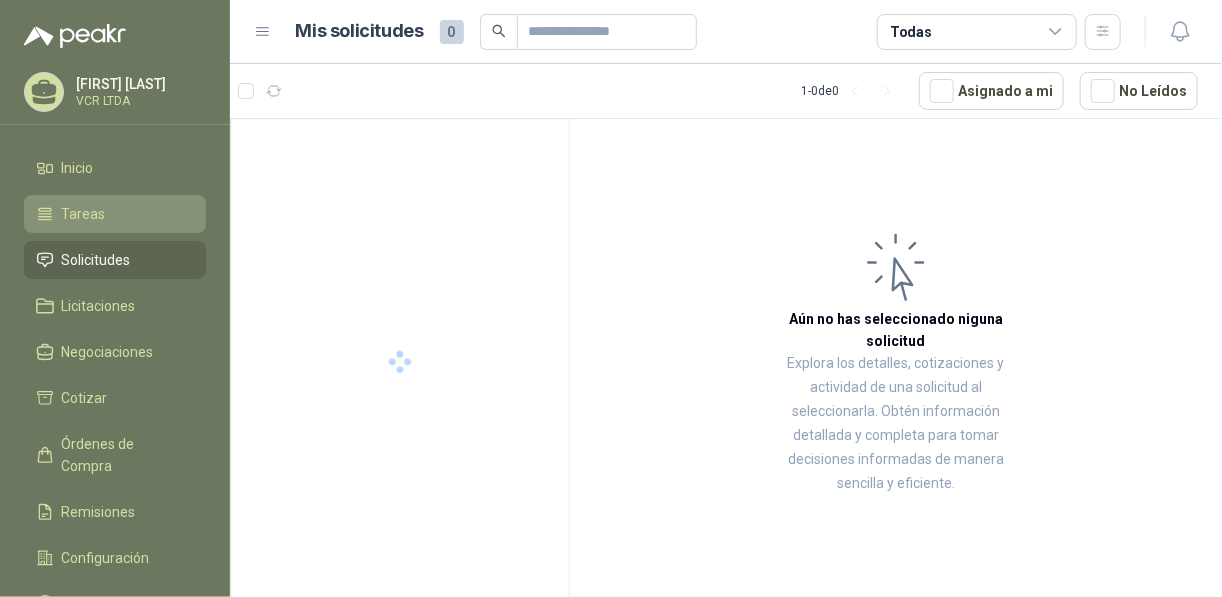click on "Tareas" at bounding box center [115, 214] 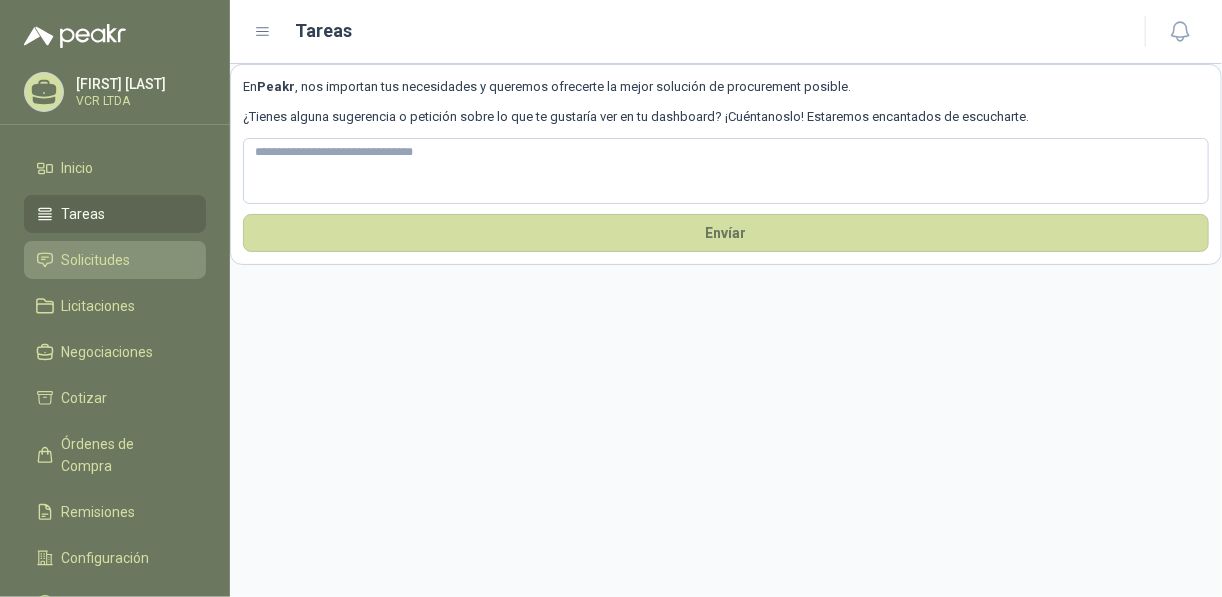 click on "Solicitudes" at bounding box center [96, 260] 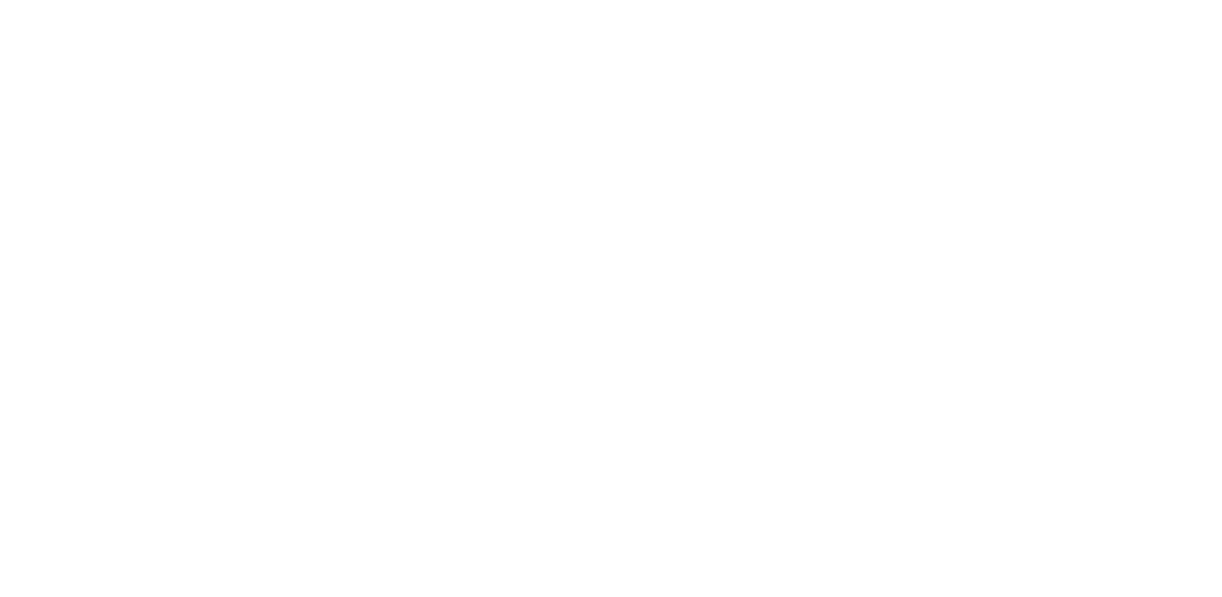 scroll, scrollTop: 0, scrollLeft: 0, axis: both 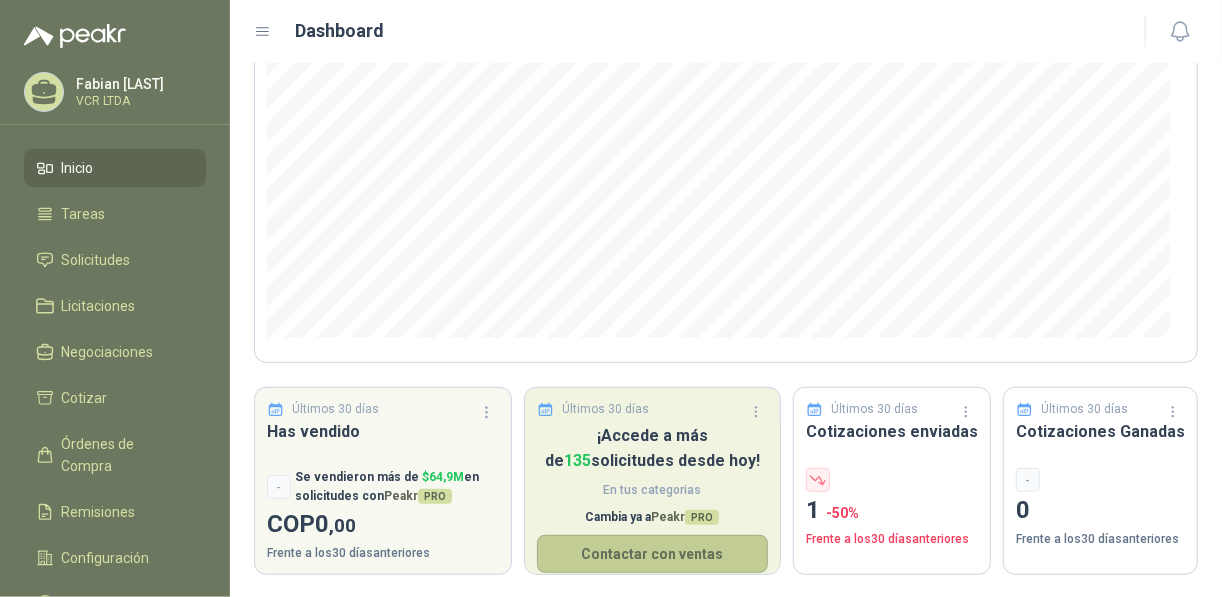 click on "Contactar con ventas" at bounding box center [0, 0] 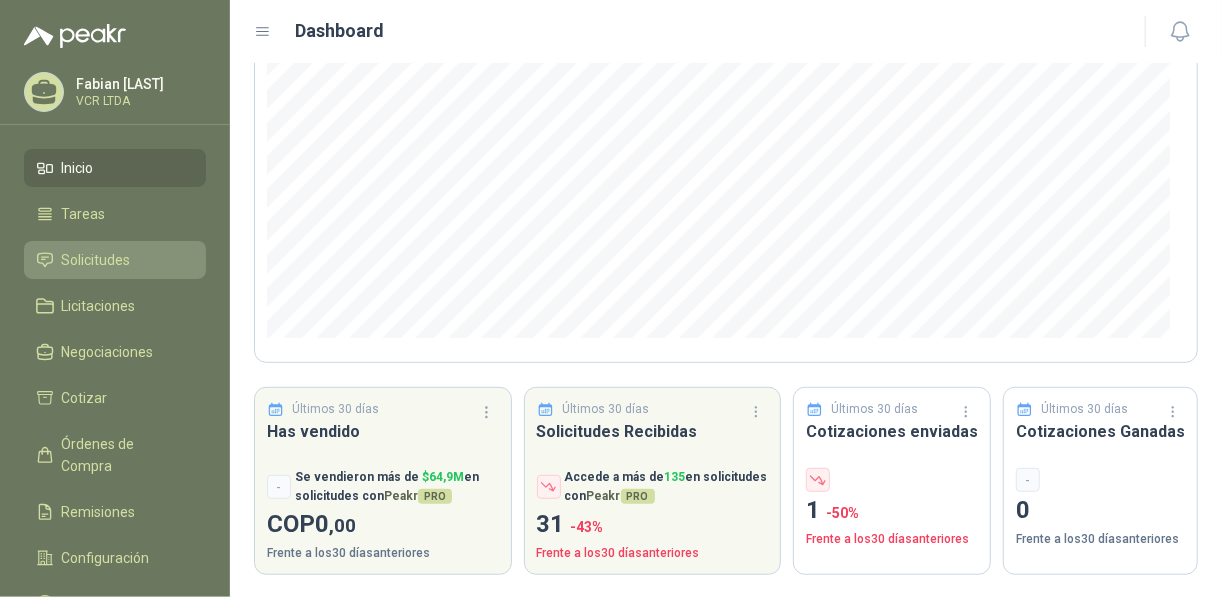 click on "Solicitudes" at bounding box center [96, 260] 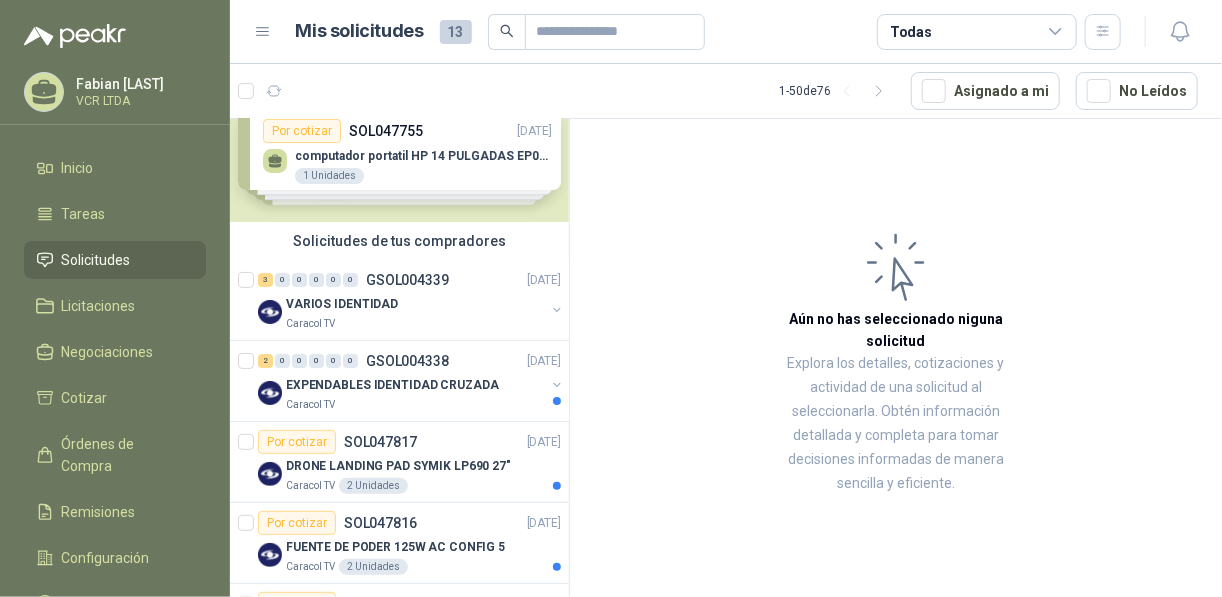 scroll, scrollTop: 80, scrollLeft: 0, axis: vertical 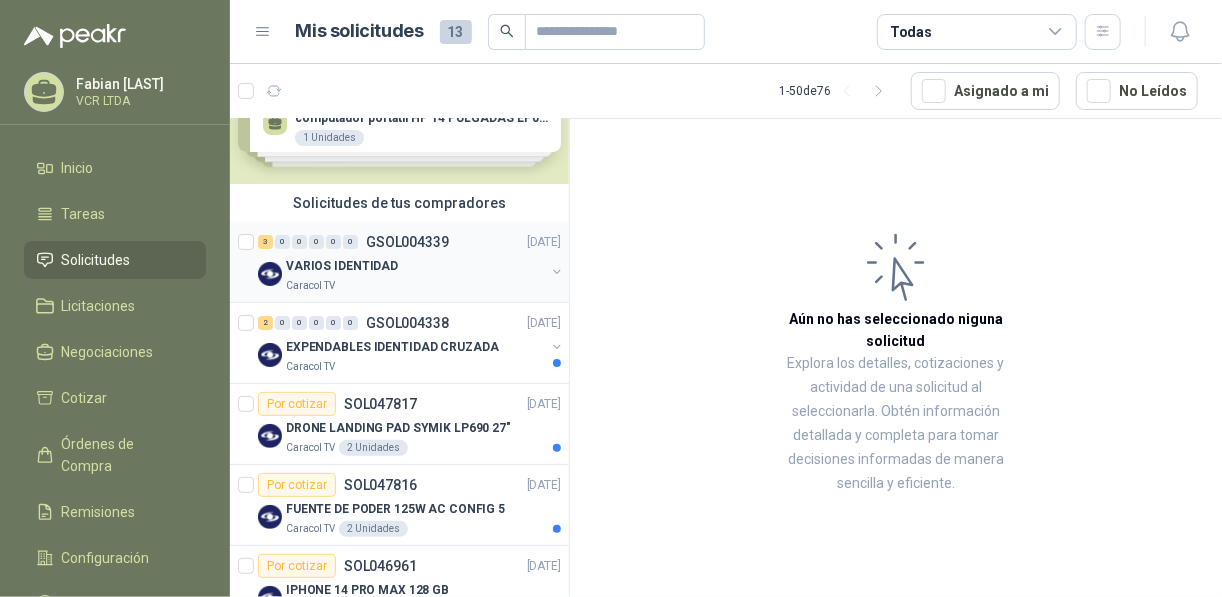 click on "VARIOS IDENTIDAD" at bounding box center [342, 266] 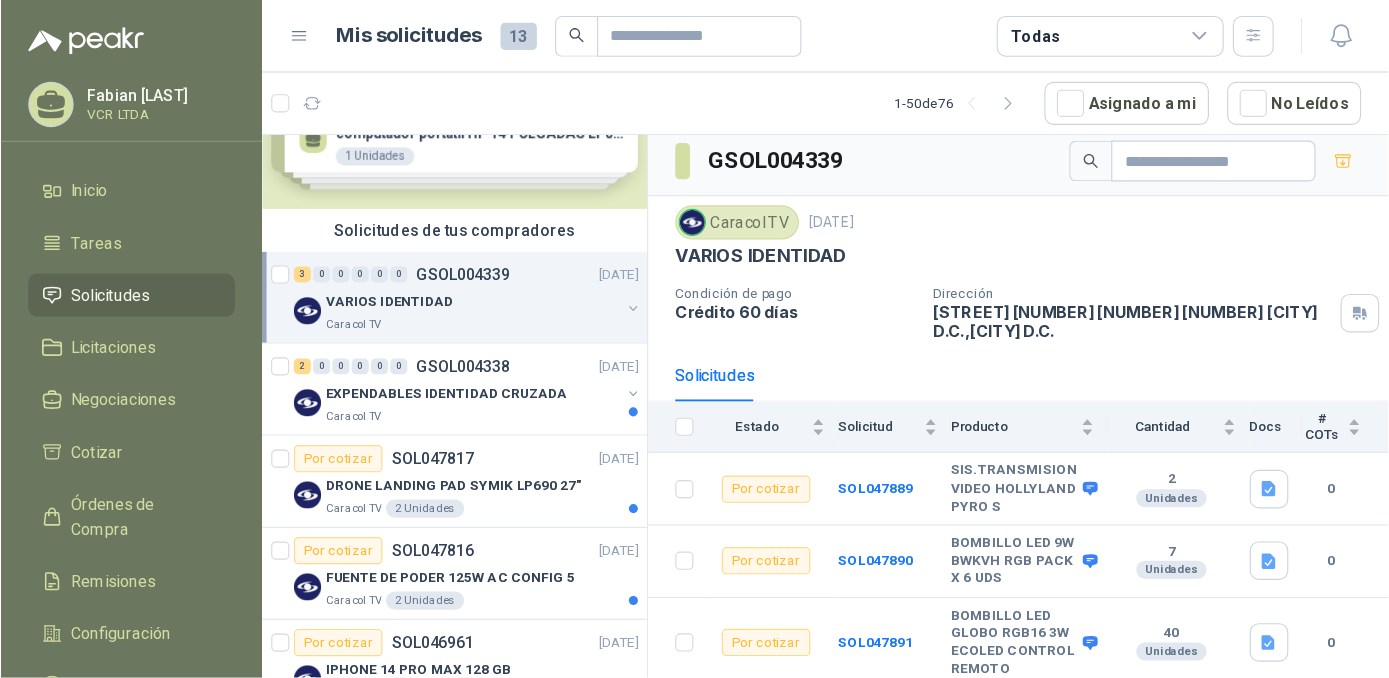 scroll, scrollTop: 8, scrollLeft: 0, axis: vertical 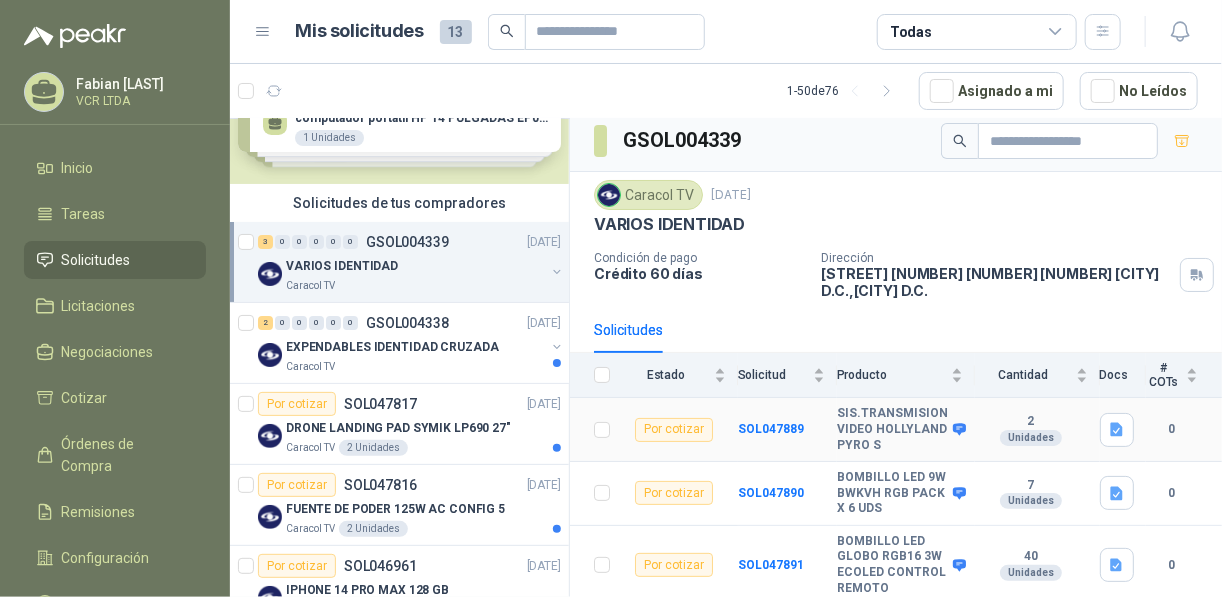 click on "SIS.TRANSMISION VIDEO HOLLYLAND PYRO S" at bounding box center [892, 429] 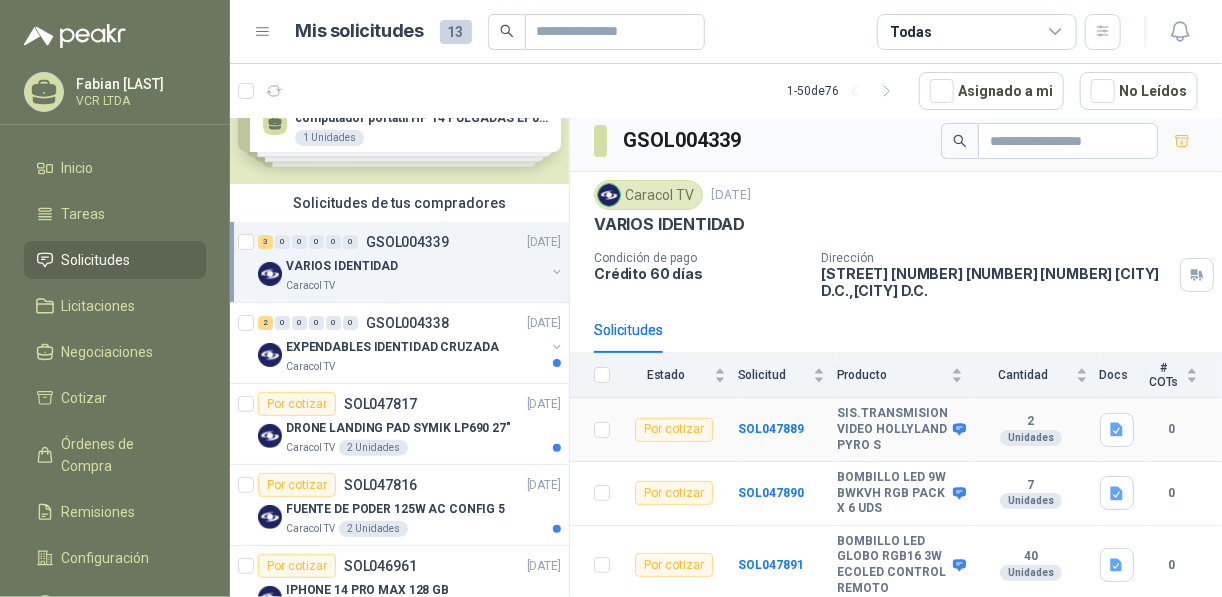 click on "Por cotizar" at bounding box center (674, 430) 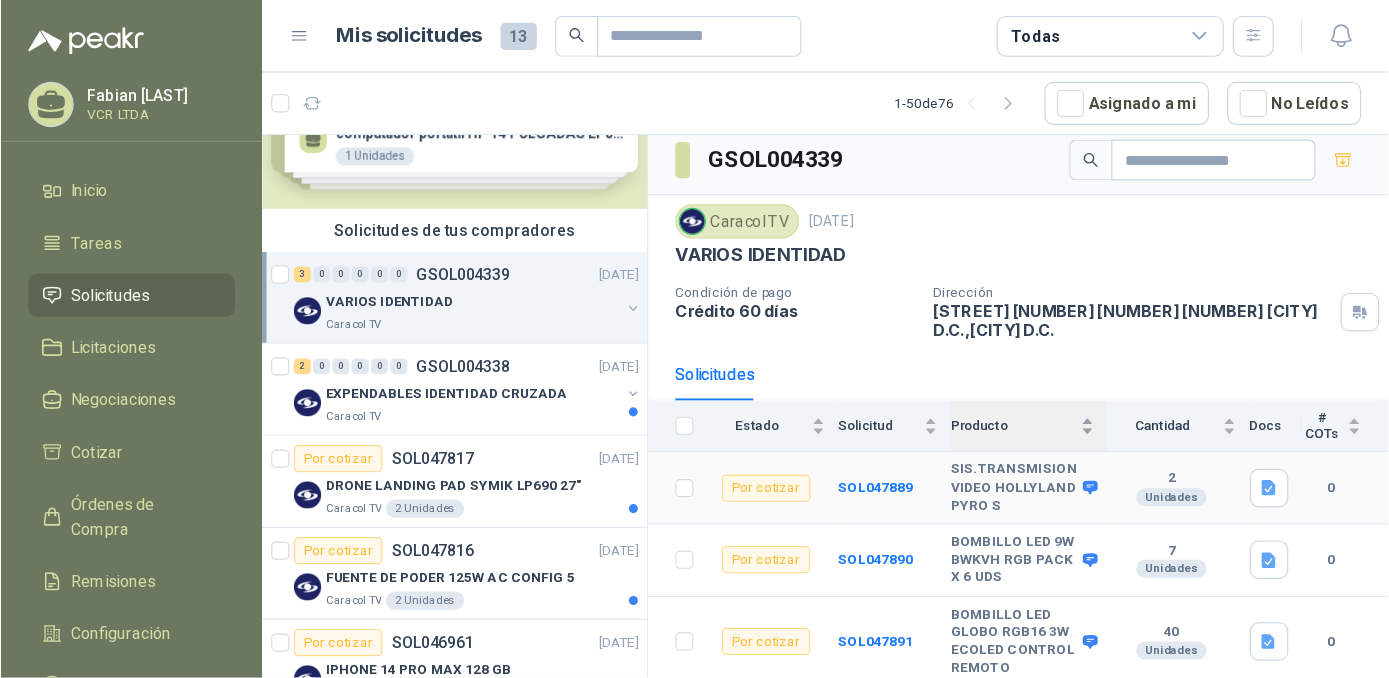 scroll, scrollTop: 80, scrollLeft: 0, axis: vertical 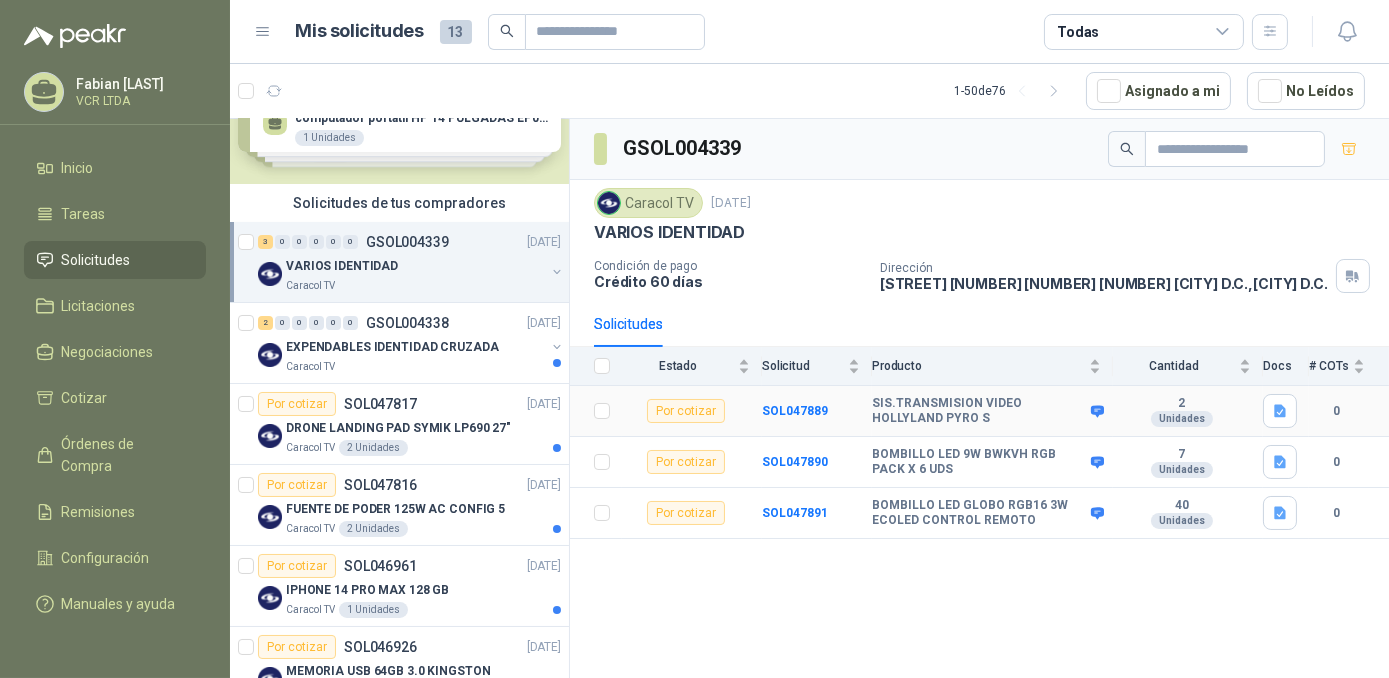 click on "SIS.TRANSMISION VIDEO HOLLYLAND PYRO S" at bounding box center (992, 411) 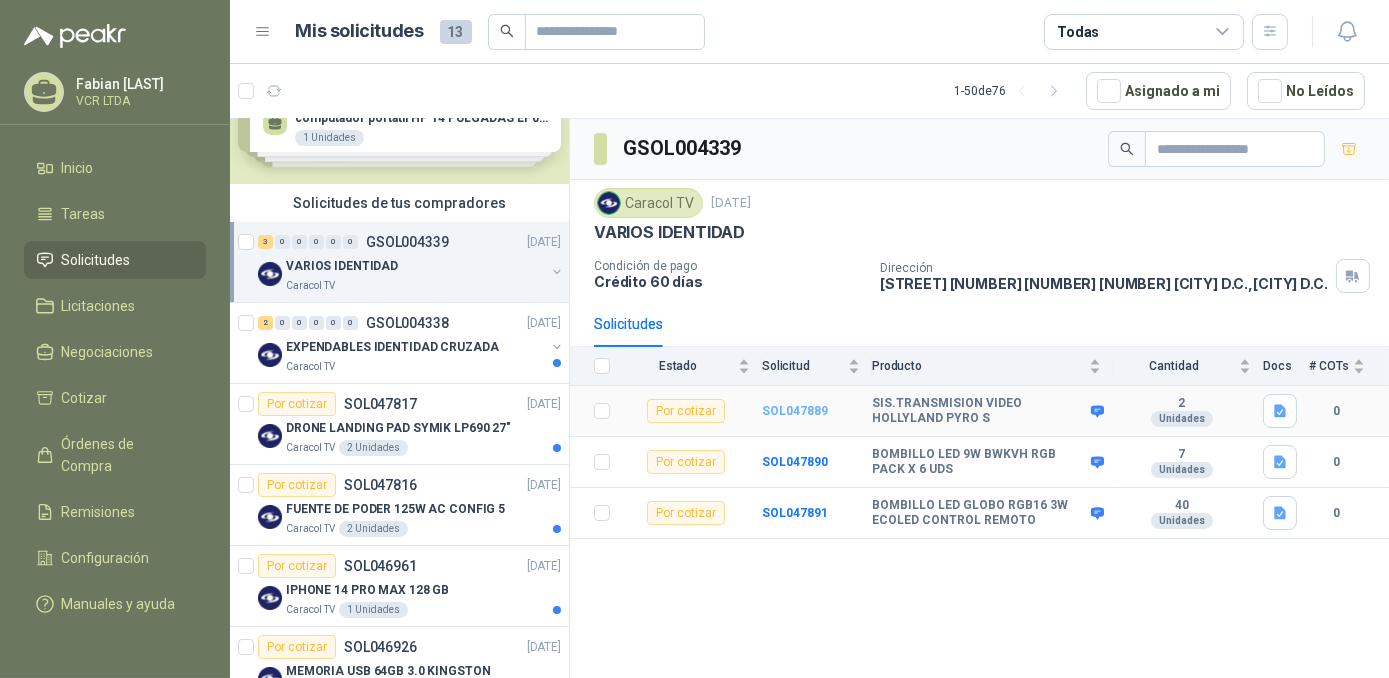 click on "SOL047889" at bounding box center [795, 411] 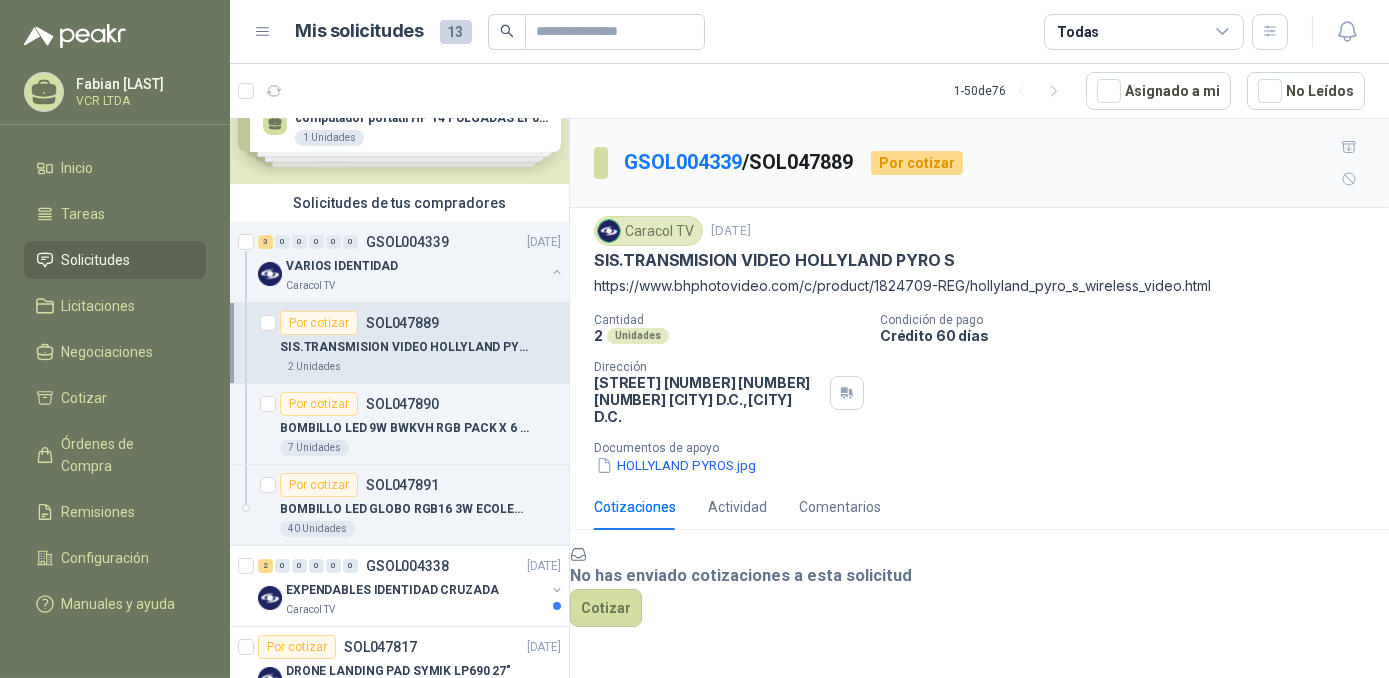 scroll, scrollTop: 67, scrollLeft: 0, axis: vertical 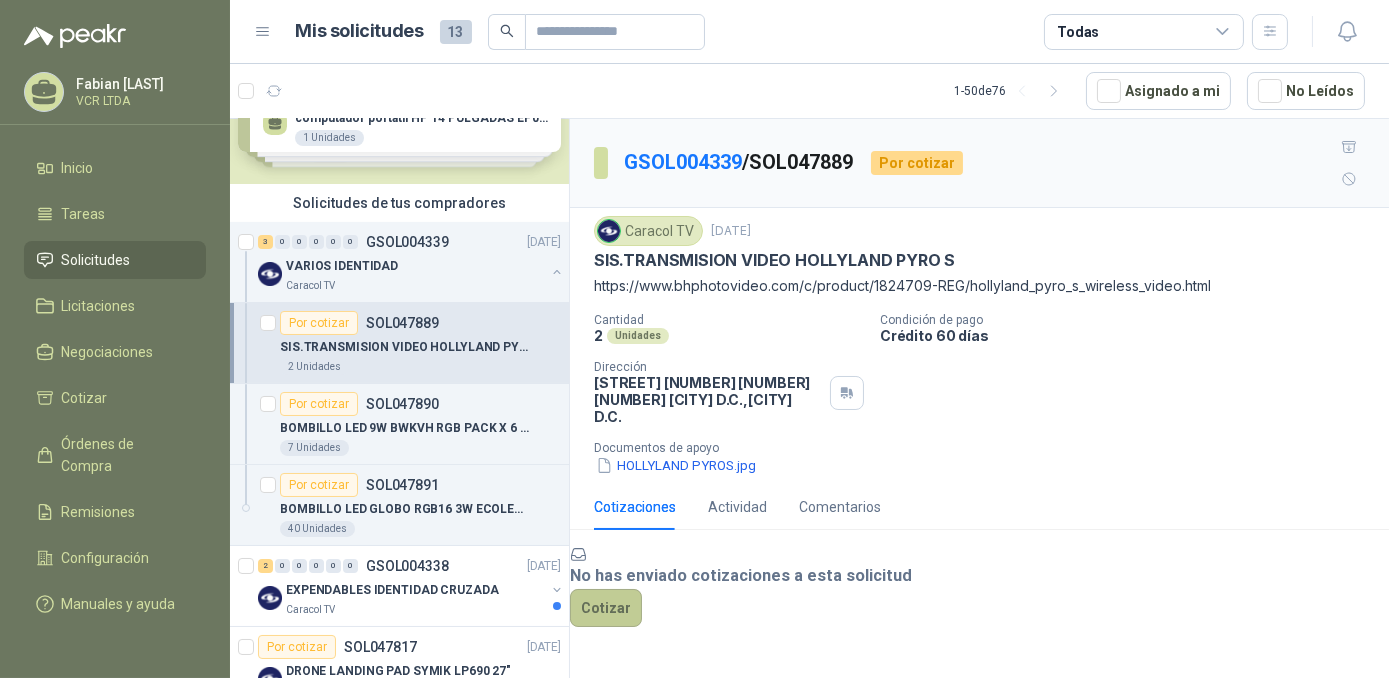 click on "Cotizar" at bounding box center [606, 608] 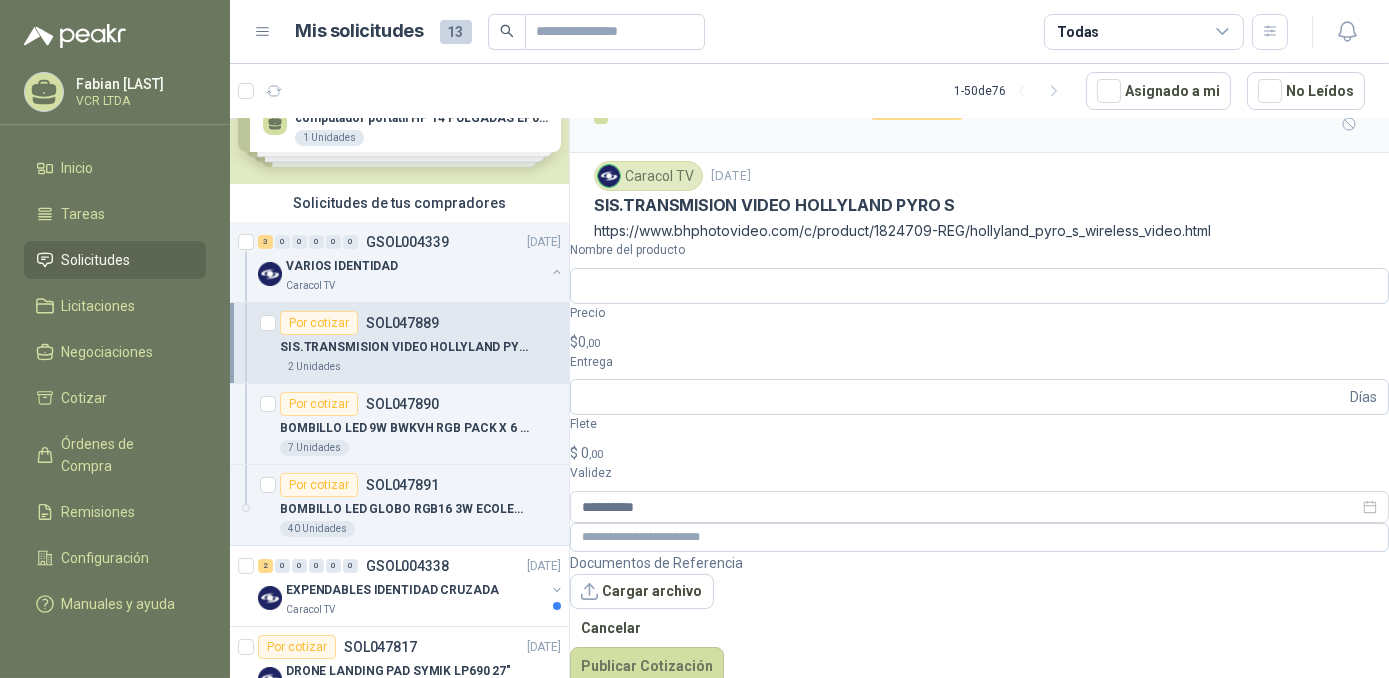 scroll, scrollTop: 54, scrollLeft: 0, axis: vertical 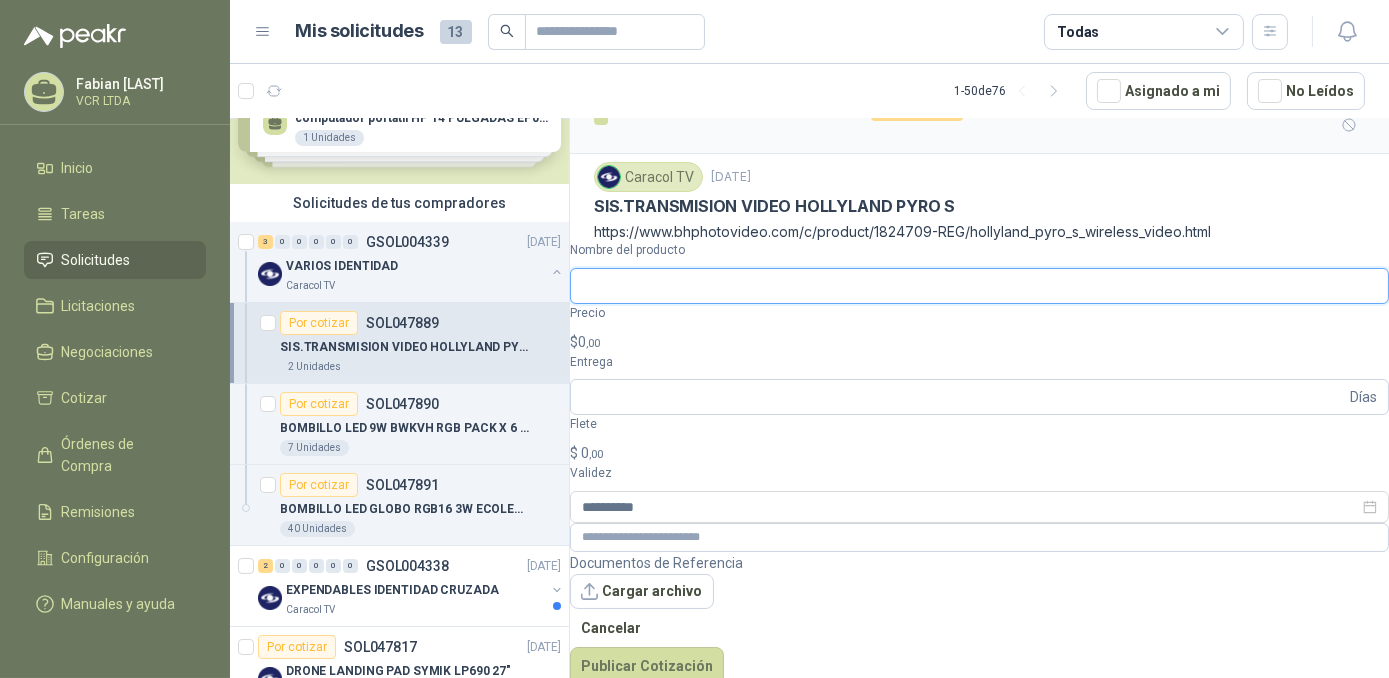 click on "Nombre del producto" at bounding box center (979, 286) 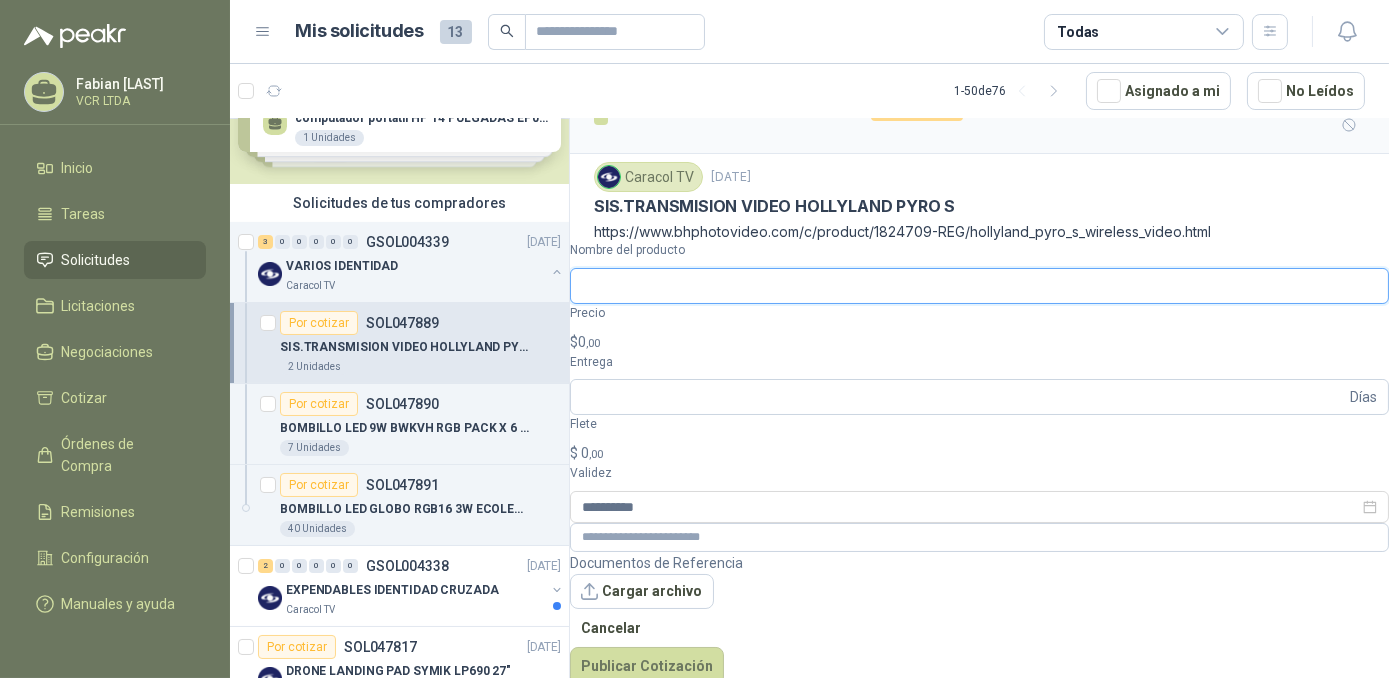 click on "Nombre del producto" at bounding box center [979, 286] 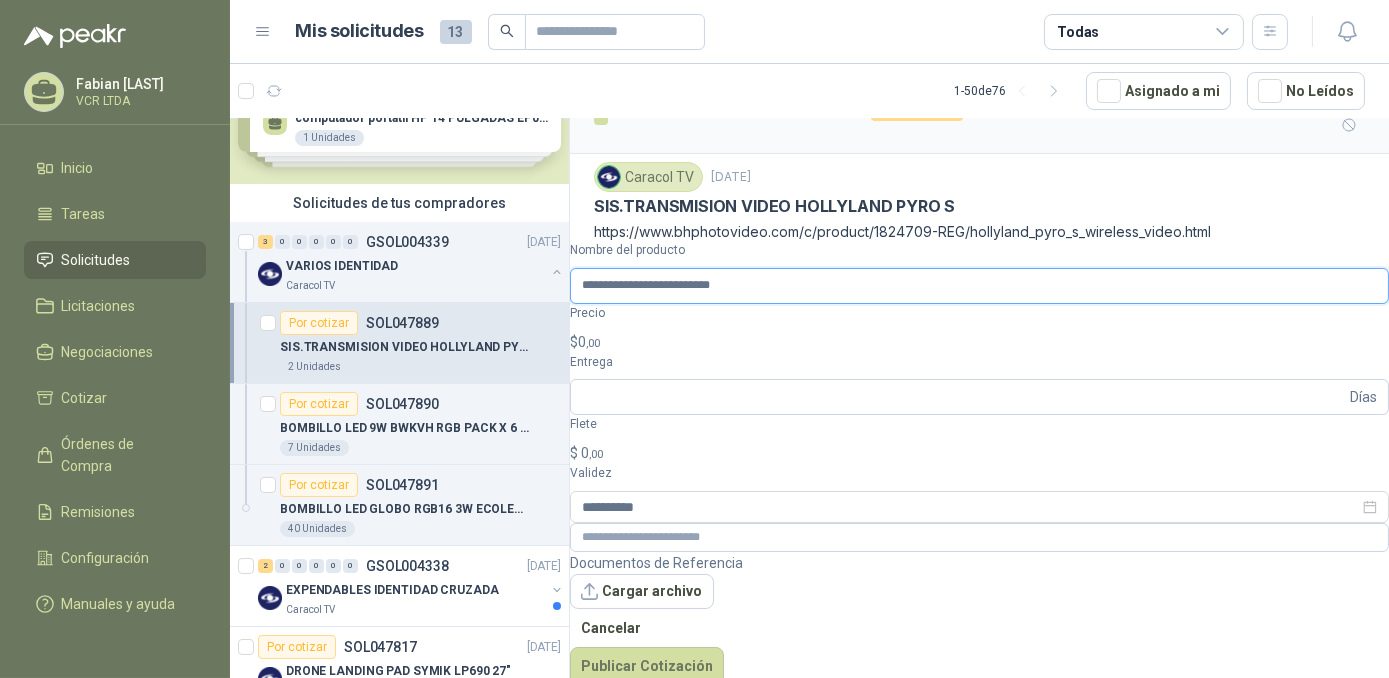 type on "**********" 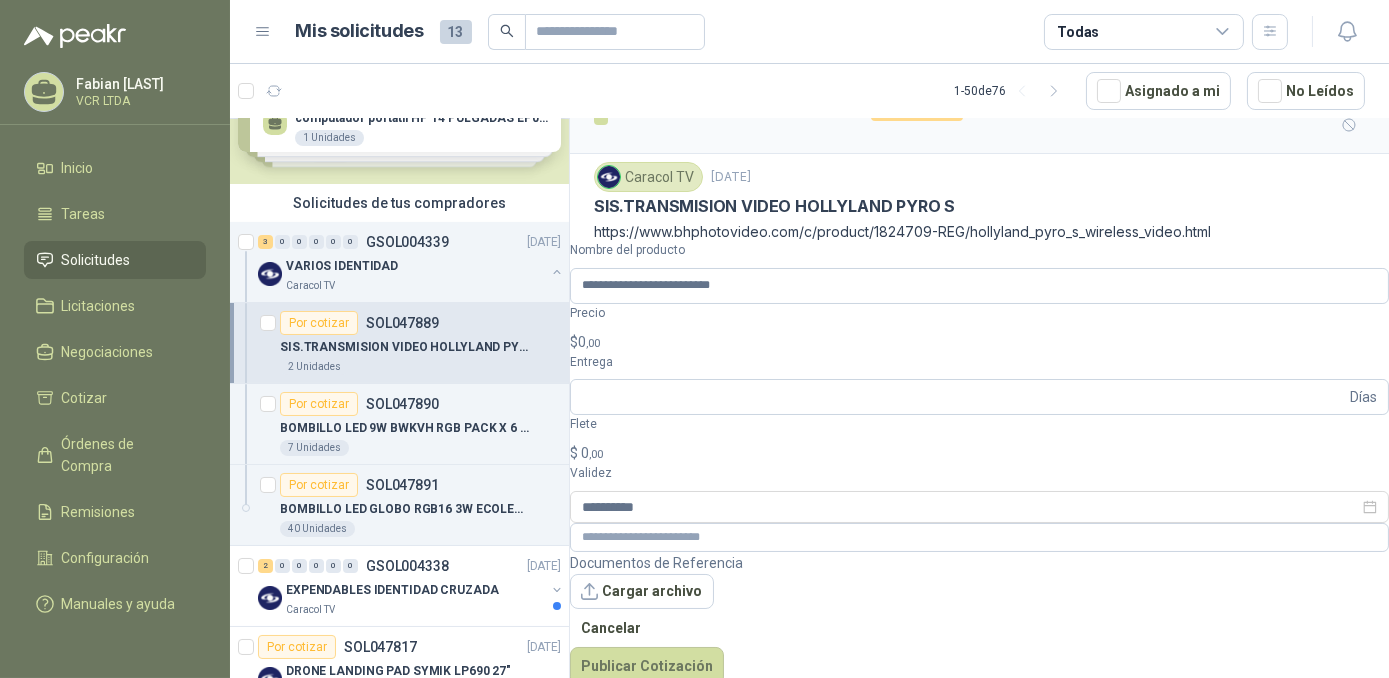 click on ",00" at bounding box center [593, 343] 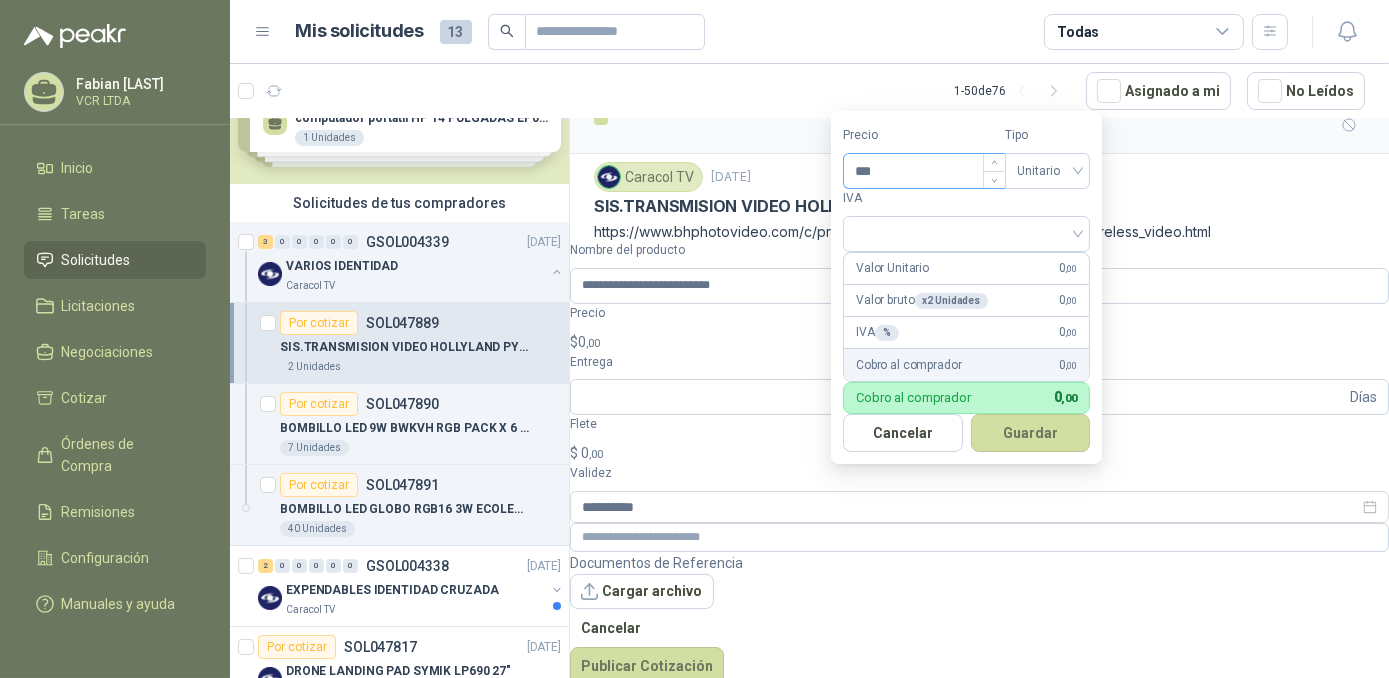 drag, startPoint x: 918, startPoint y: 164, endPoint x: 852, endPoint y: 165, distance: 66.007576 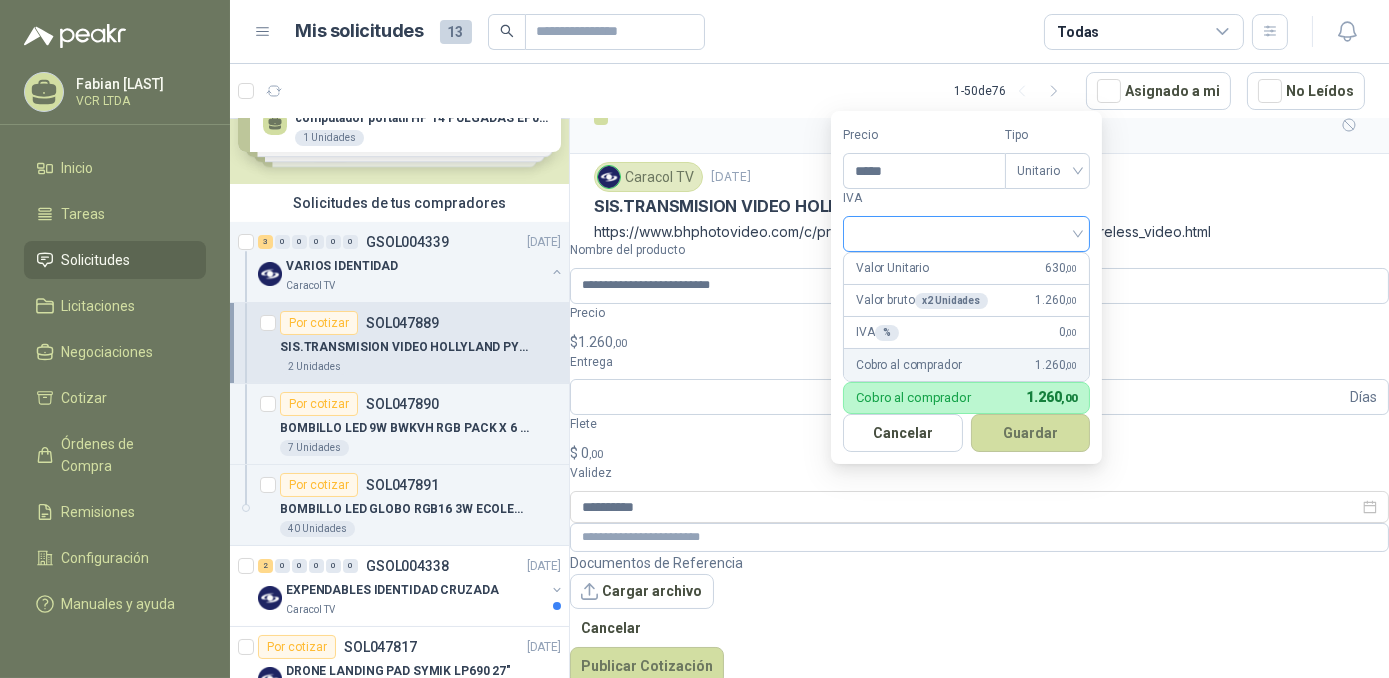 type on "*****" 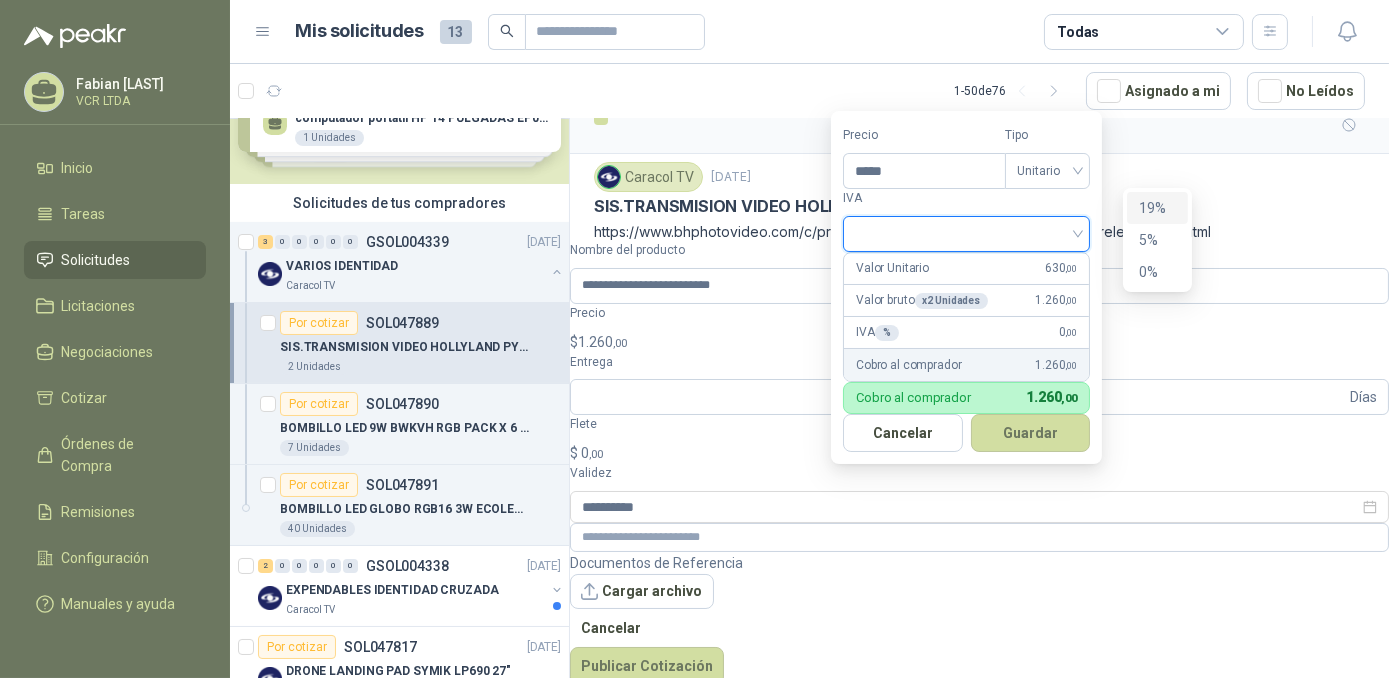click on "19%" at bounding box center (1157, 208) 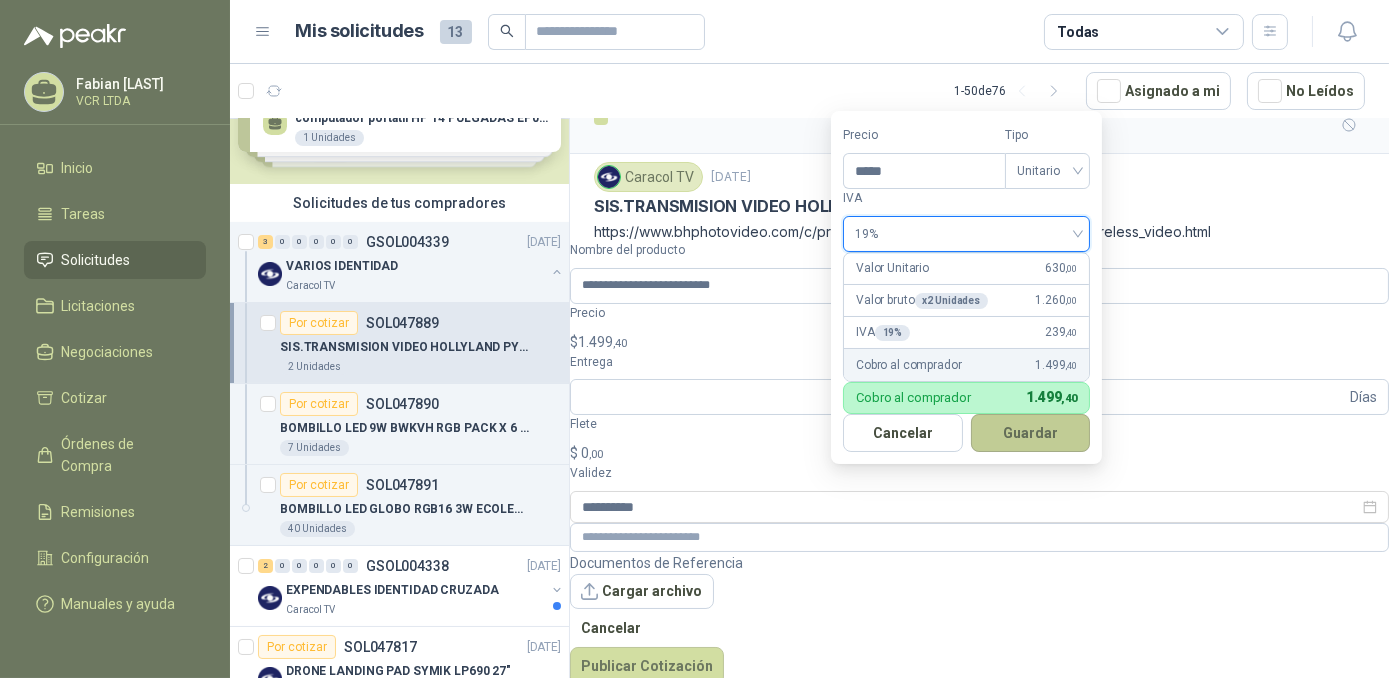 click on "Guardar" at bounding box center (1031, 433) 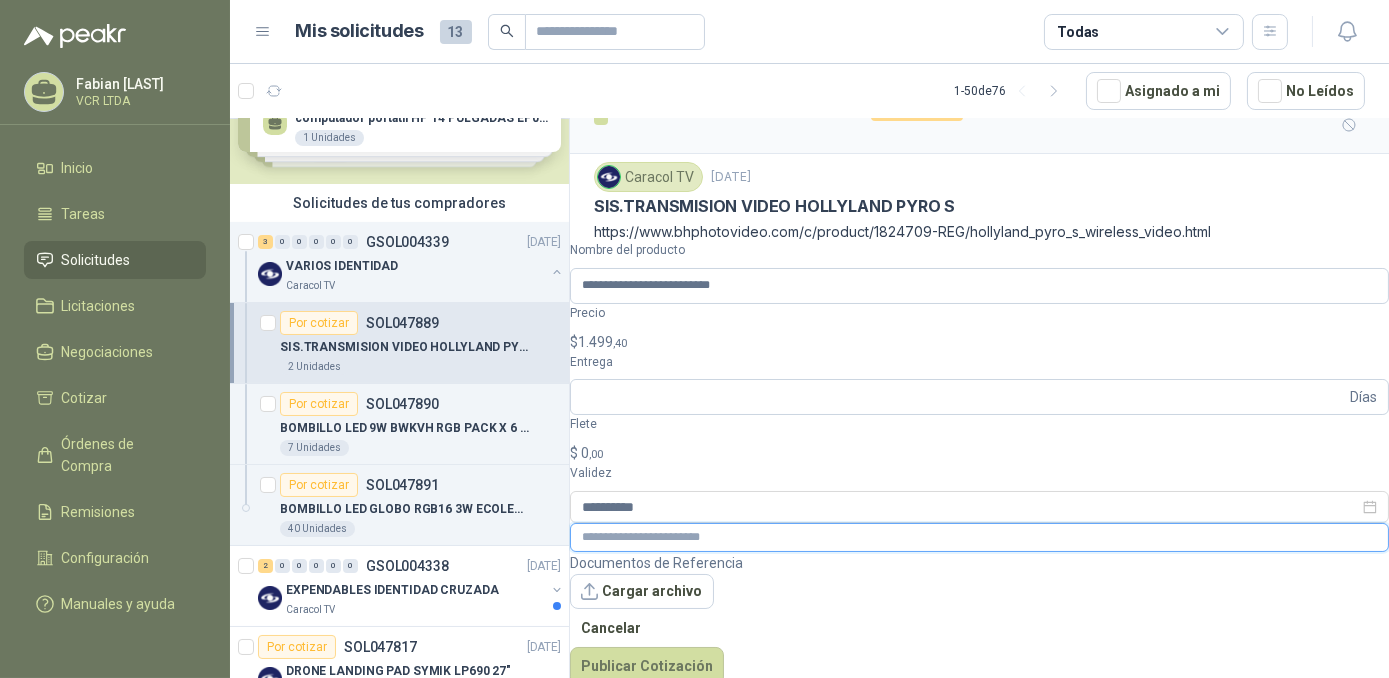 click at bounding box center (979, 537) 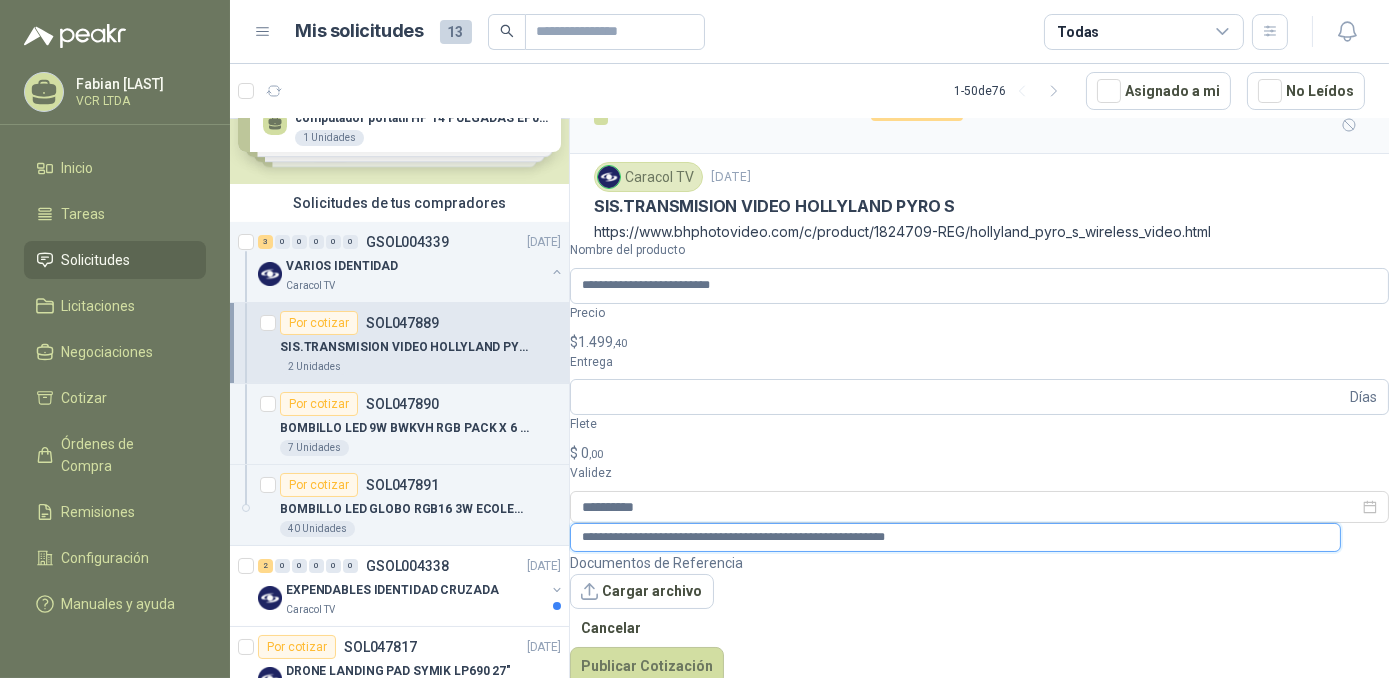 click on "**********" at bounding box center (955, 537) 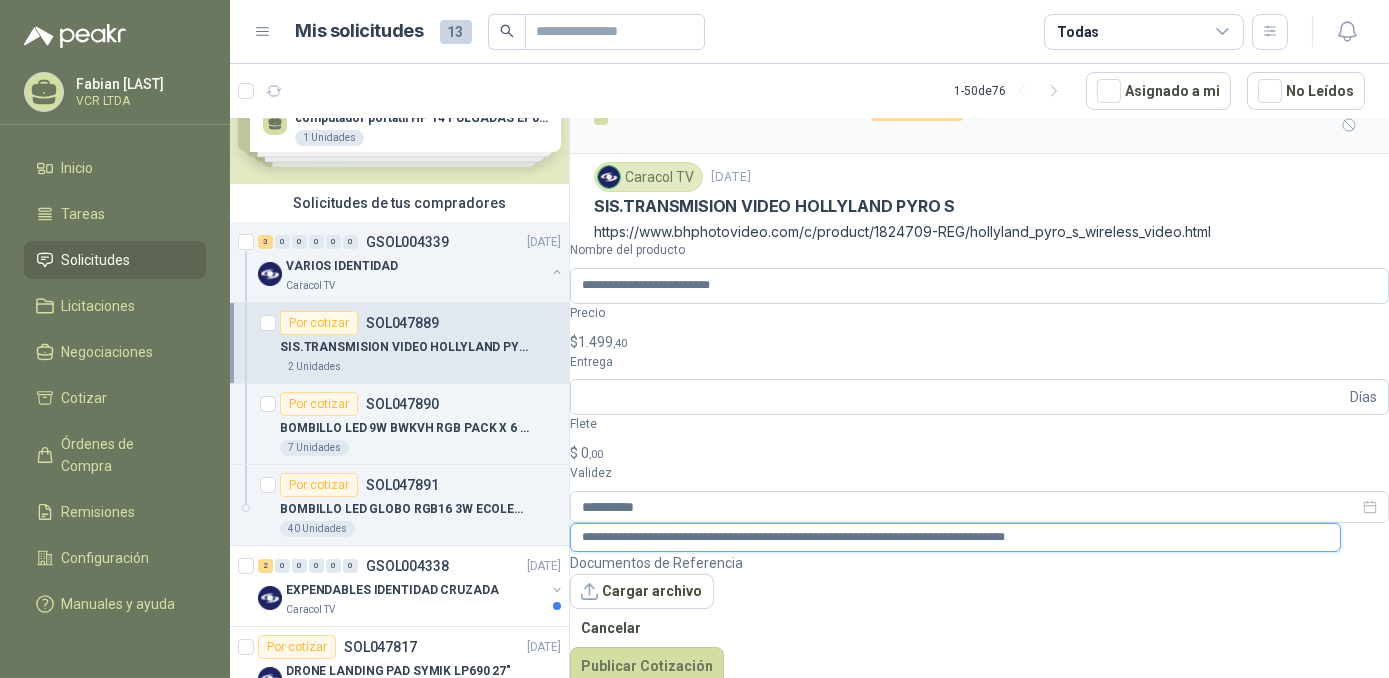 type on "**********" 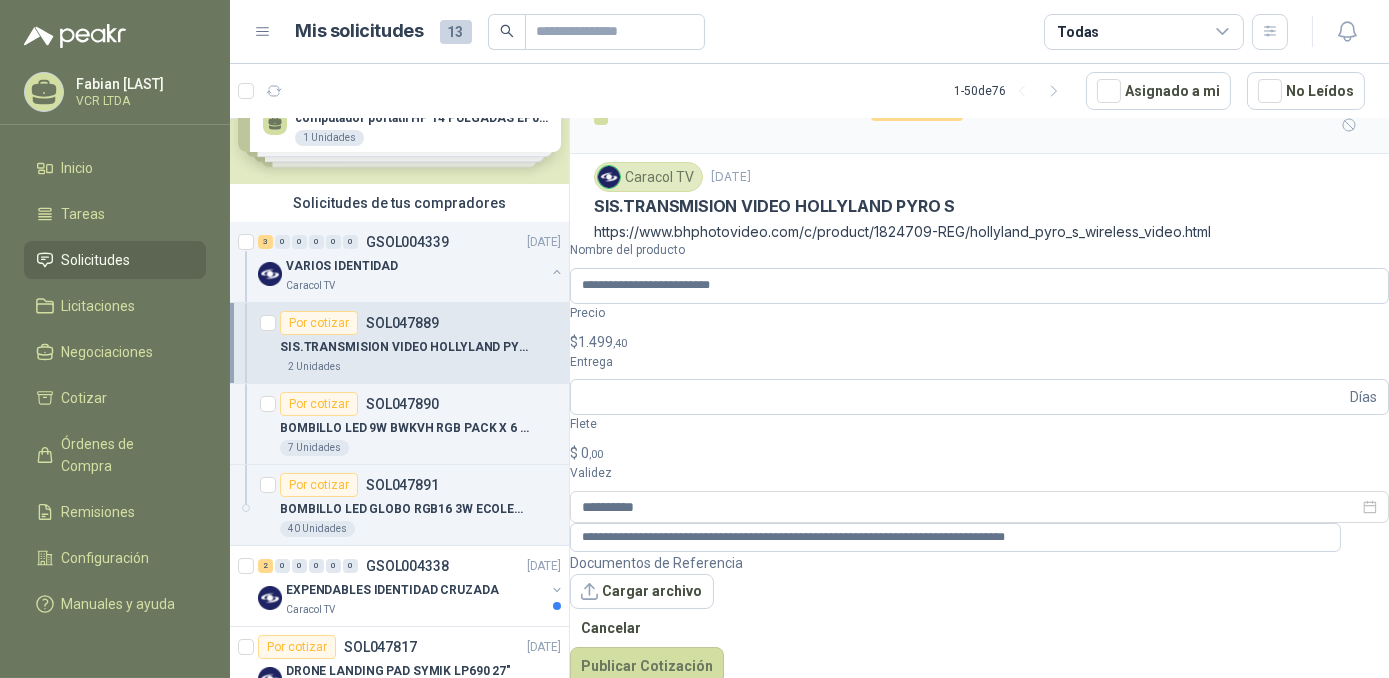 click on "$    0 ,00" at bounding box center [979, 453] 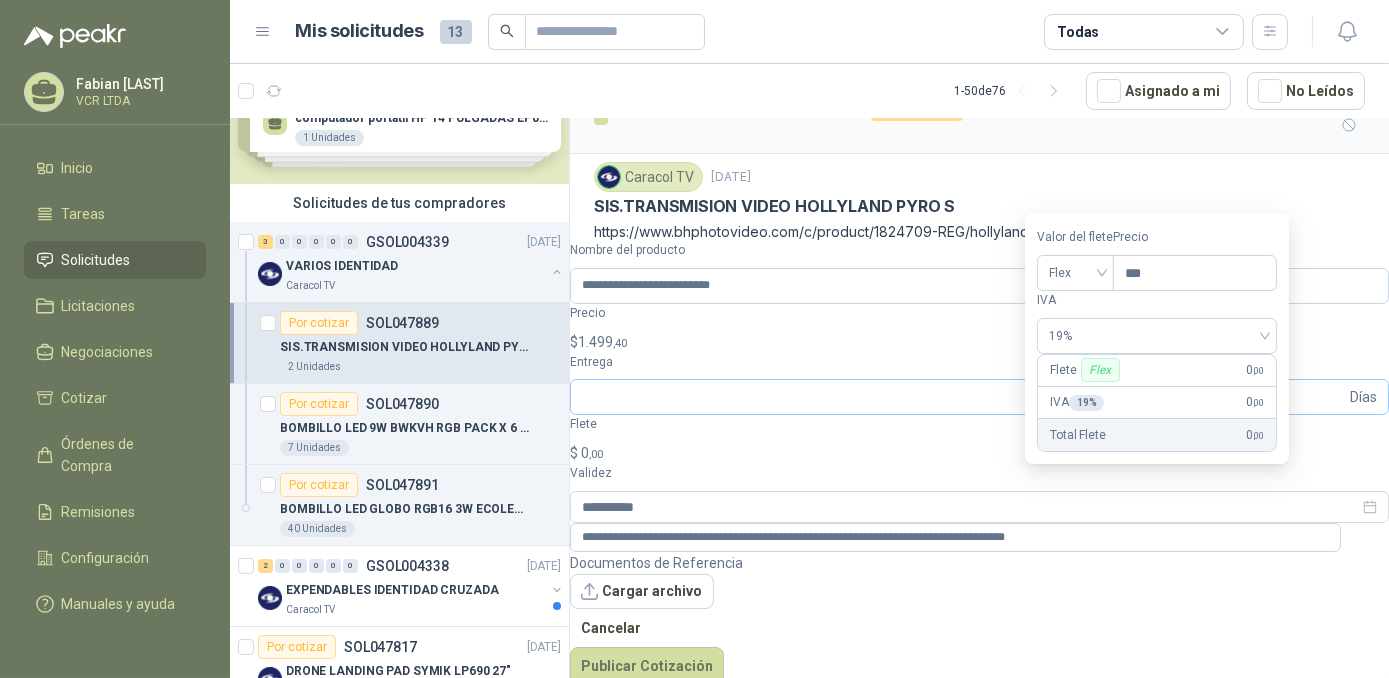 click on "Días" at bounding box center [1363, 397] 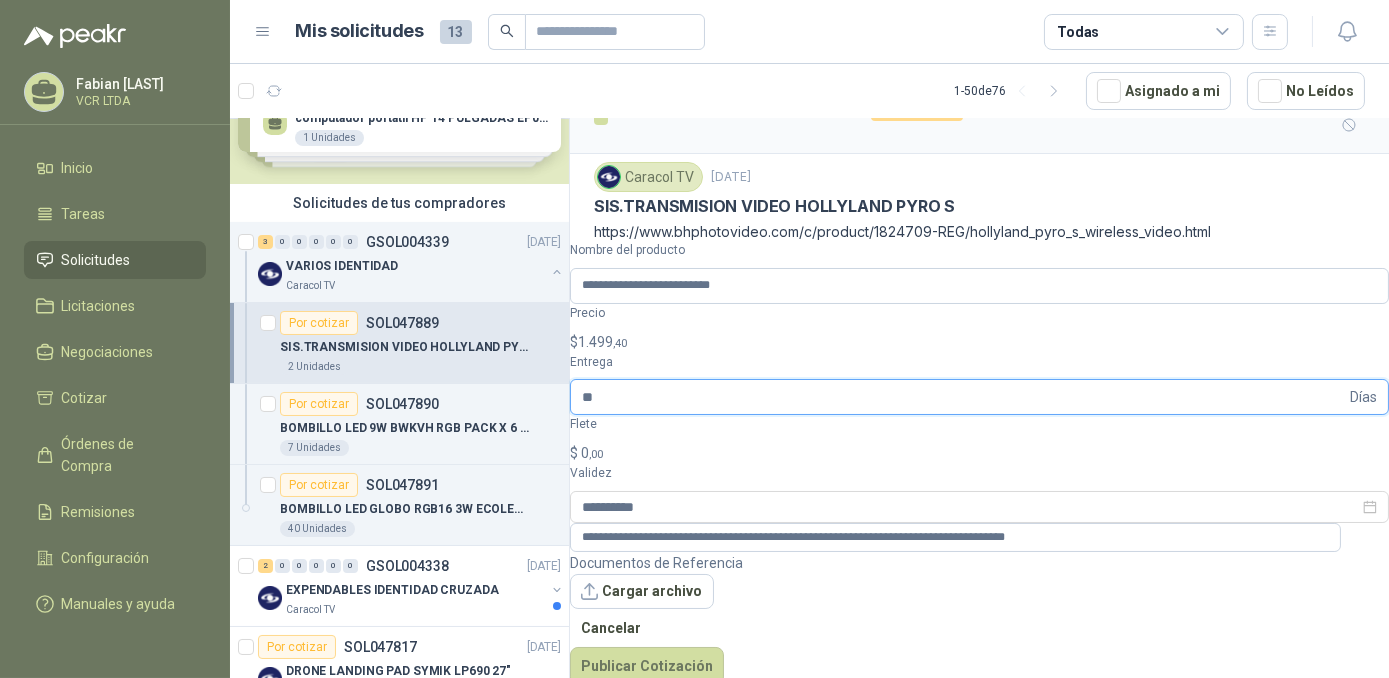 type on "**" 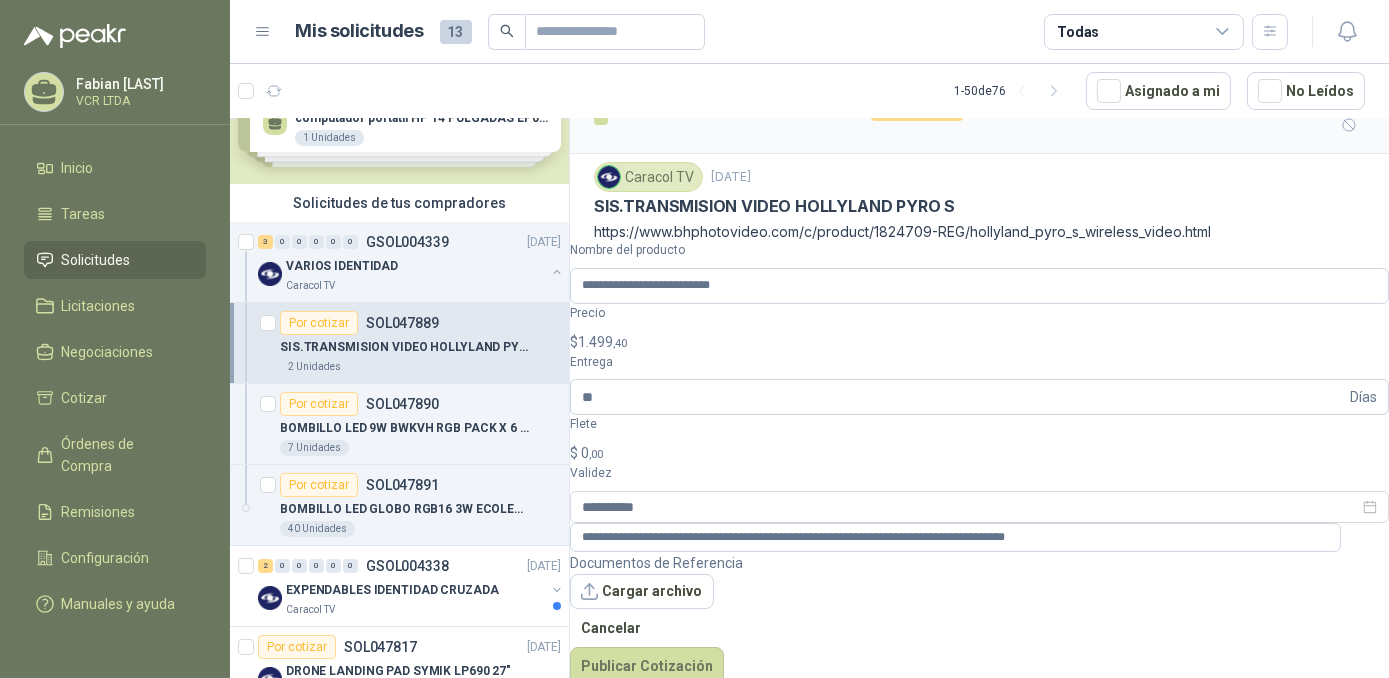 click on "$    0 ,00" at bounding box center (979, 453) 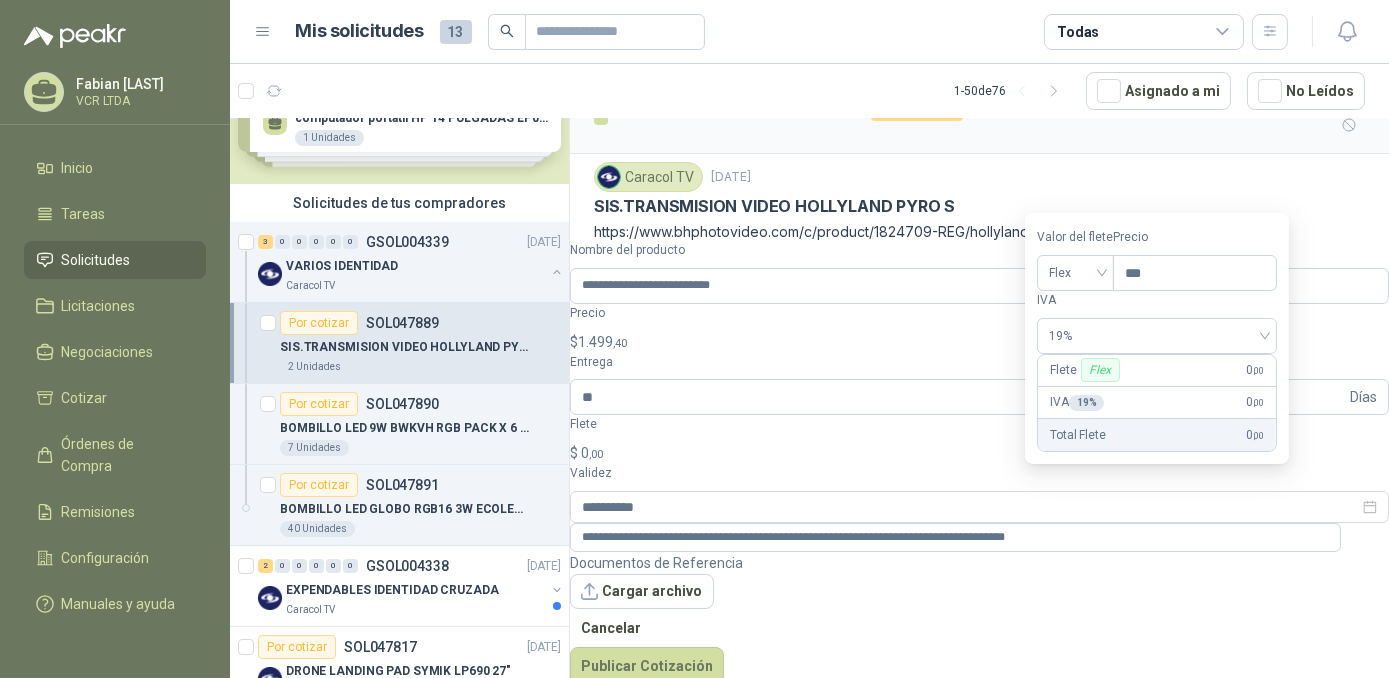 click on "$    0 ,00" at bounding box center [979, 453] 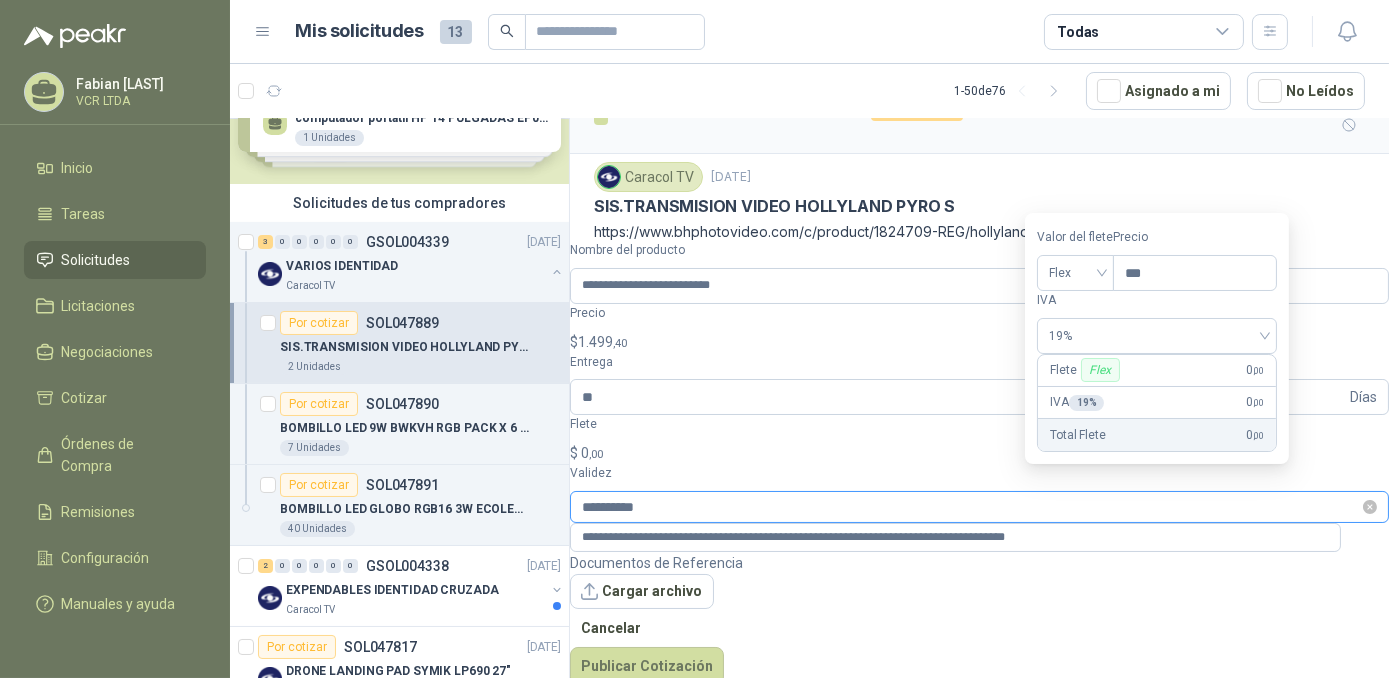 click on "**********" at bounding box center (979, 507) 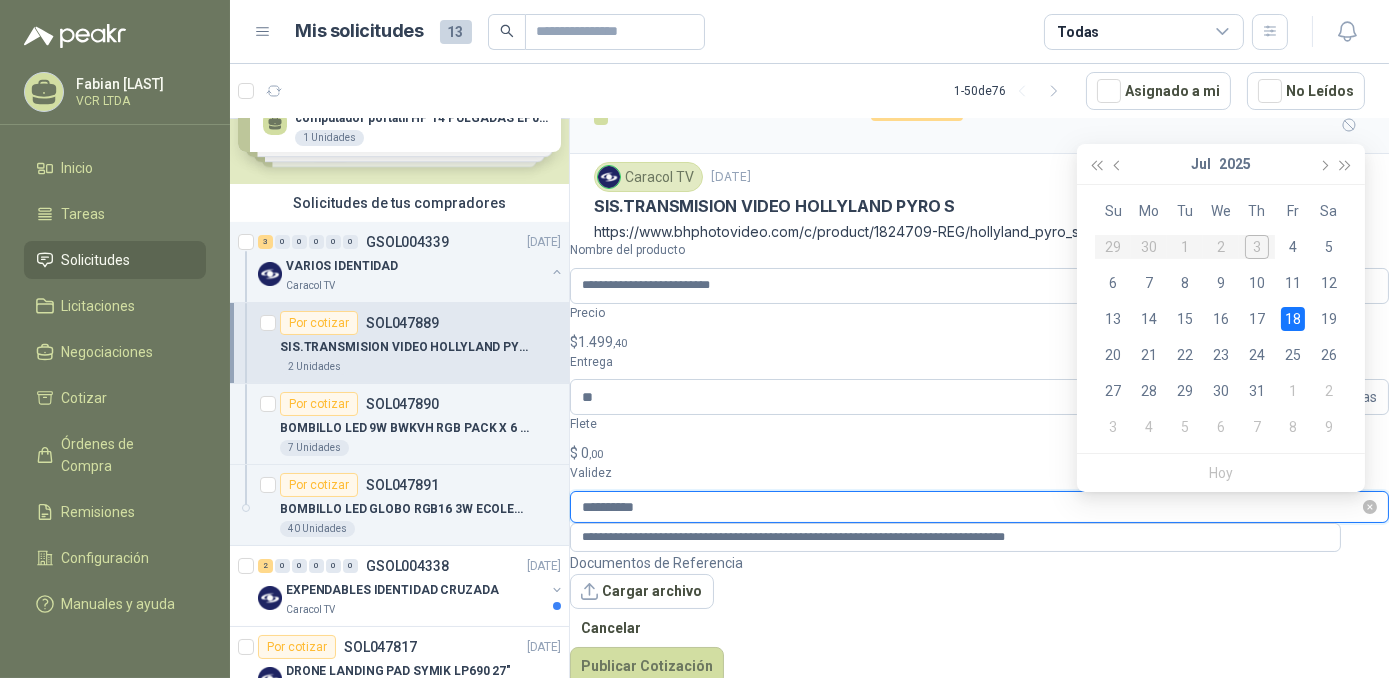 click on "**********" at bounding box center (970, 507) 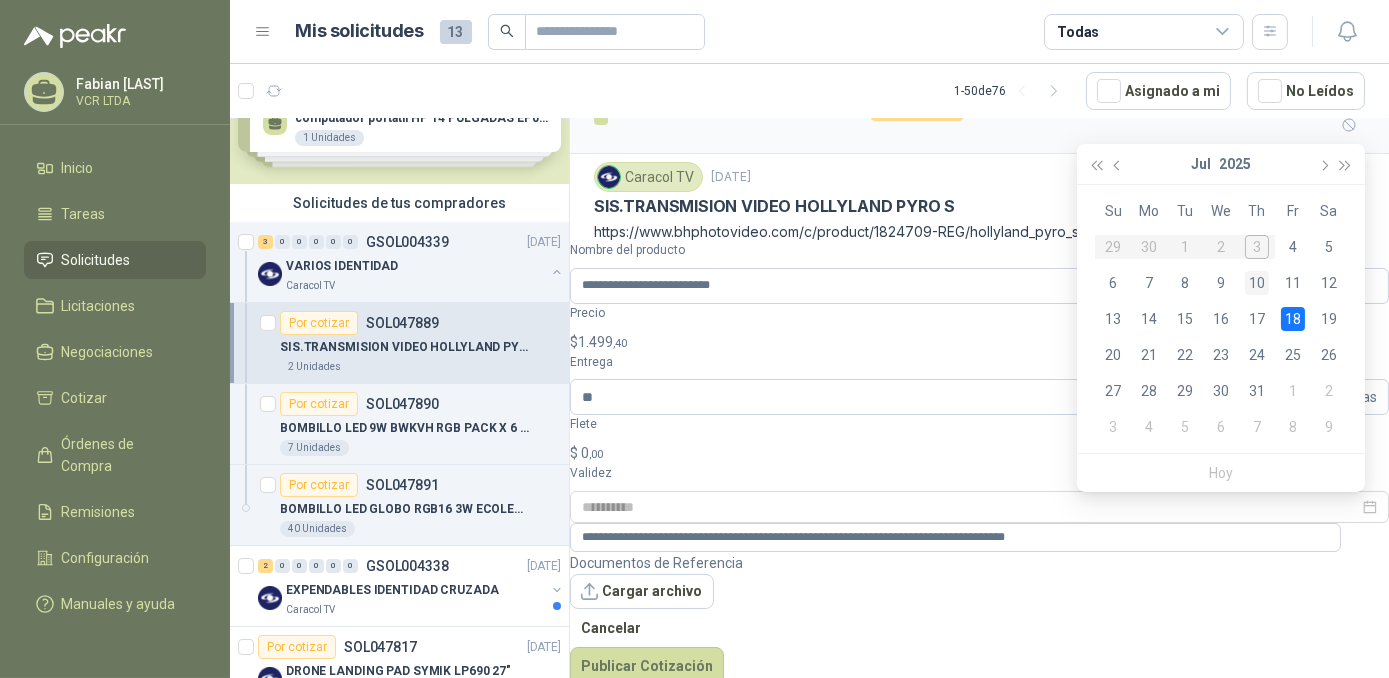click on "10" at bounding box center (1257, 283) 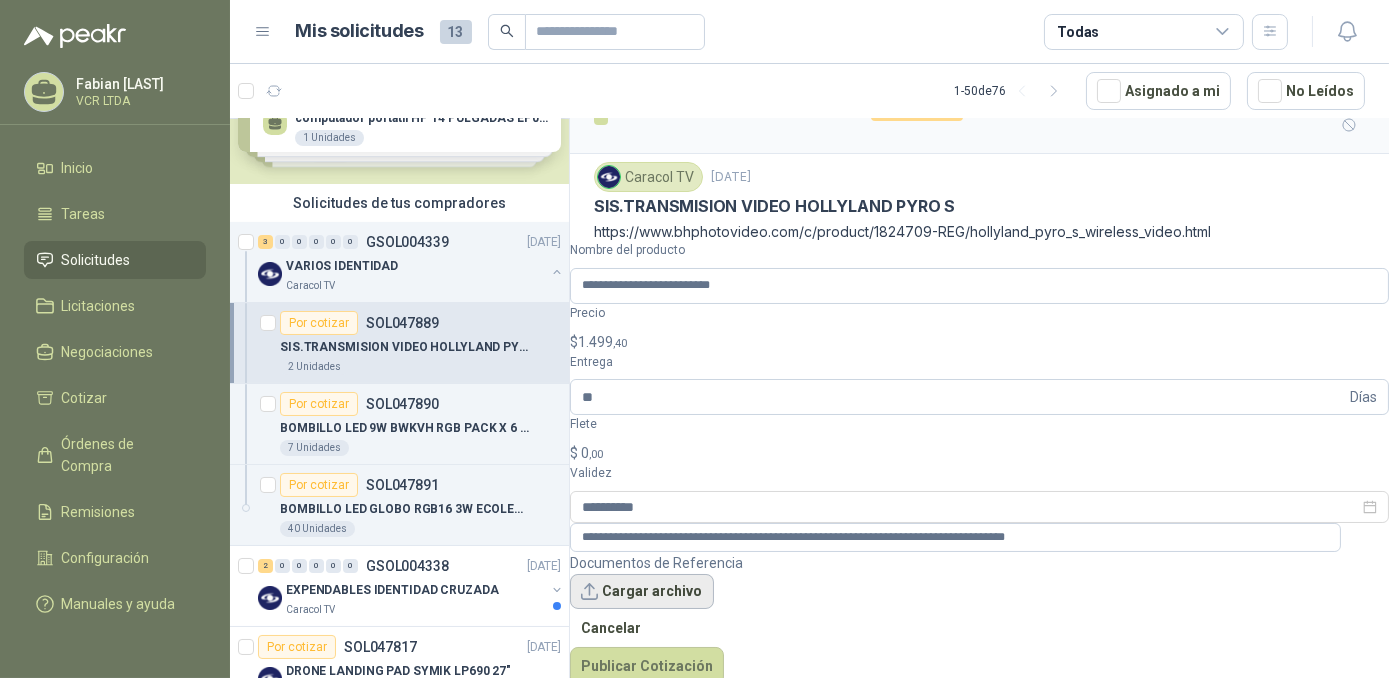 click on "Cargar archivo" at bounding box center (642, 592) 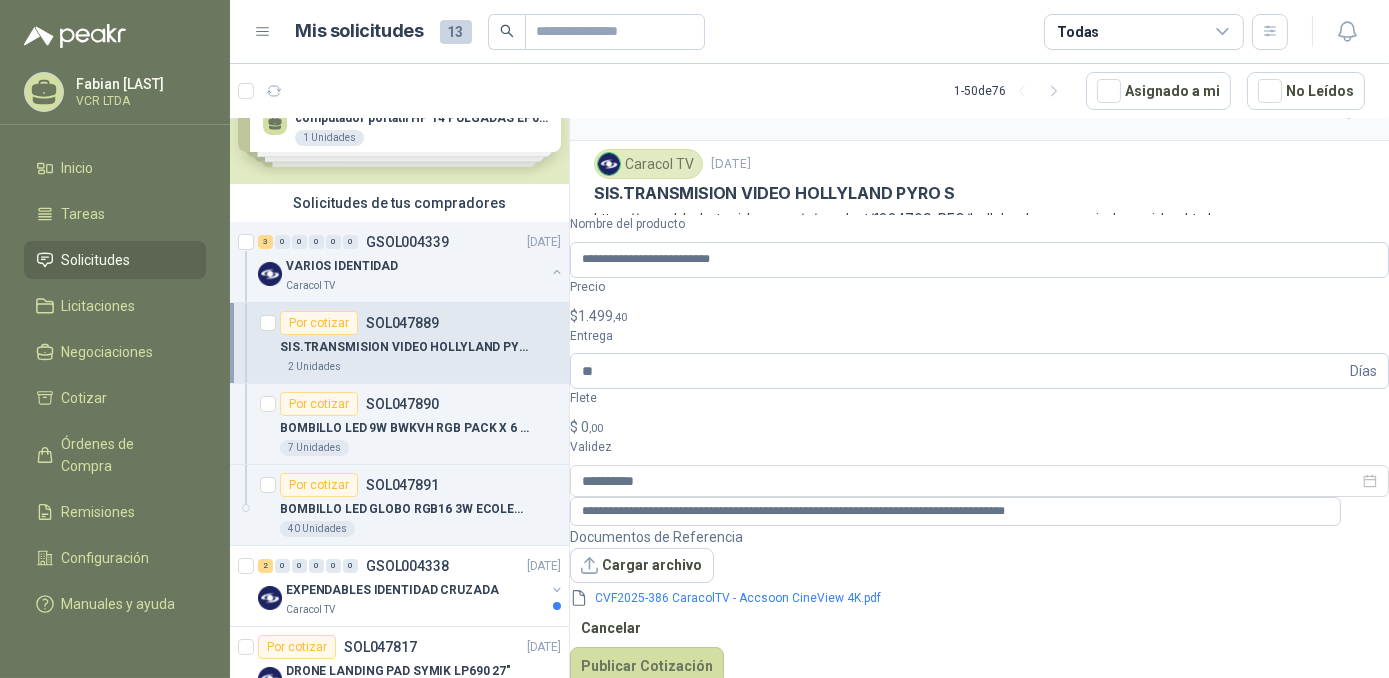 scroll, scrollTop: 80, scrollLeft: 0, axis: vertical 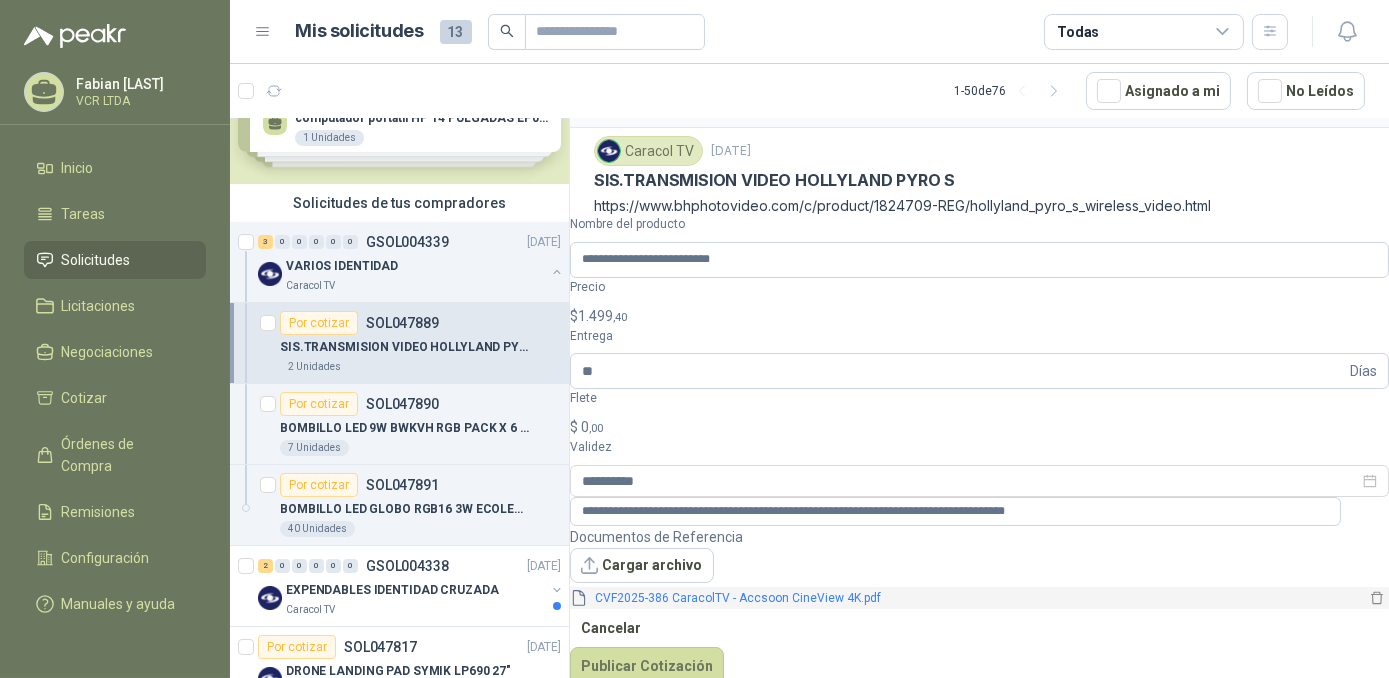 click on "CVF2025-386 CaracolTV -  Accsoon CineView 4K.pdf" at bounding box center [977, 598] 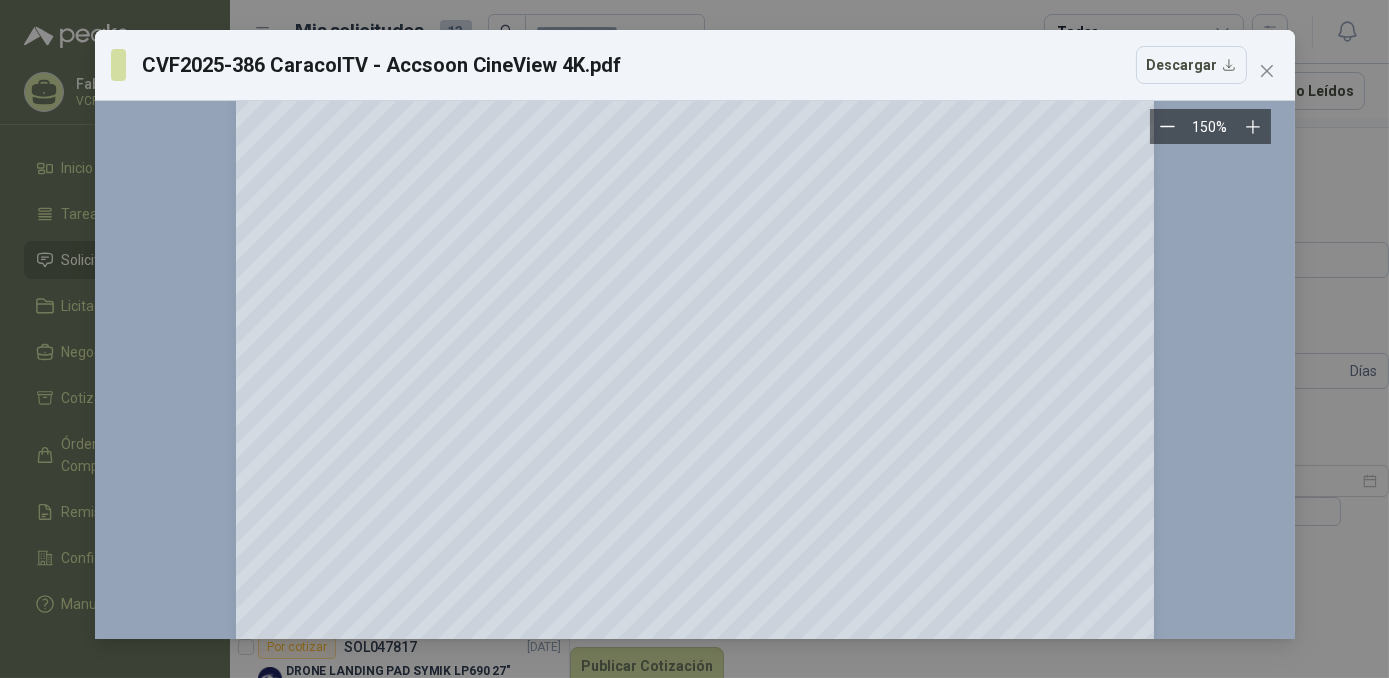 scroll, scrollTop: 1521, scrollLeft: 0, axis: vertical 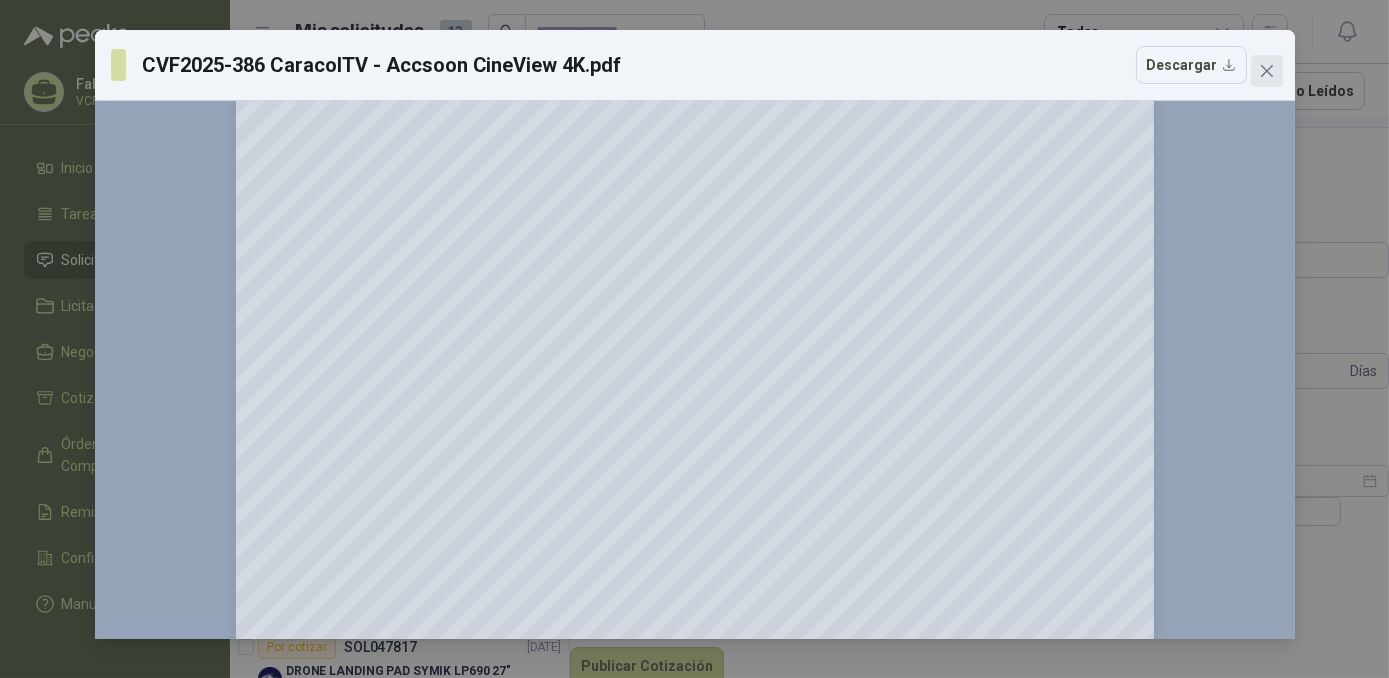 click at bounding box center [1267, 71] 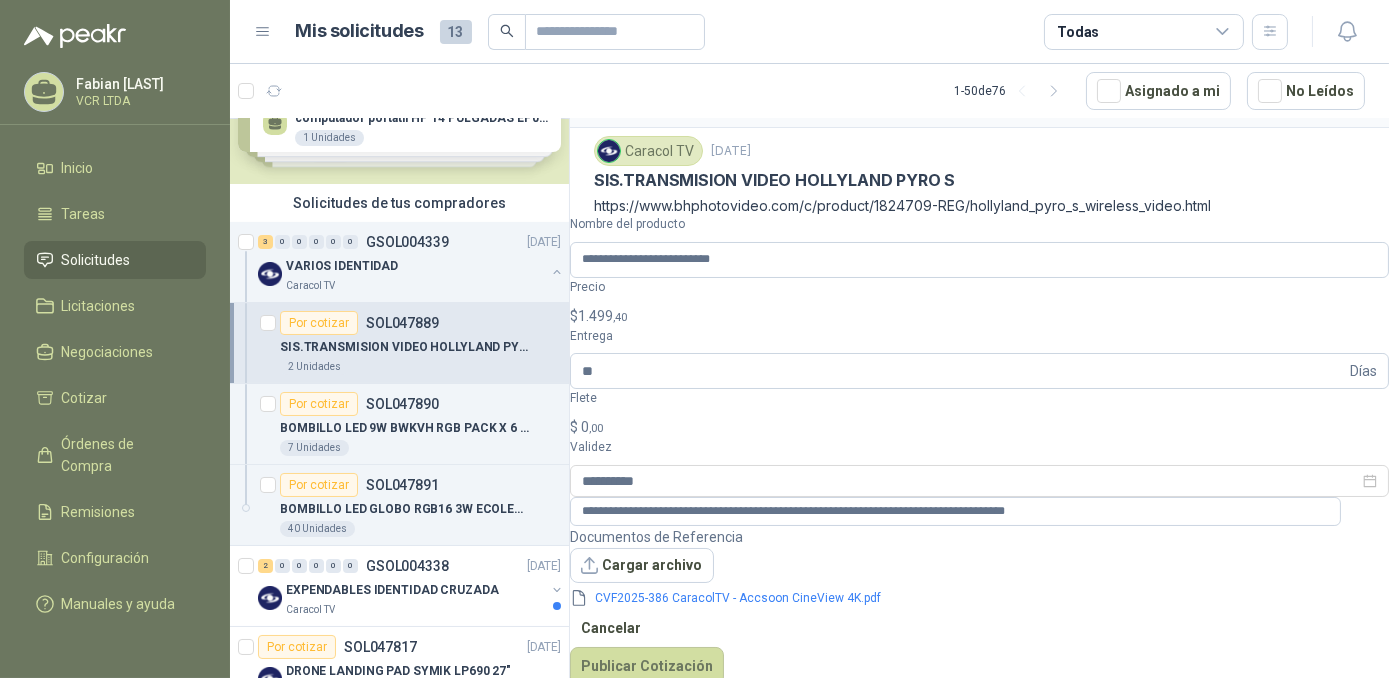 click on "Cantidad 2   Unidades Condición de pago Crédito 60 días Dirección [STREET] No.[NUMBER]   [CITY] ,  [CITY] Documentos de apoyo HOLLYLAND PYROS.jpg" at bounding box center [979, 314] 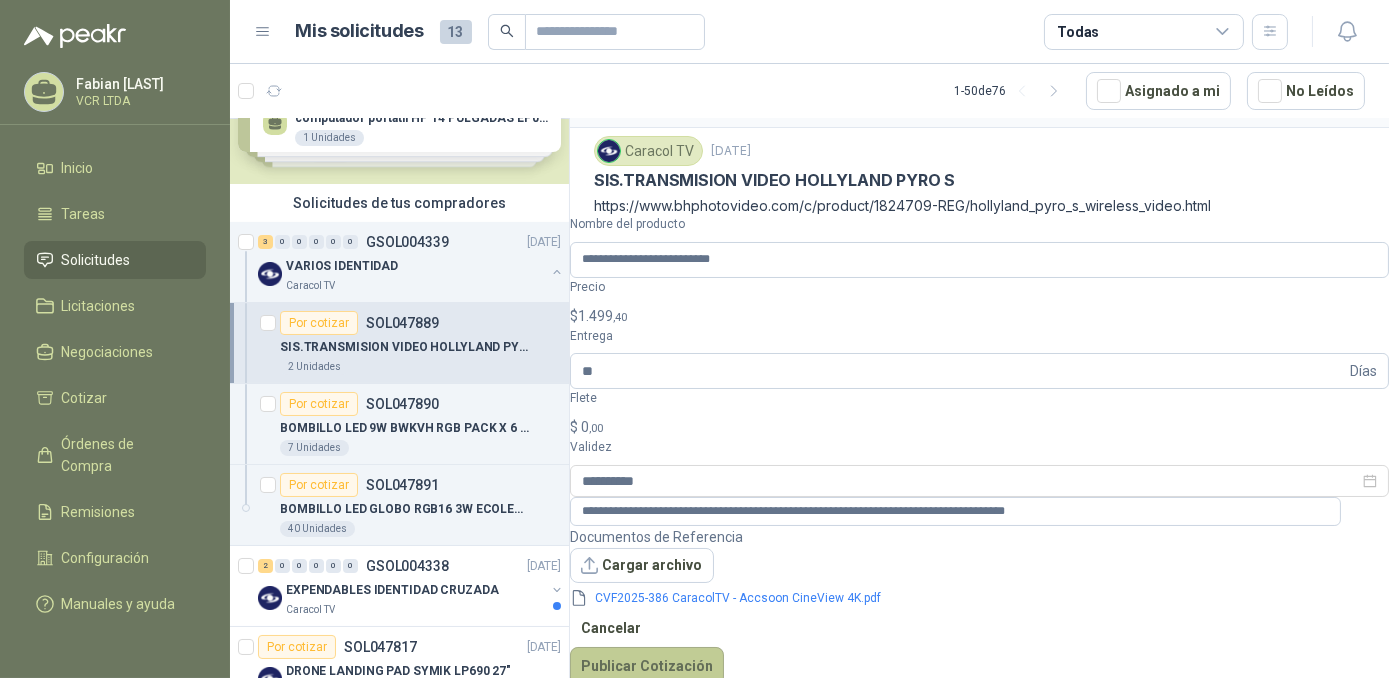 click on "Publicar Cotización" at bounding box center [647, 666] 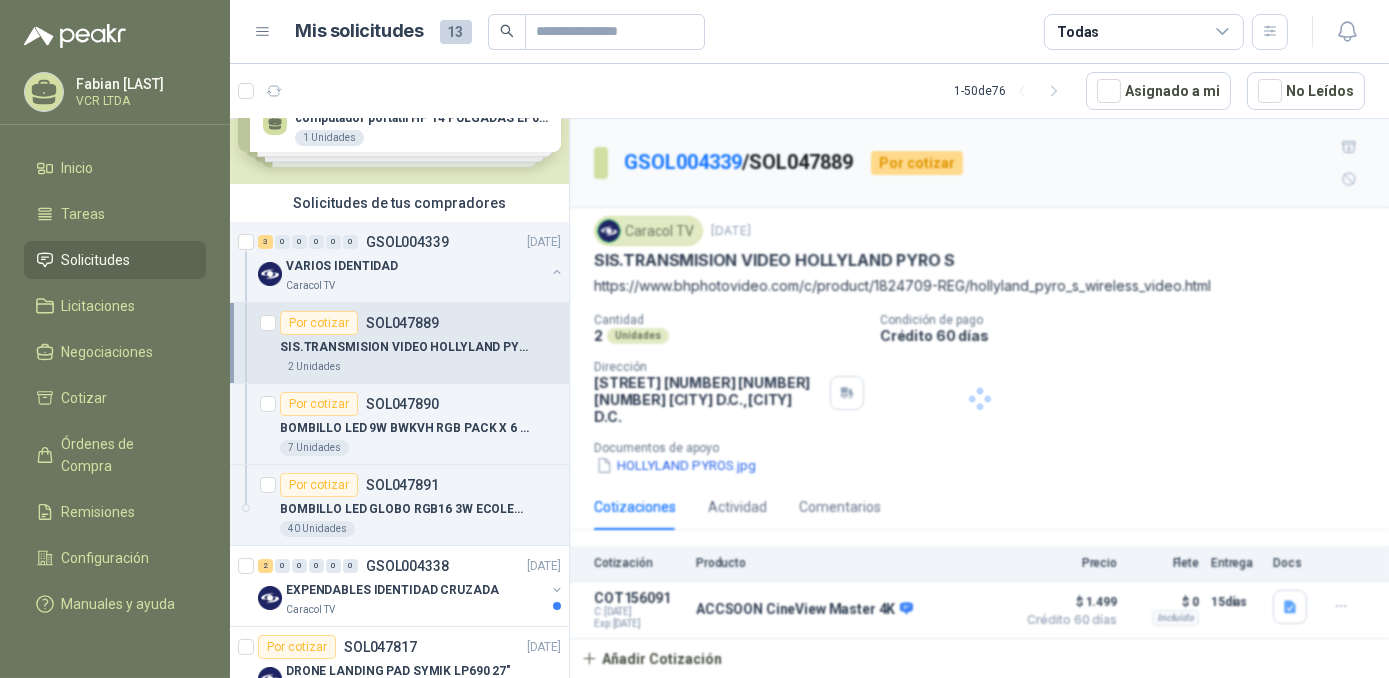 scroll, scrollTop: 0, scrollLeft: 0, axis: both 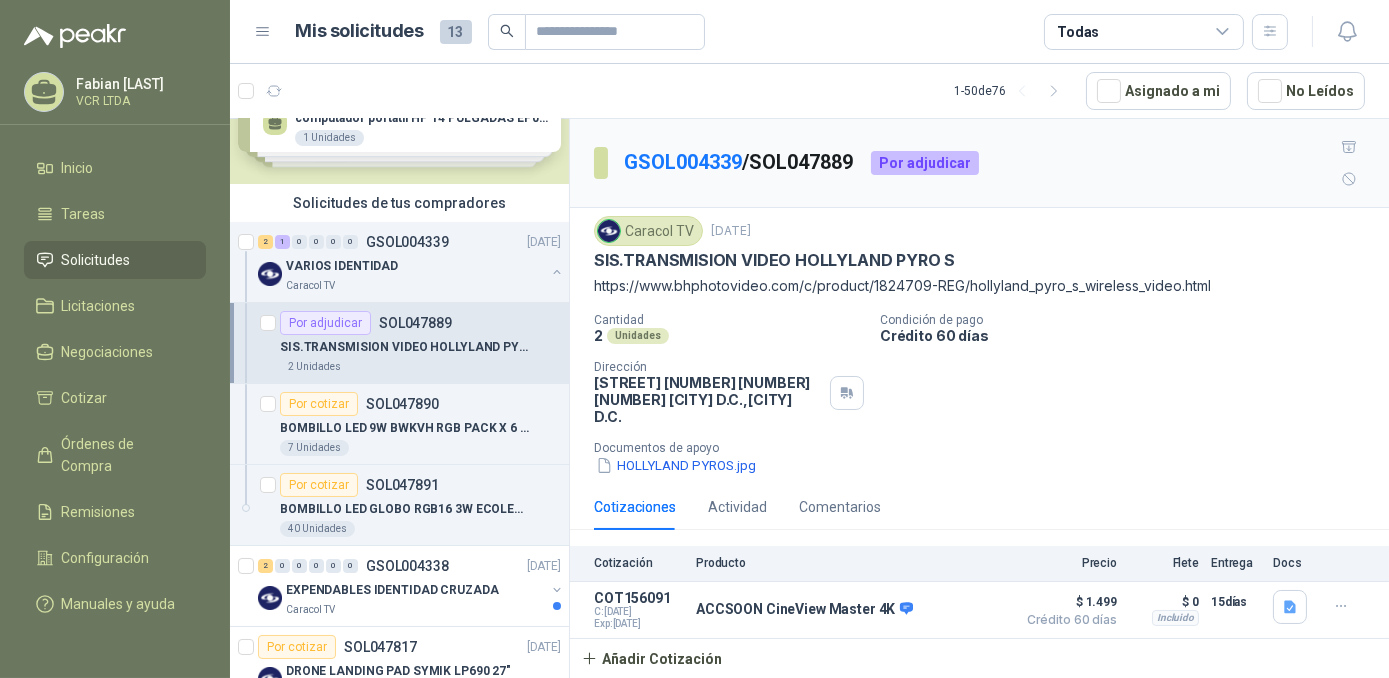 click on "Producto" at bounding box center (850, 563) 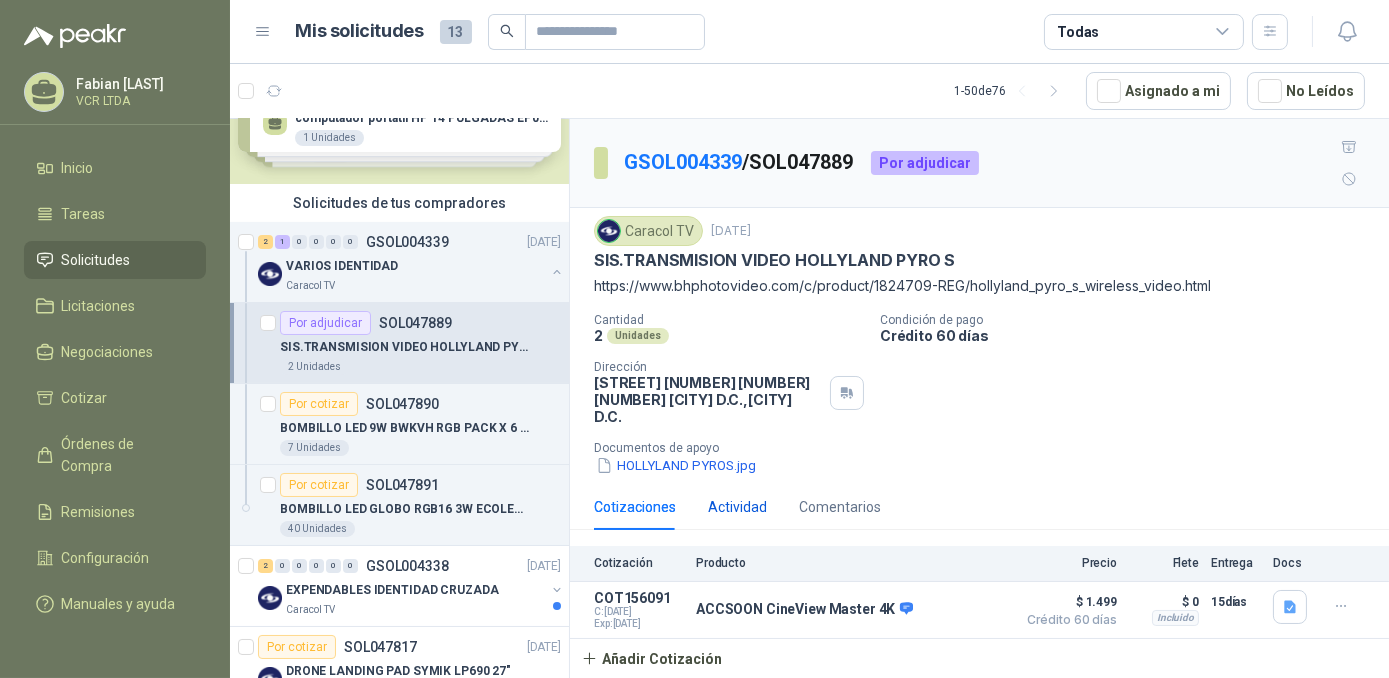 click on "Actividad" at bounding box center (737, 507) 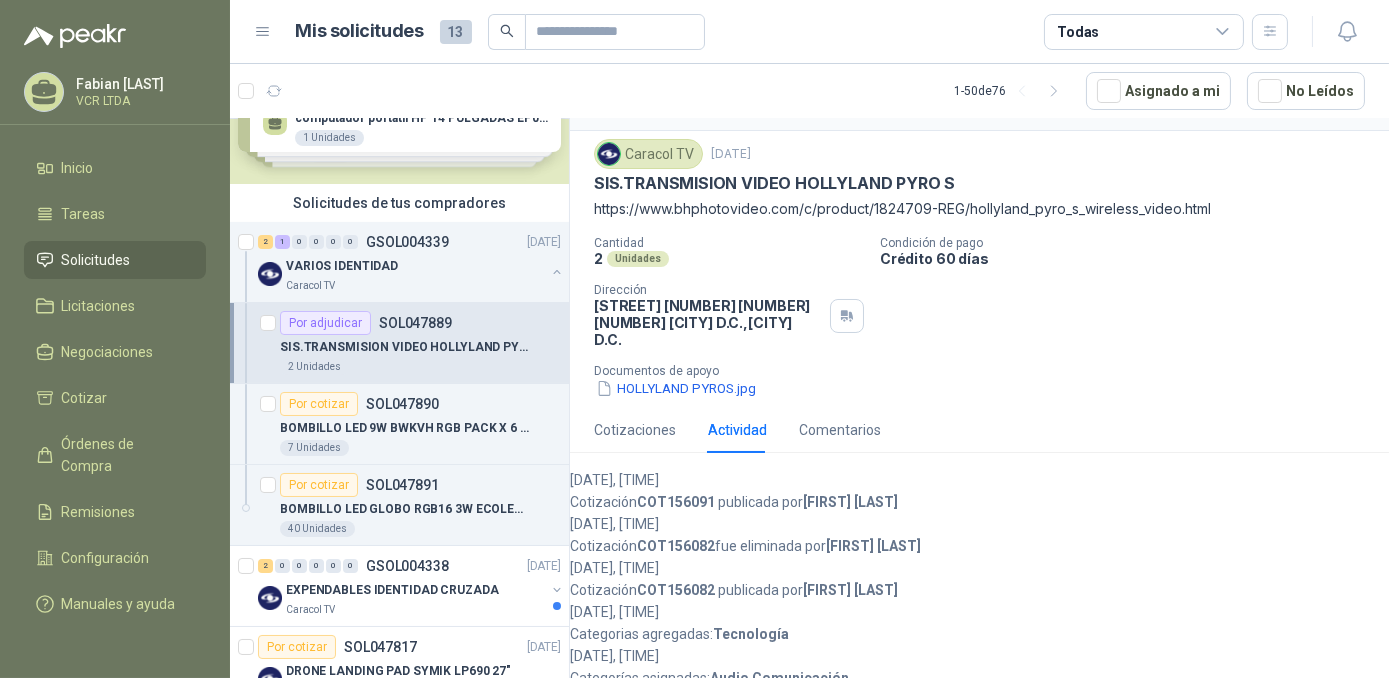 scroll, scrollTop: 158, scrollLeft: 0, axis: vertical 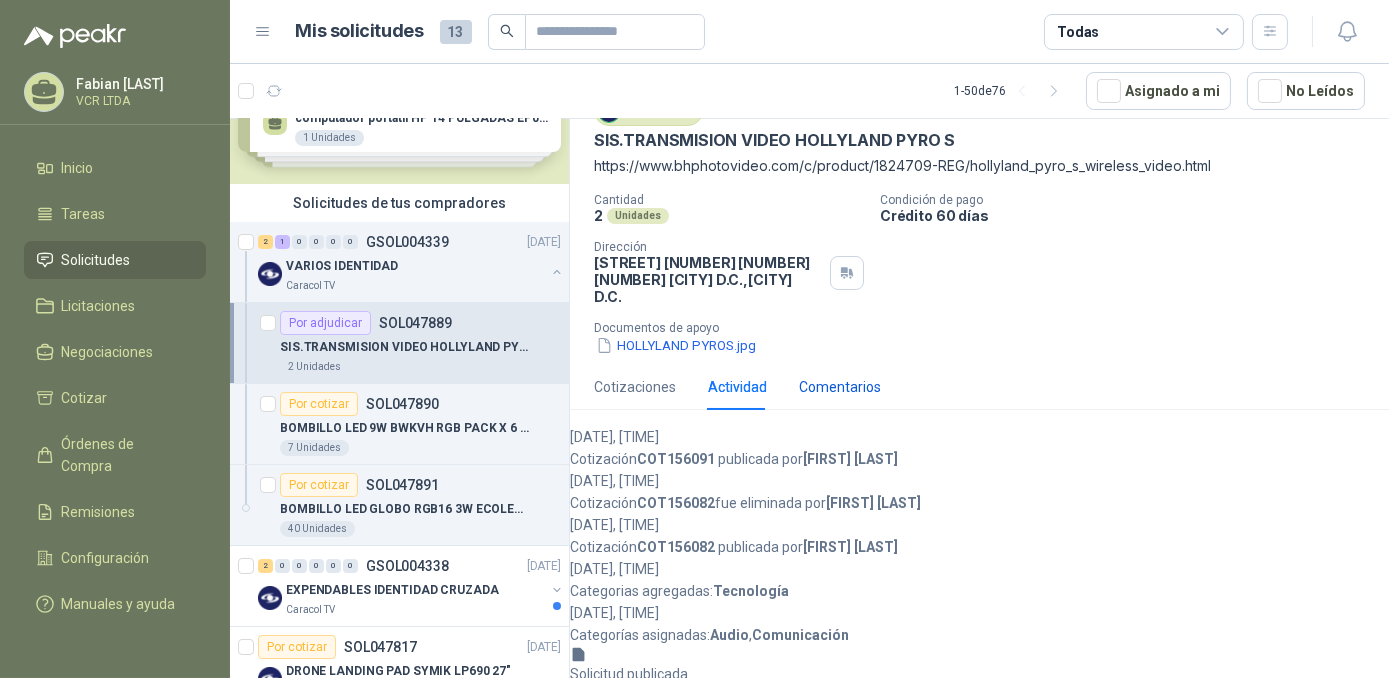 click on "Comentarios" at bounding box center [840, 387] 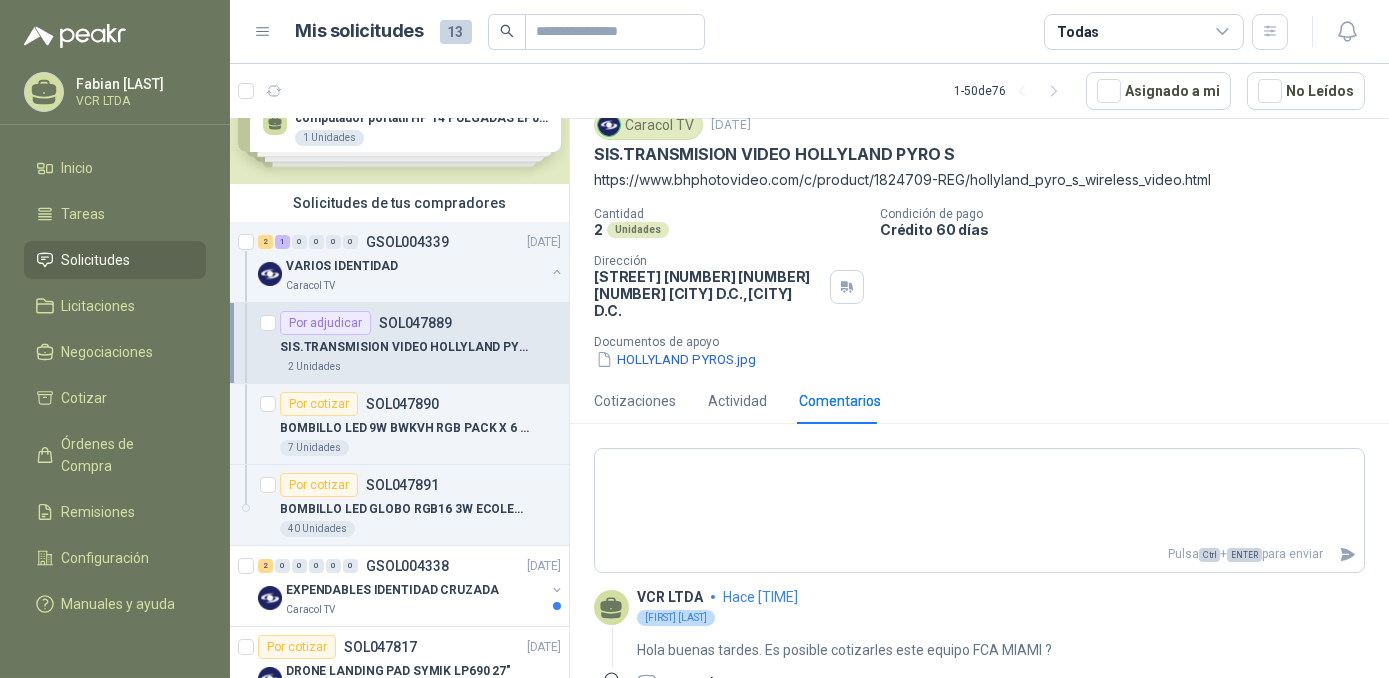 scroll, scrollTop: 181, scrollLeft: 0, axis: vertical 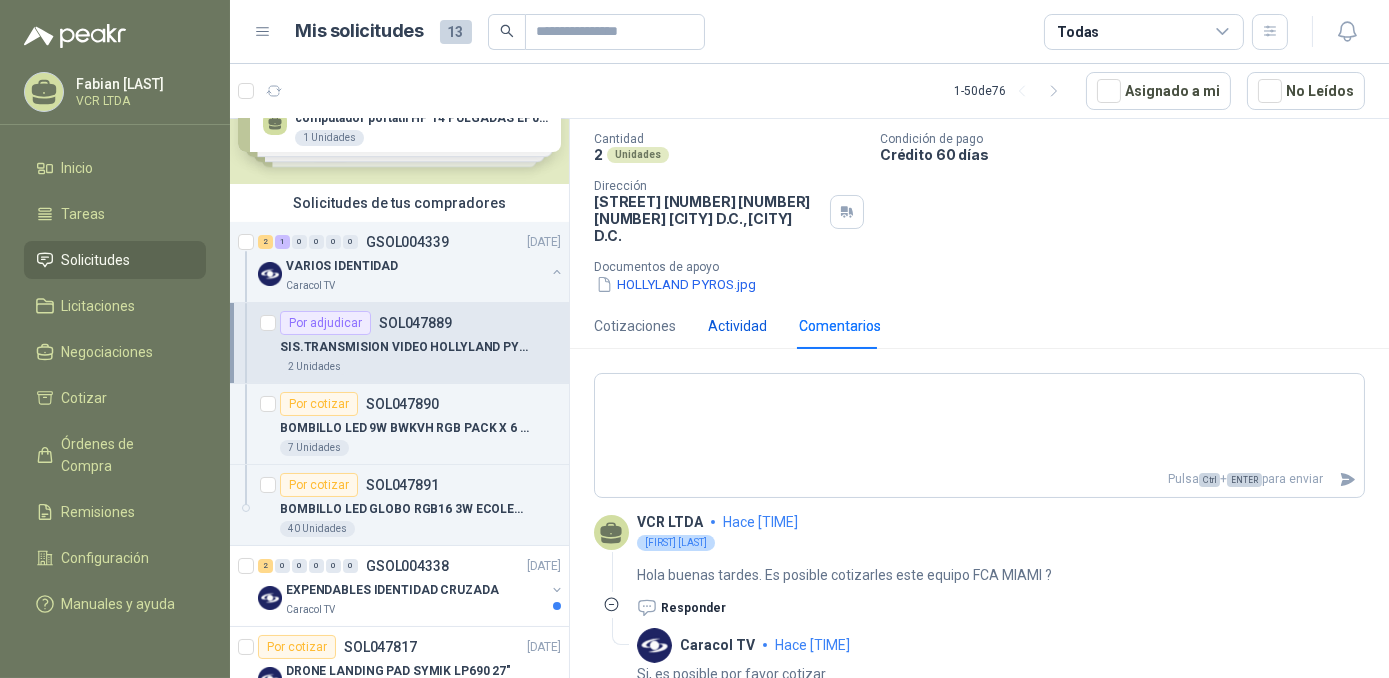 click on "Actividad" at bounding box center [737, 326] 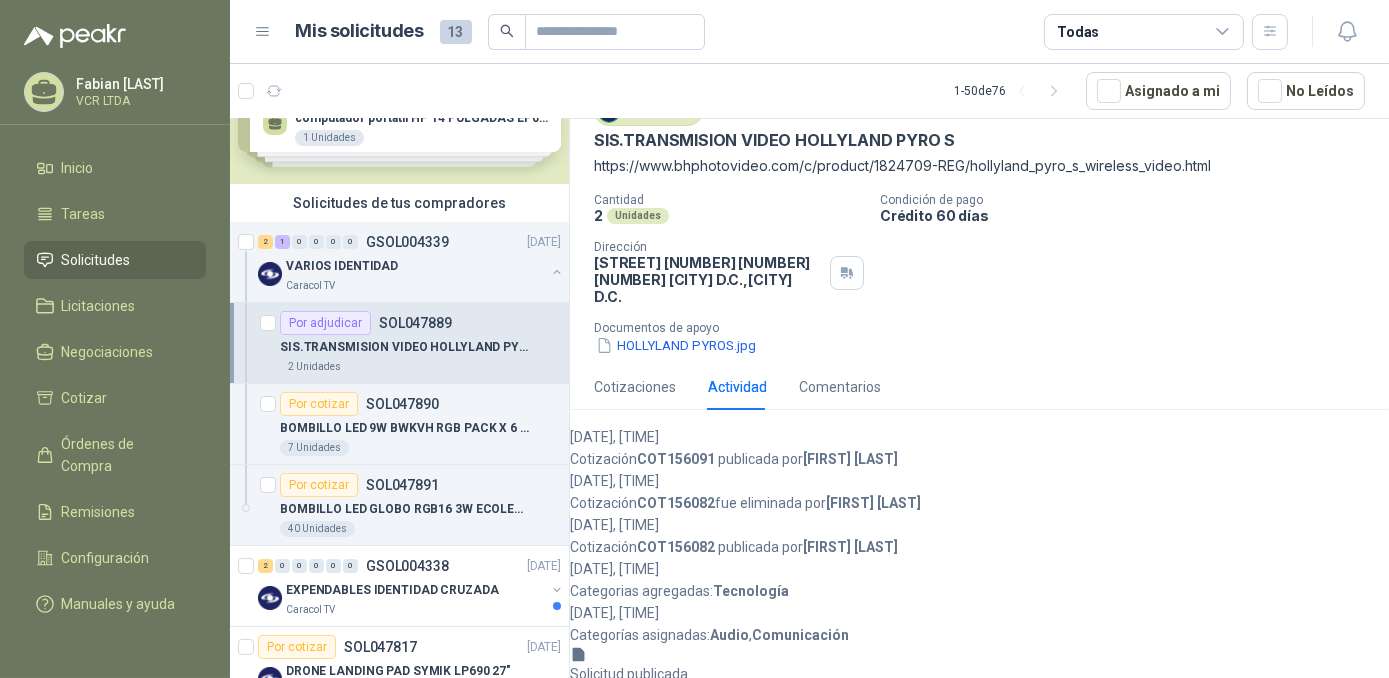 scroll, scrollTop: 159, scrollLeft: 0, axis: vertical 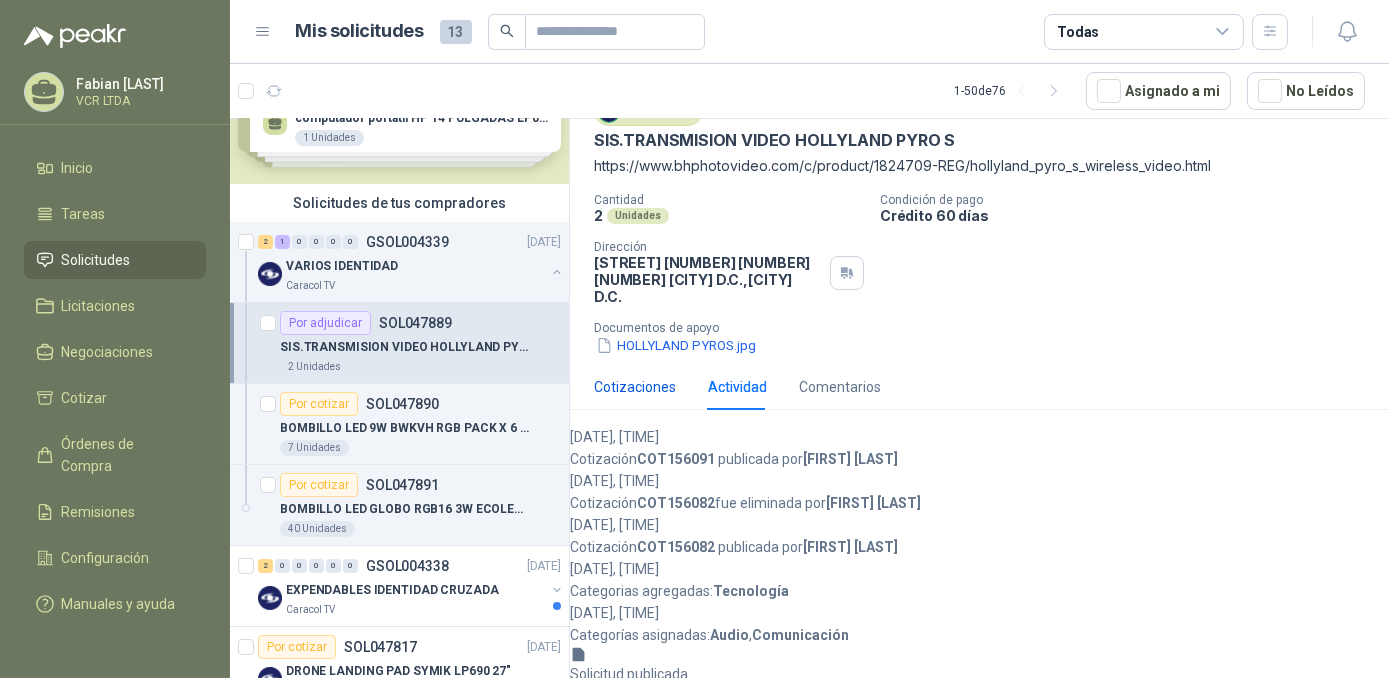 click on "Cotizaciones" at bounding box center (635, 387) 